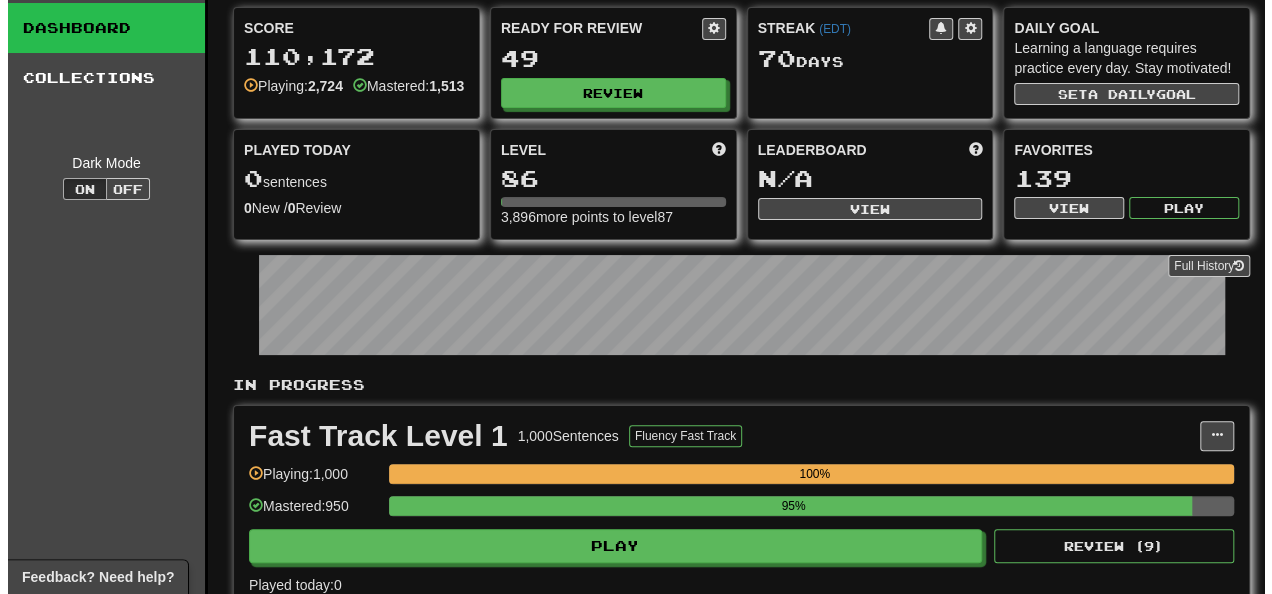 scroll, scrollTop: 0, scrollLeft: 0, axis: both 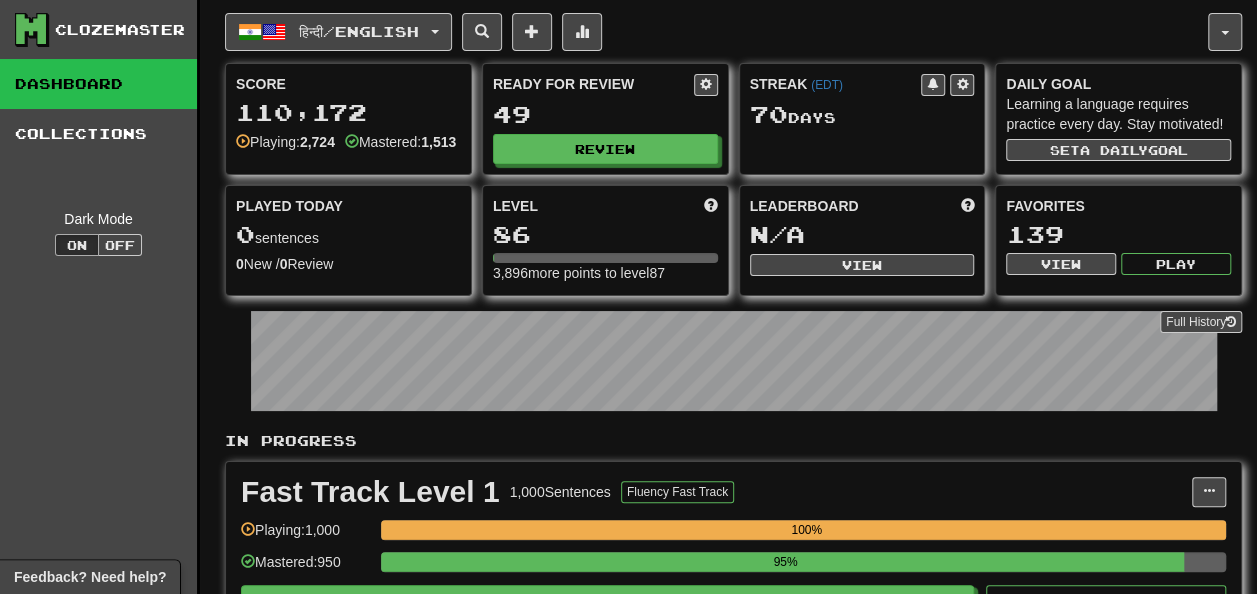 click on "139" at bounding box center [1118, 234] 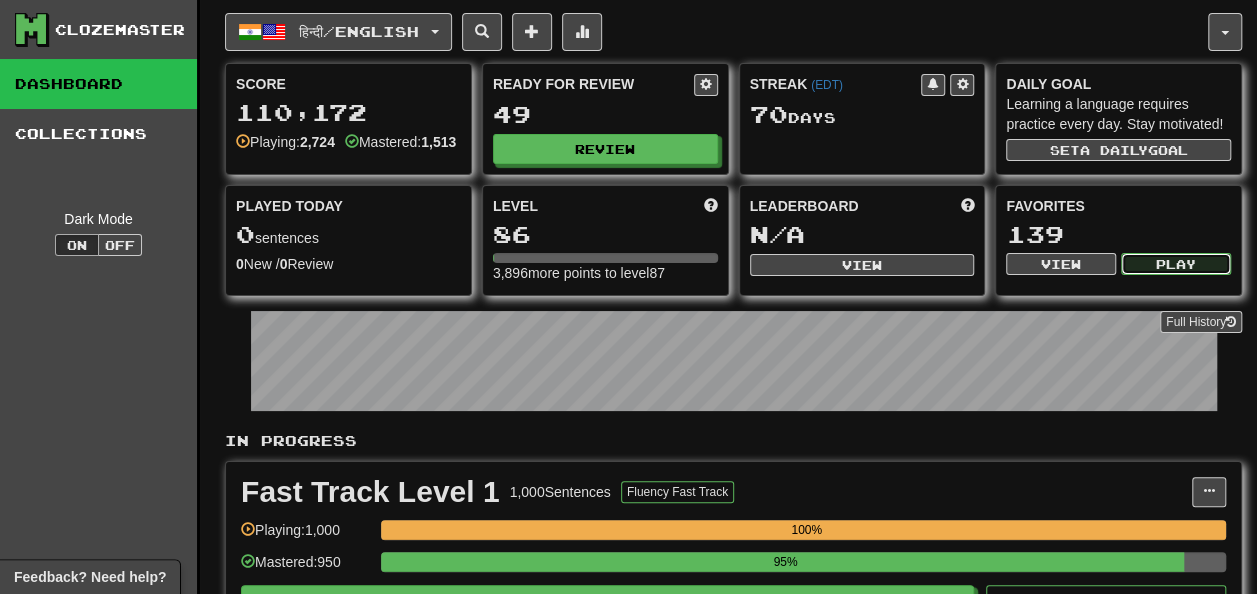 click on "Play" at bounding box center [1176, 264] 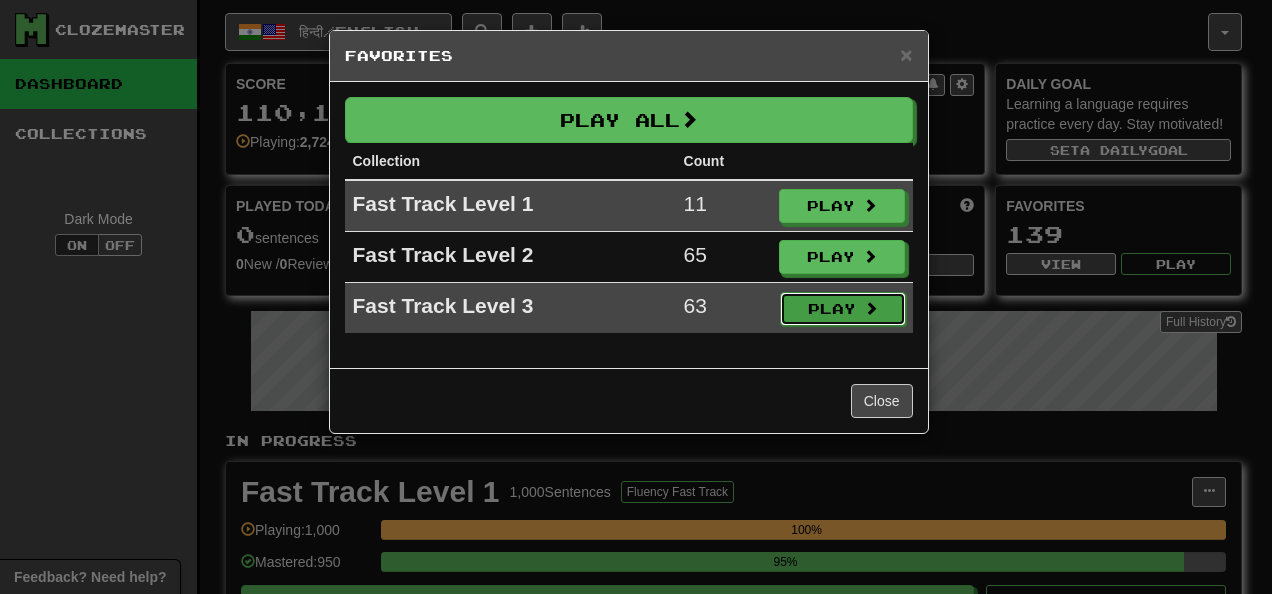 click on "Play" at bounding box center (843, 309) 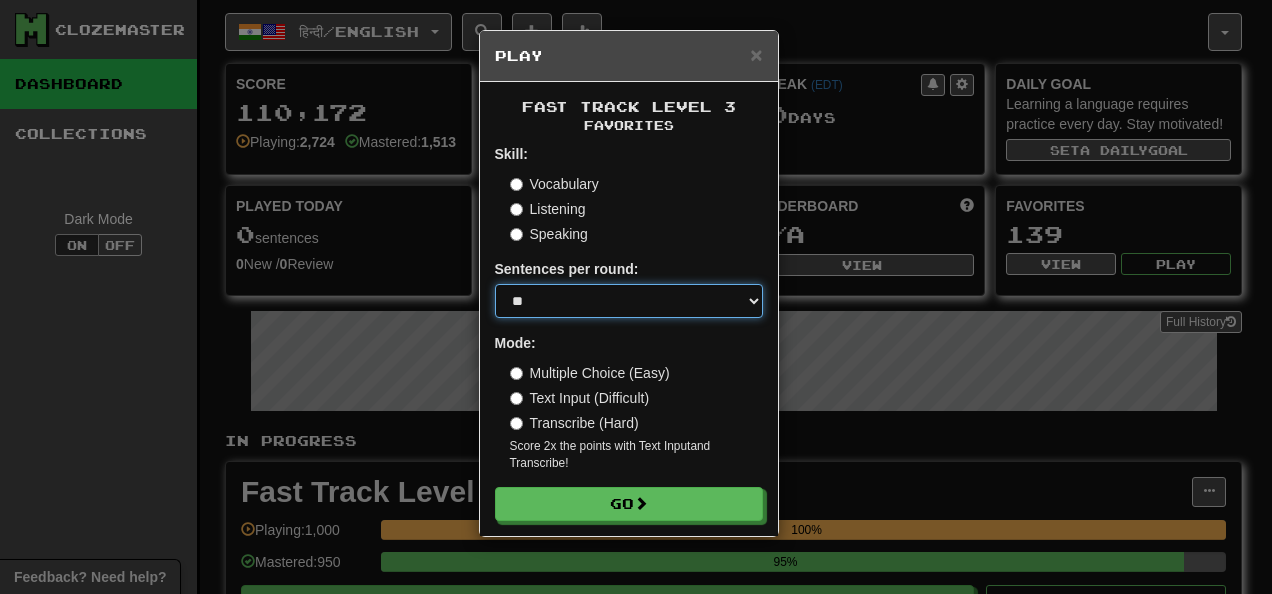 click on "* ** ** ** ** ** *** ********" at bounding box center [629, 301] 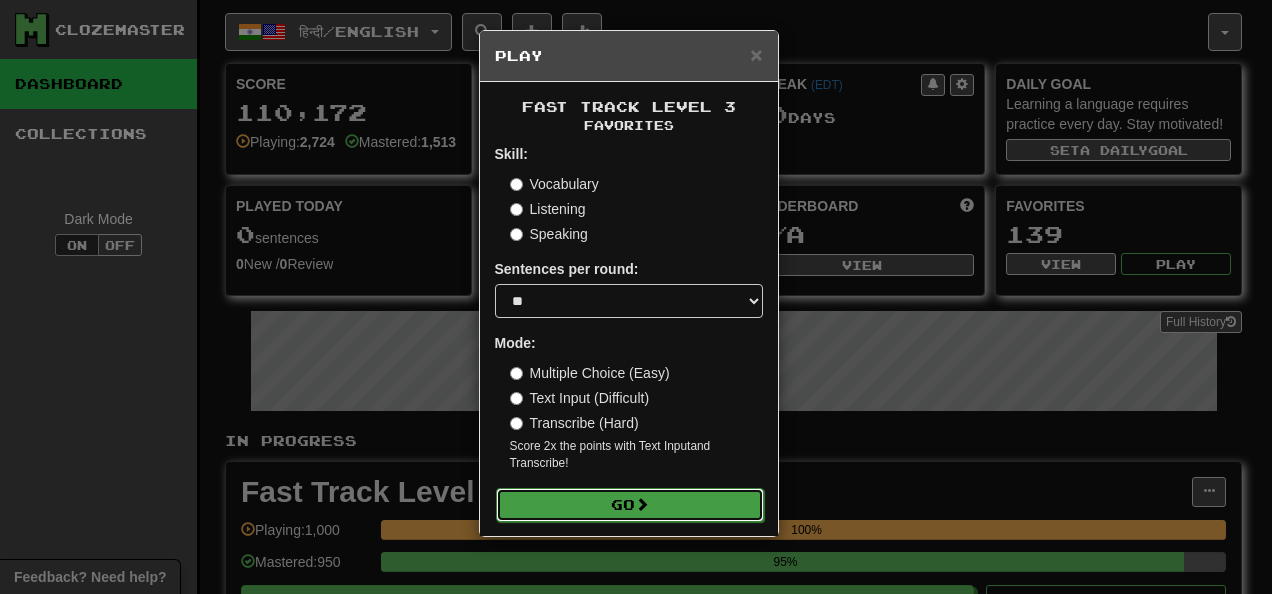 click on "Go" at bounding box center [630, 505] 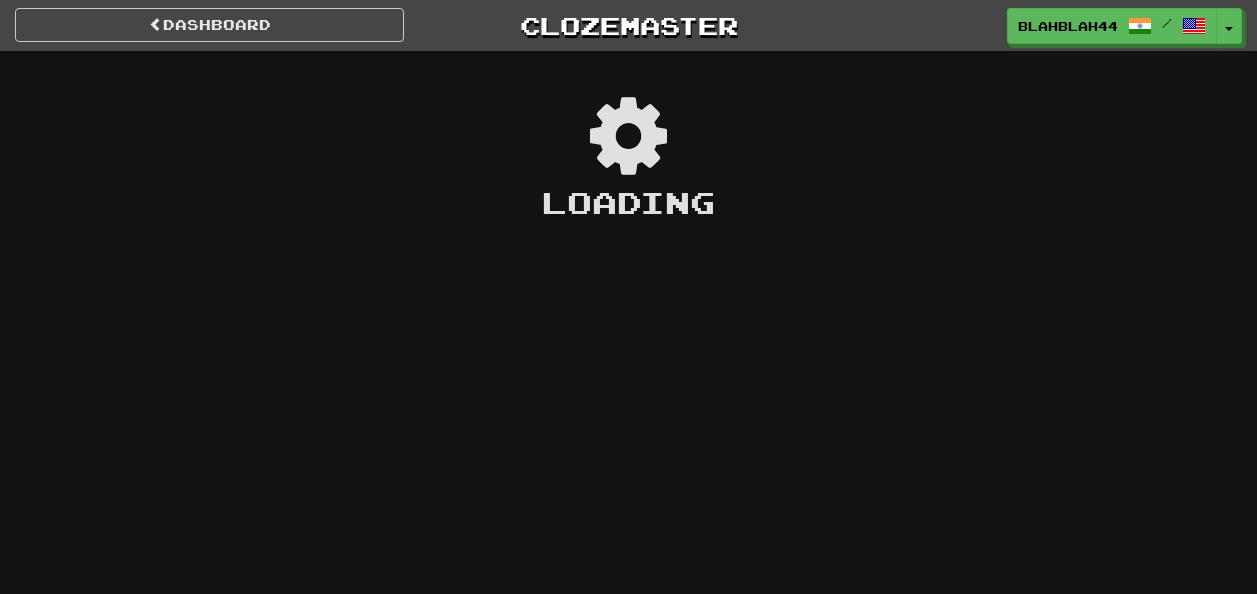 scroll, scrollTop: 0, scrollLeft: 0, axis: both 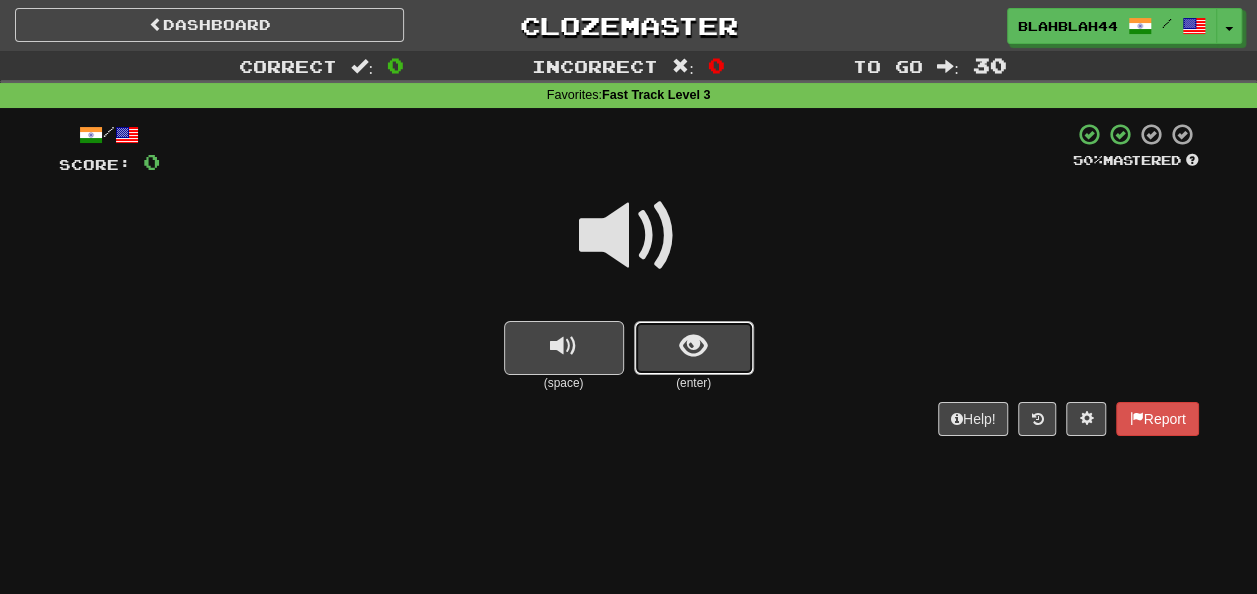 click at bounding box center [694, 348] 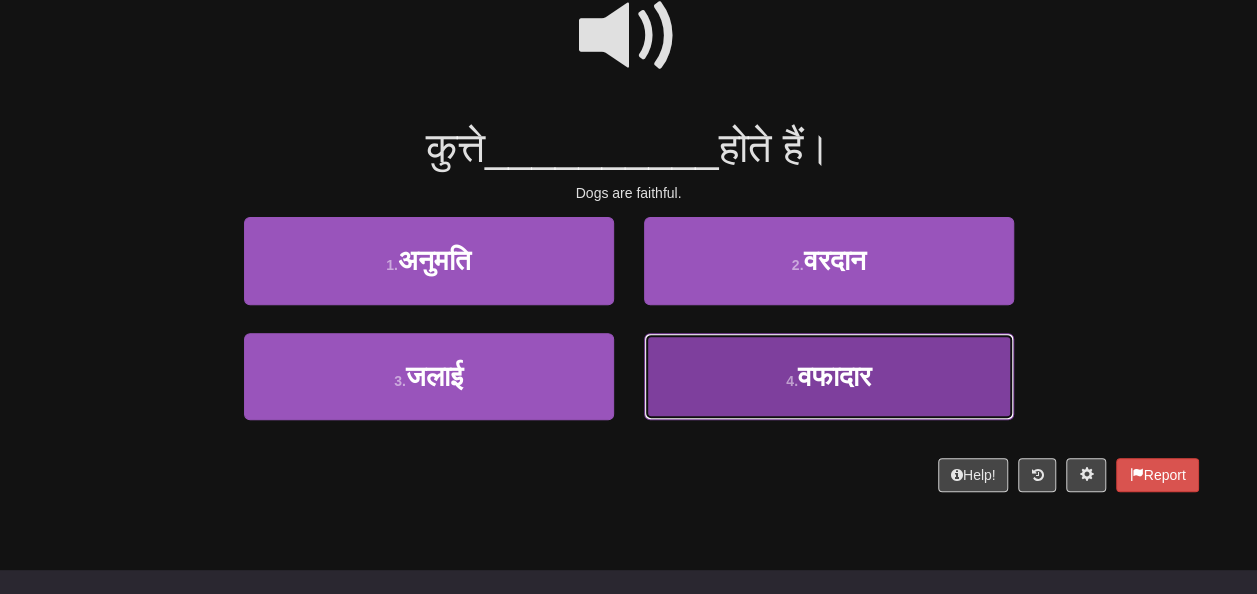 click on "4 ." at bounding box center (792, 381) 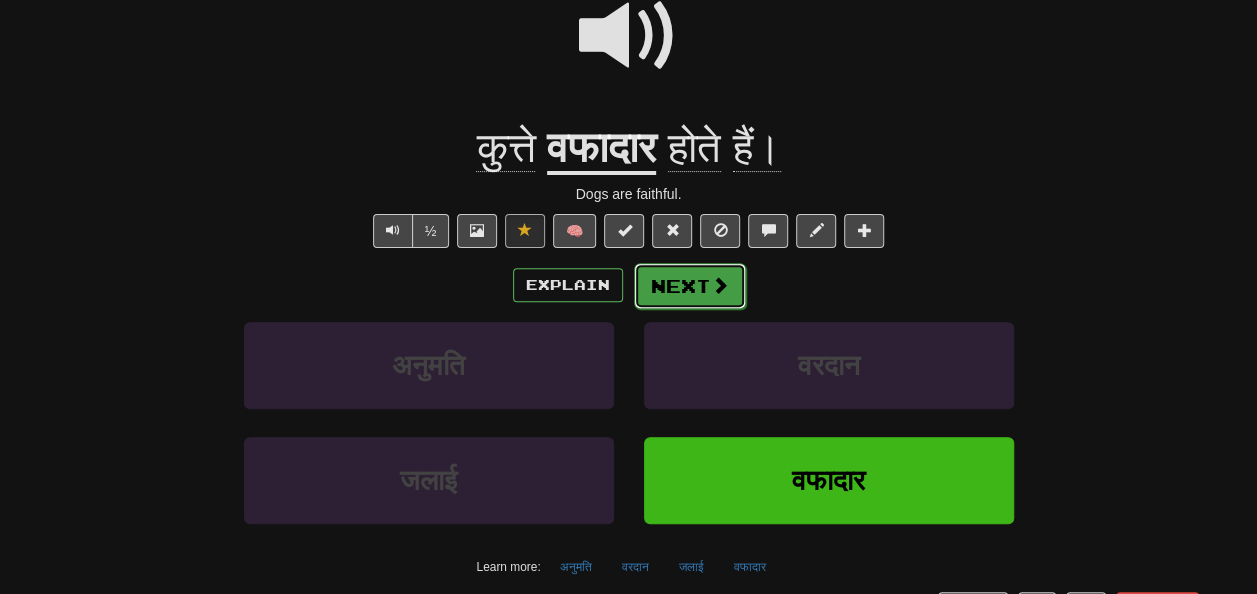 click at bounding box center [720, 285] 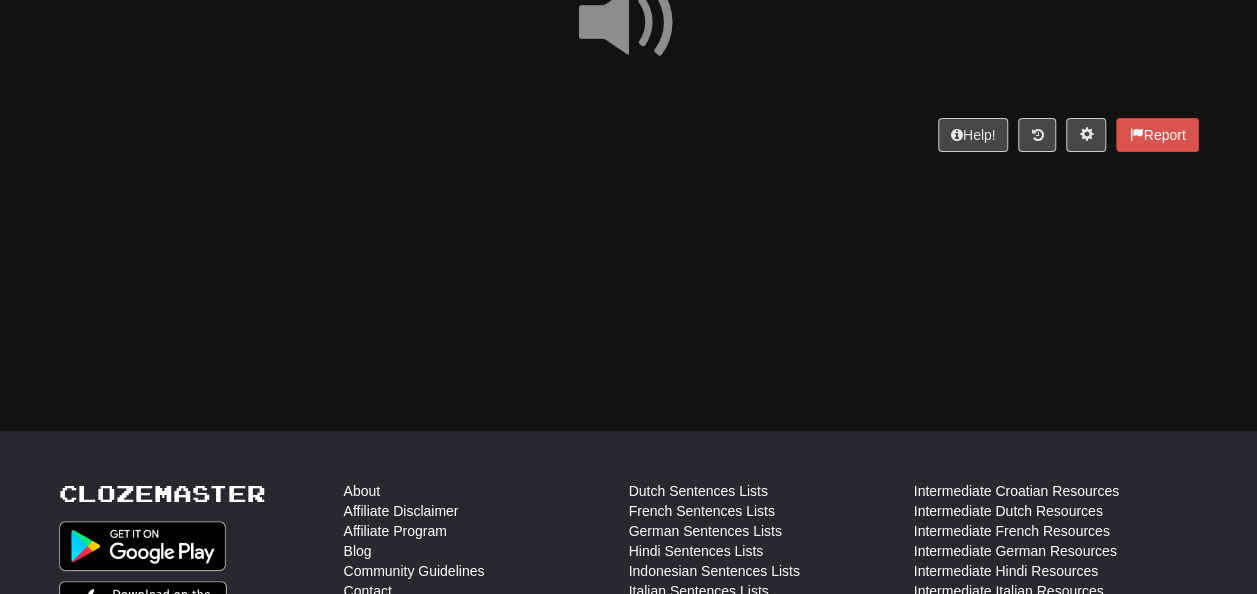 scroll, scrollTop: 0, scrollLeft: 0, axis: both 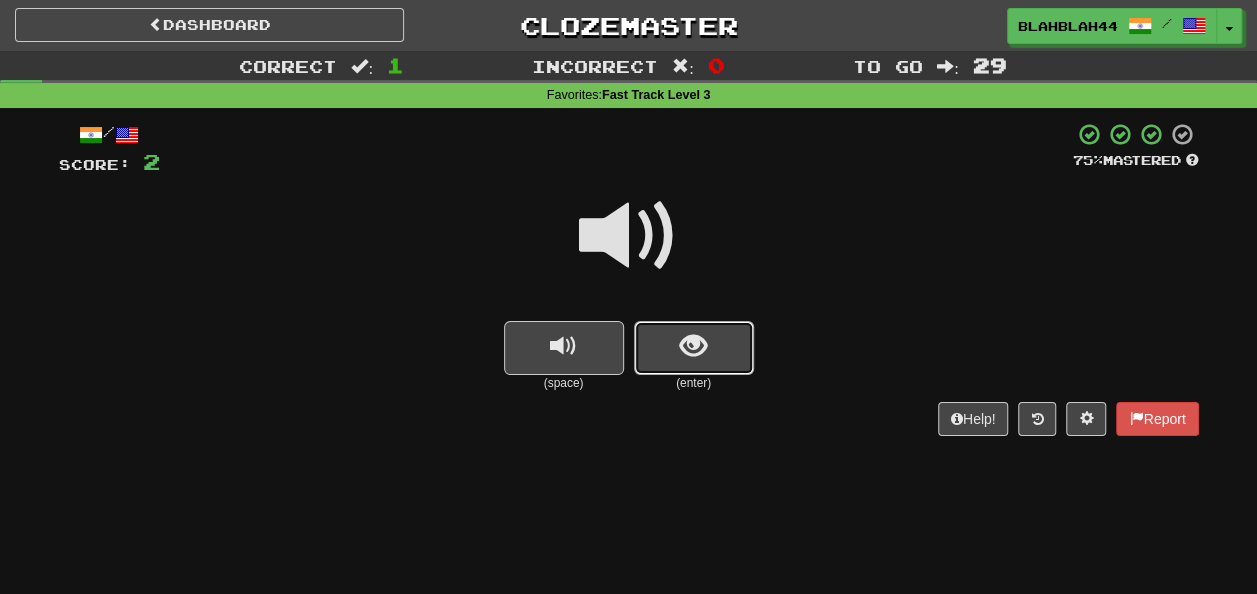 click at bounding box center [693, 346] 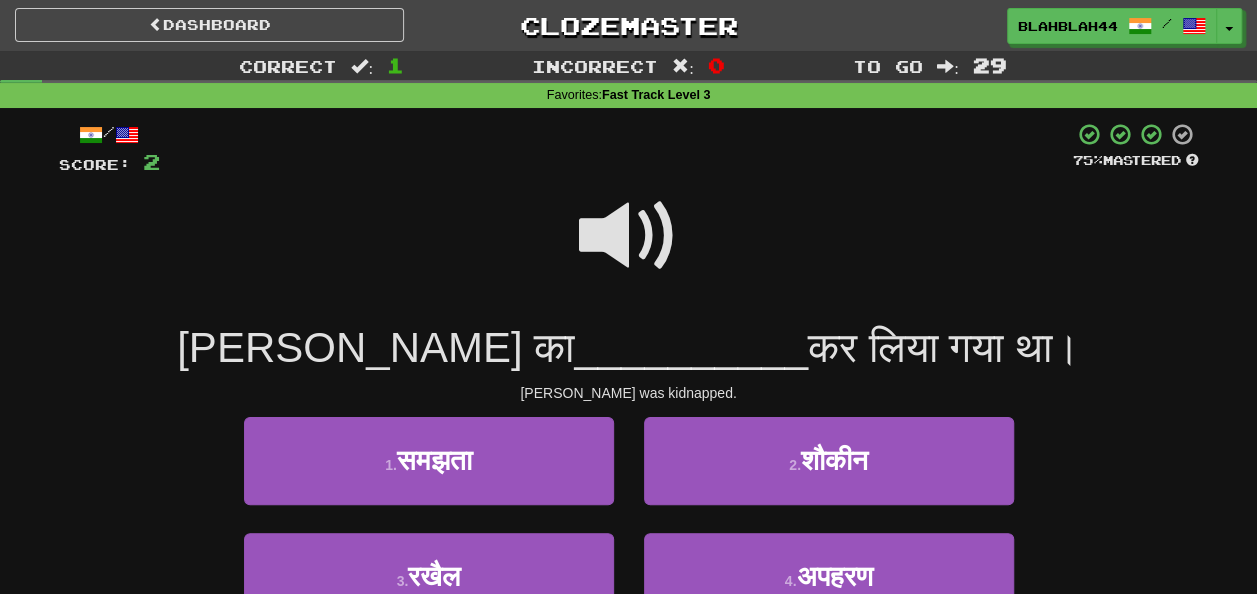 scroll, scrollTop: 100, scrollLeft: 0, axis: vertical 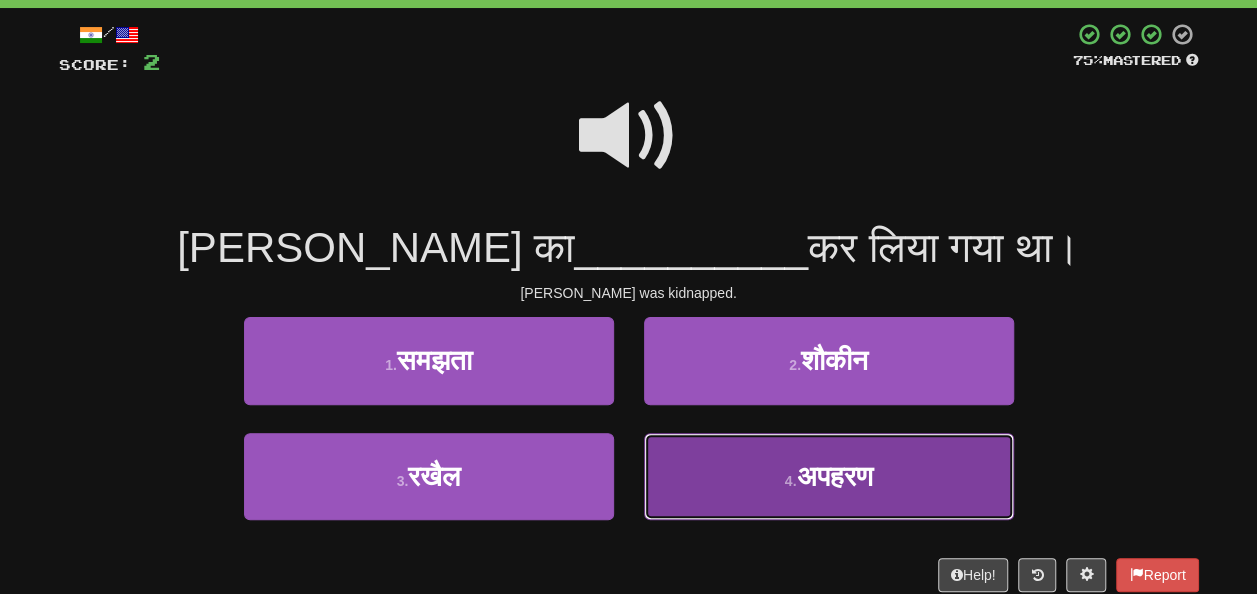 click on "अपहरण" at bounding box center (834, 476) 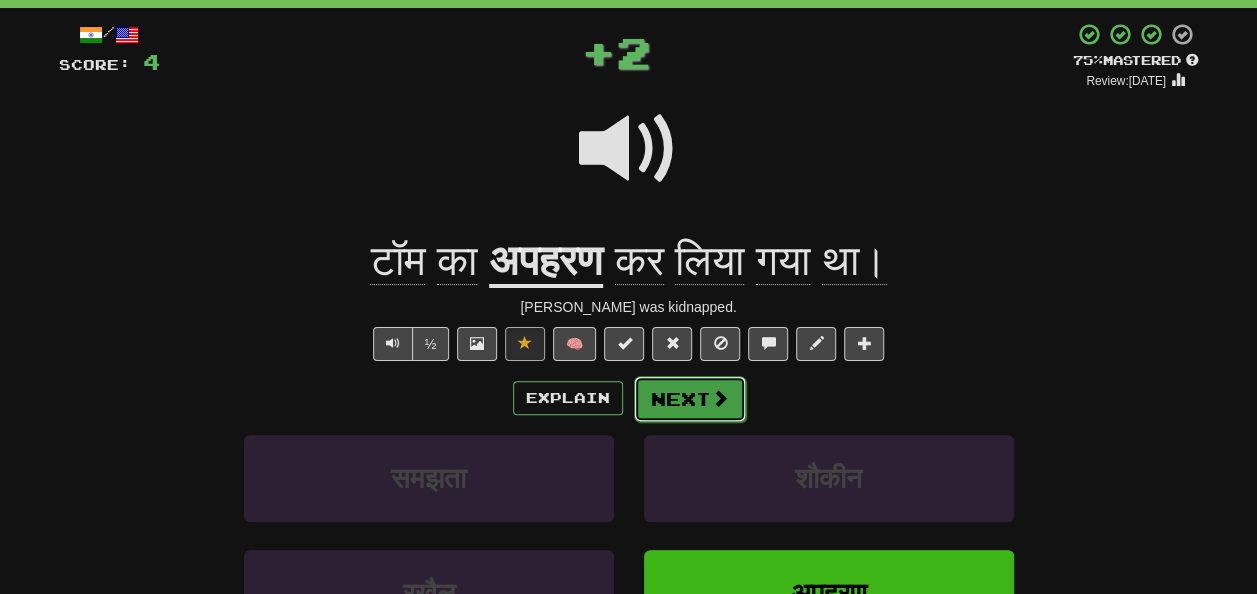 click on "Next" at bounding box center [690, 399] 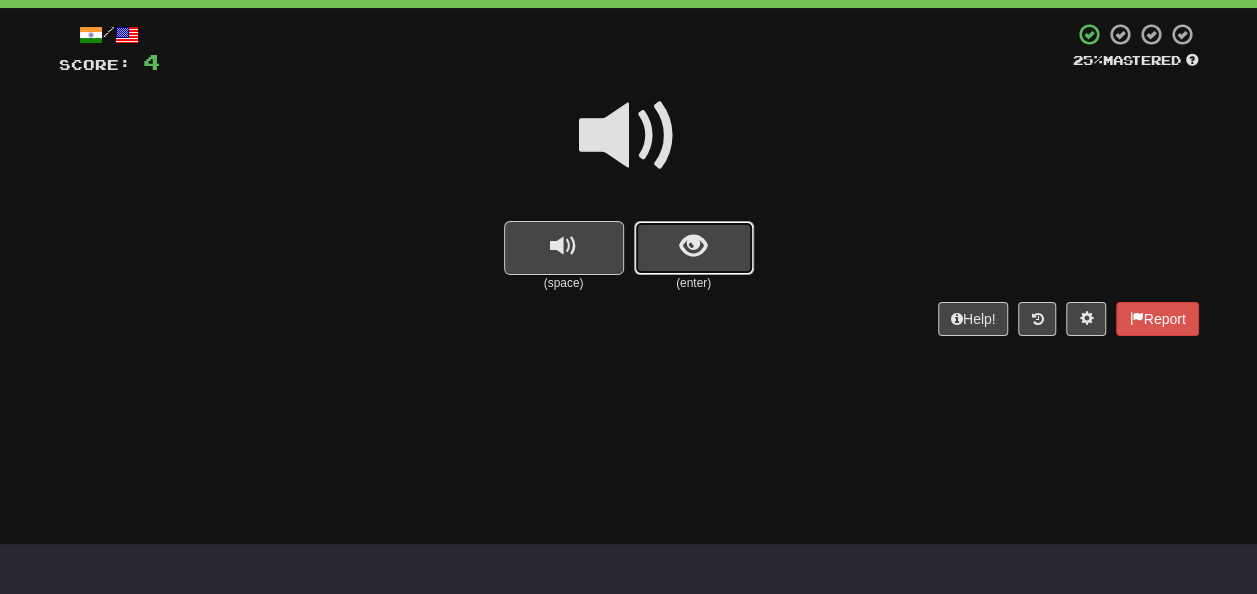 click at bounding box center [694, 248] 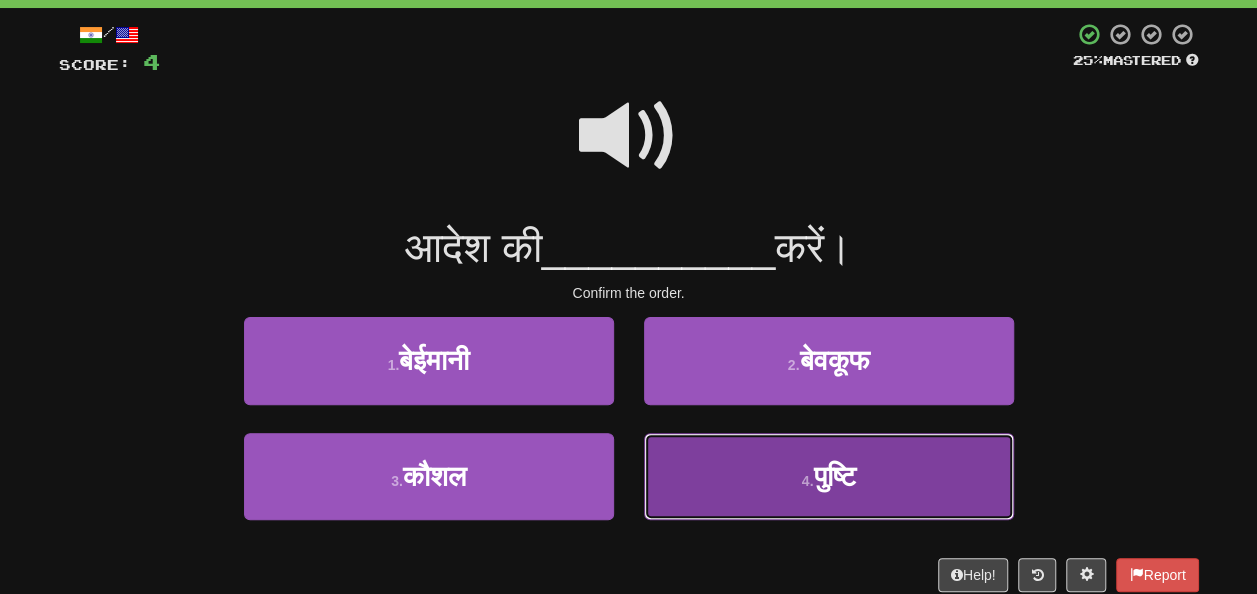 click on "पुष्टि" at bounding box center (834, 476) 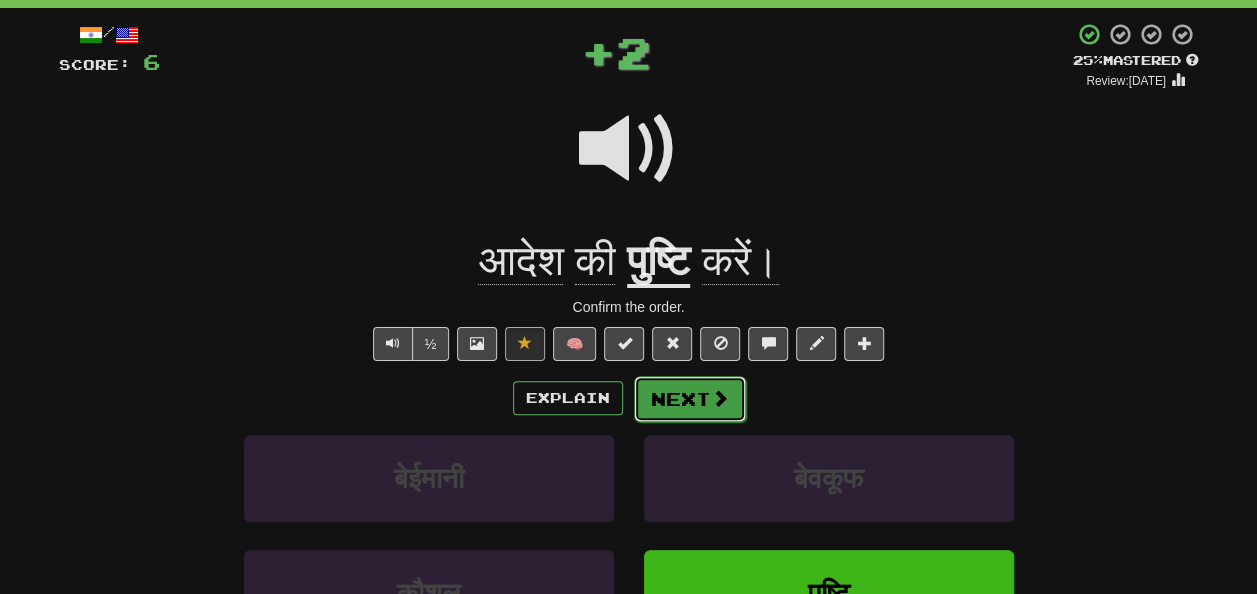 click on "Next" at bounding box center (690, 399) 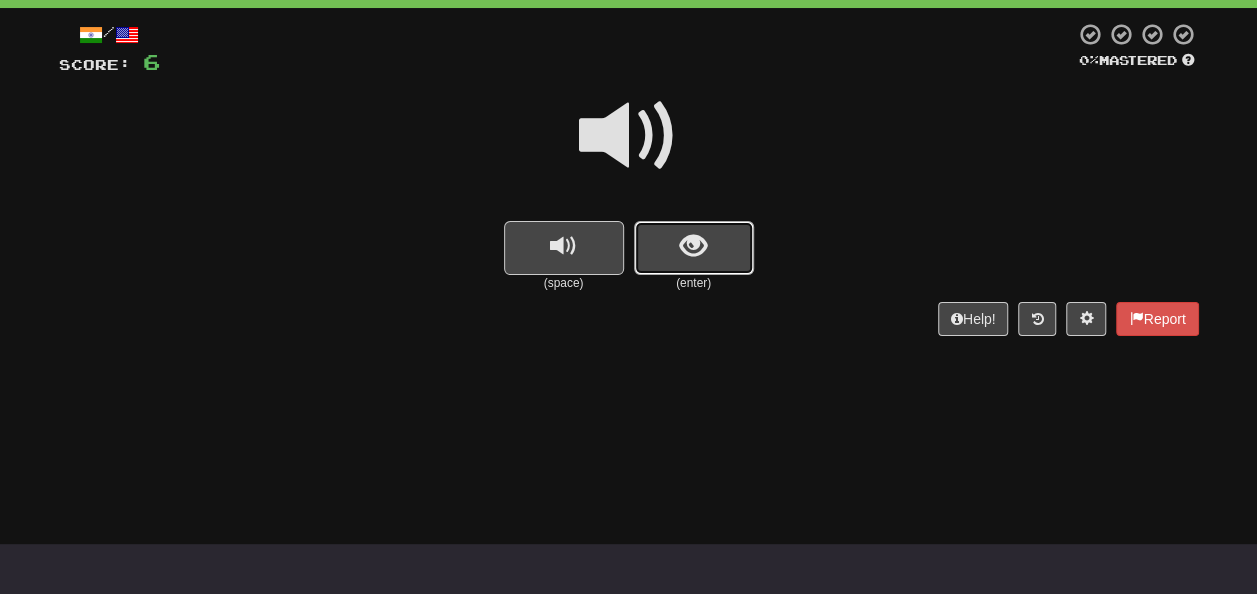 click at bounding box center [693, 246] 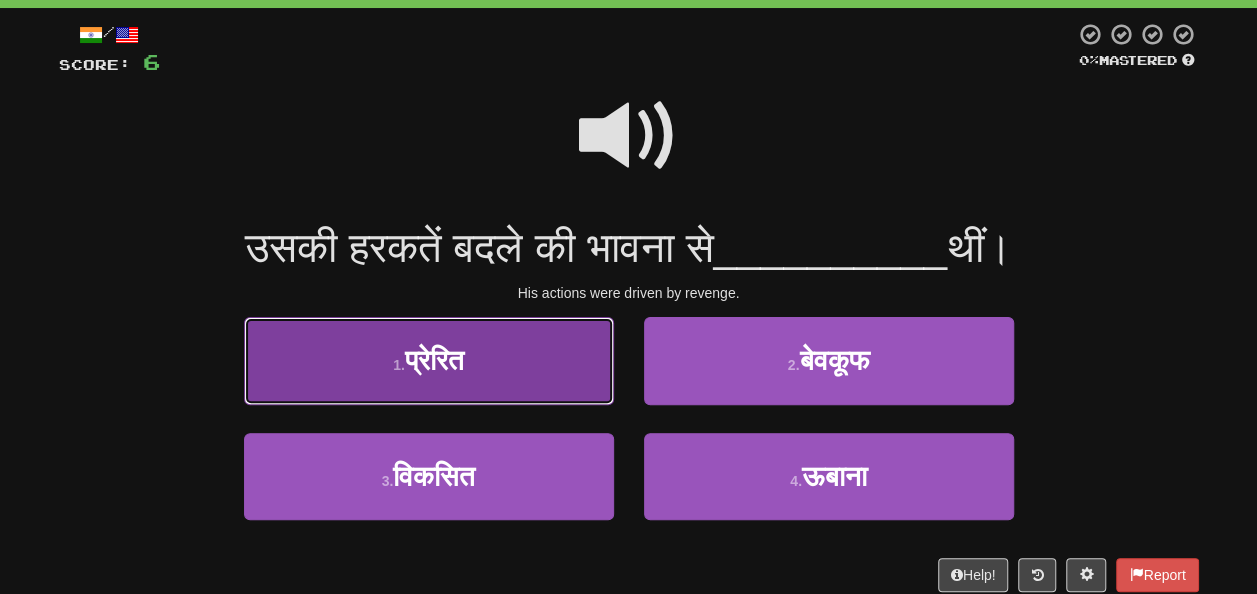 click on "1 .  प्रेरित" at bounding box center (429, 360) 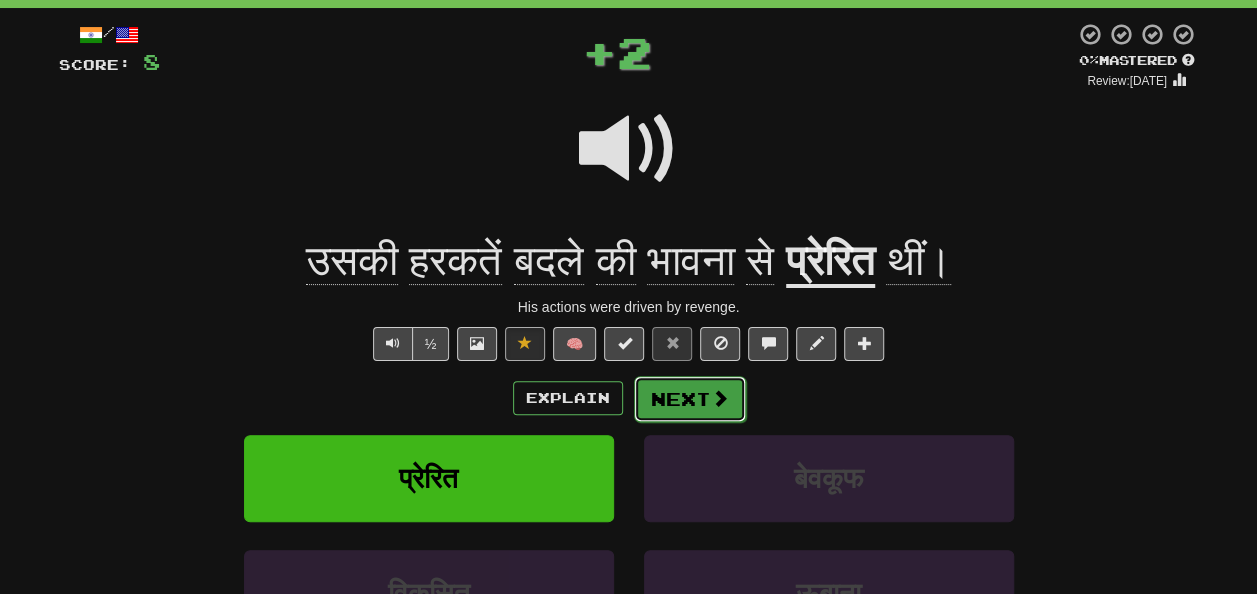 click on "Next" at bounding box center (690, 399) 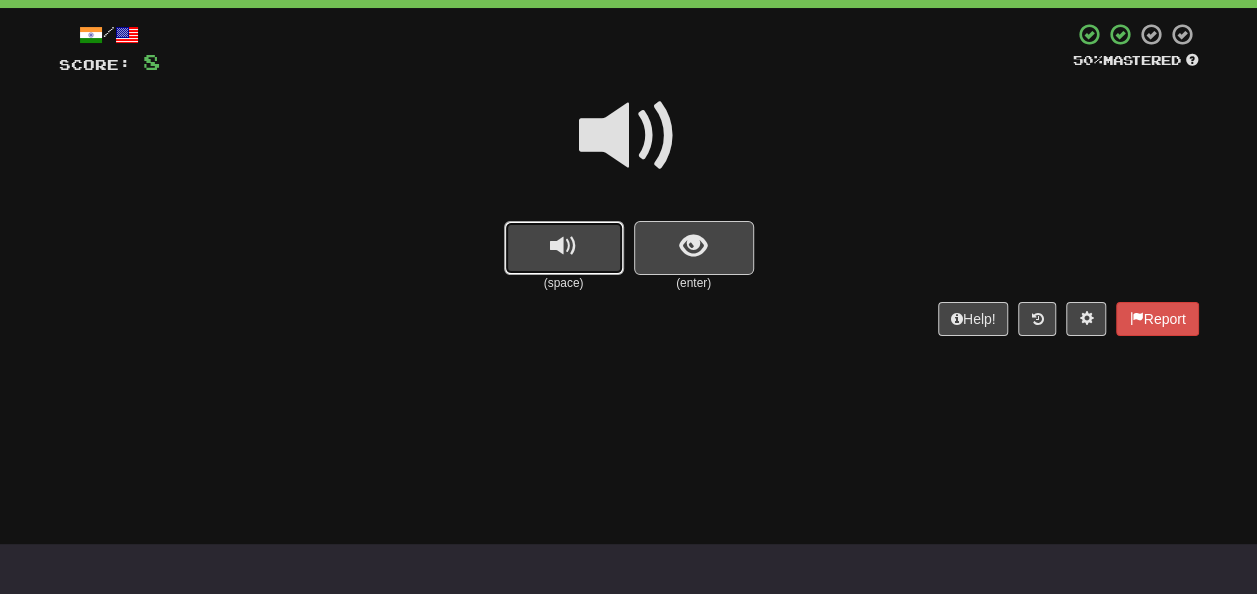 click at bounding box center (564, 248) 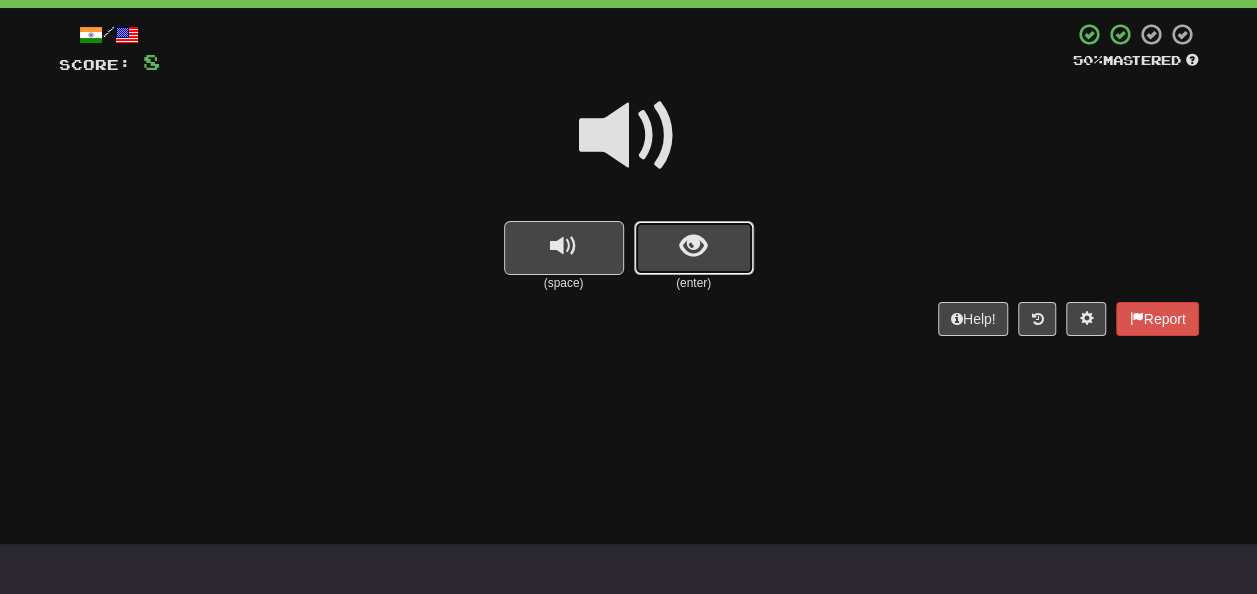 click at bounding box center [693, 246] 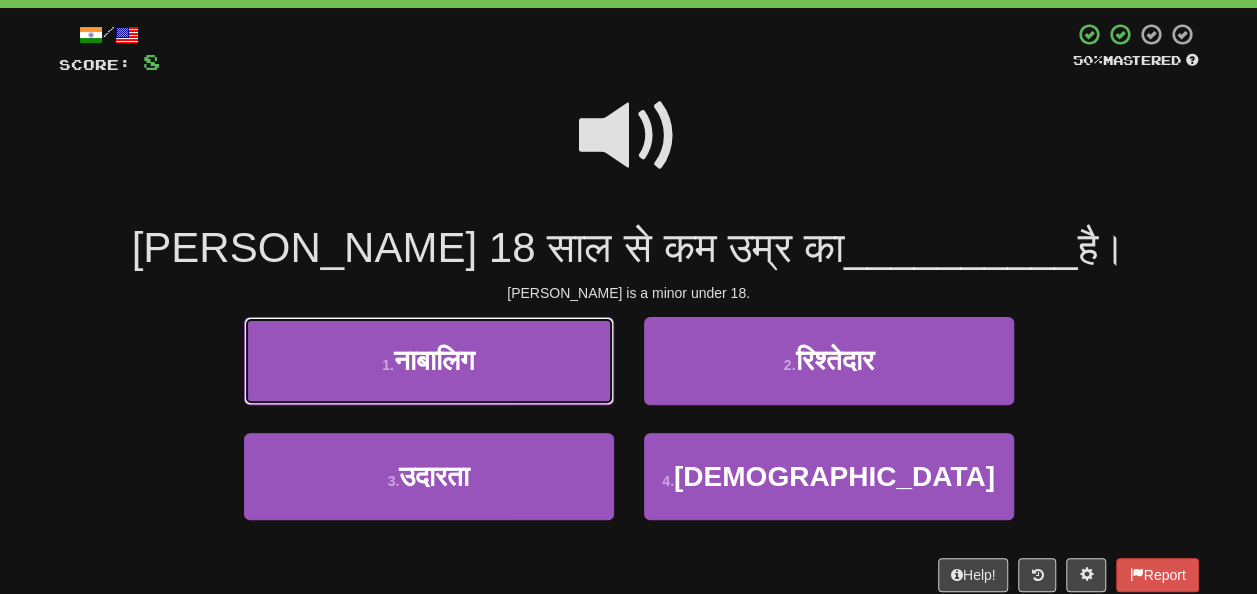 click on "नाबालिग" at bounding box center [434, 360] 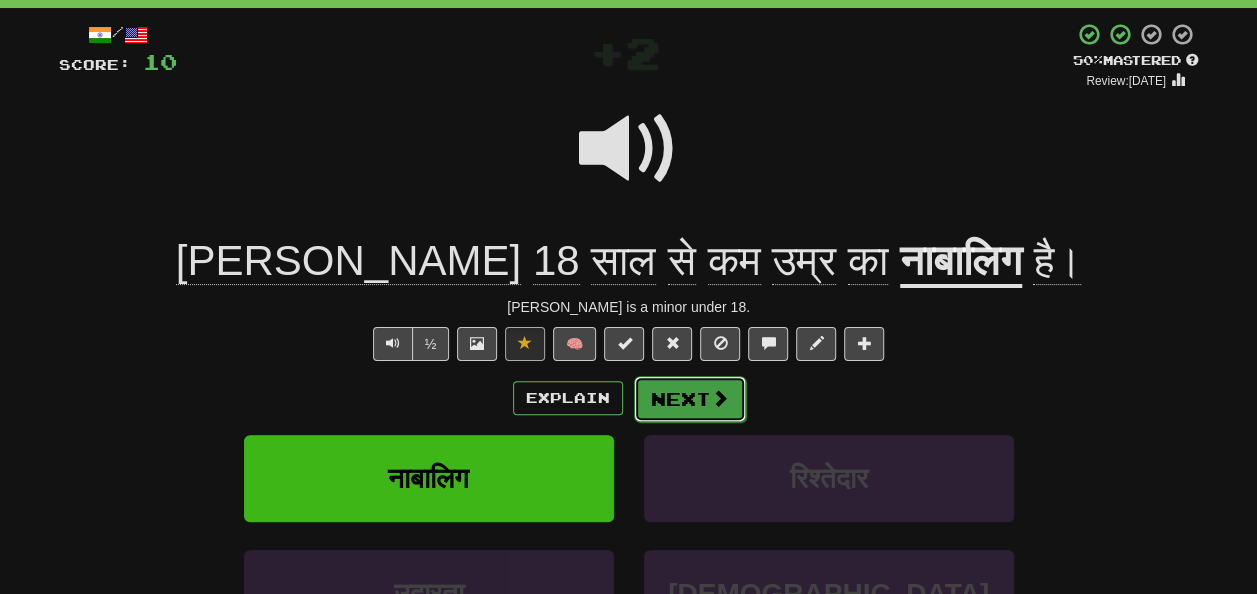 click on "Next" at bounding box center (690, 399) 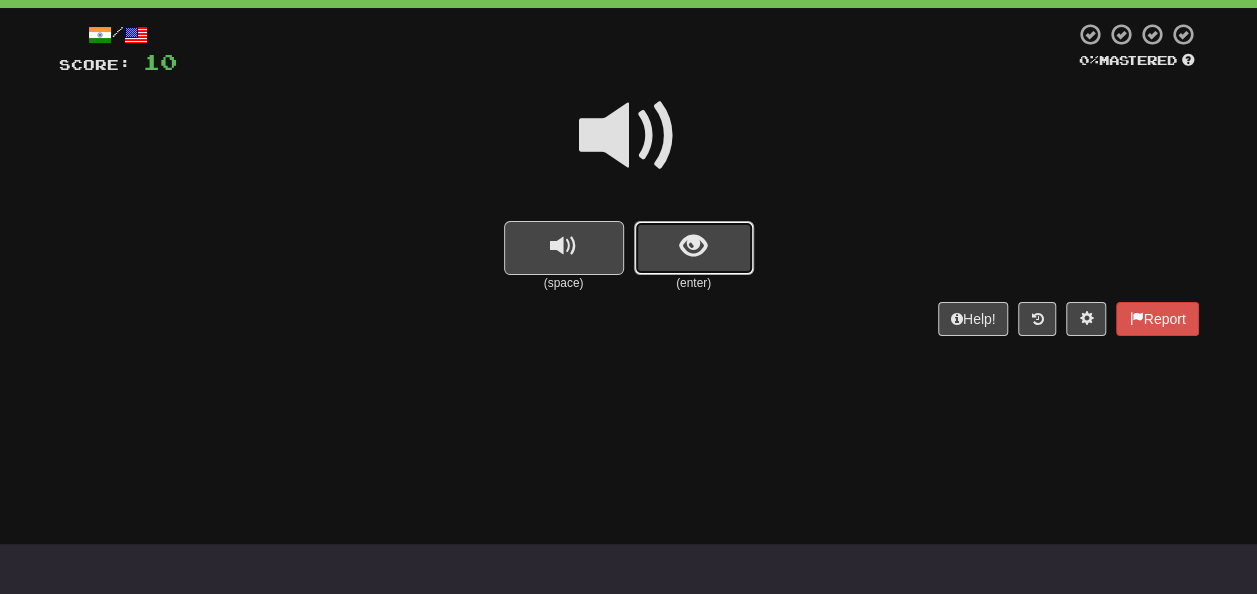 click at bounding box center (694, 248) 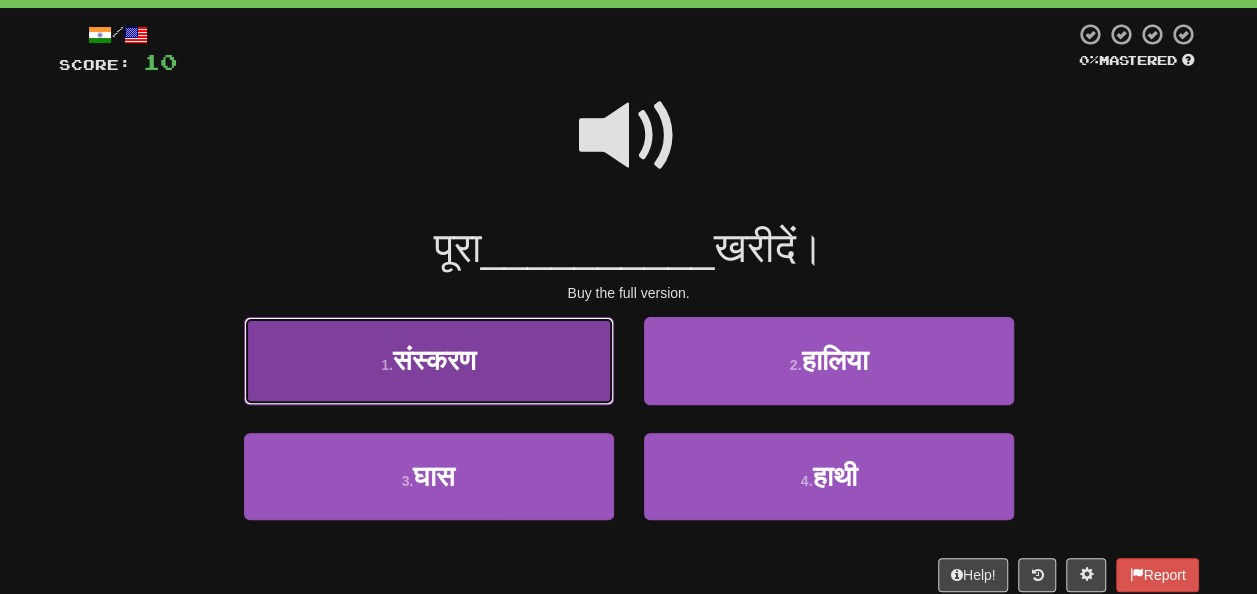click on "1 .  संस्करण" at bounding box center (429, 360) 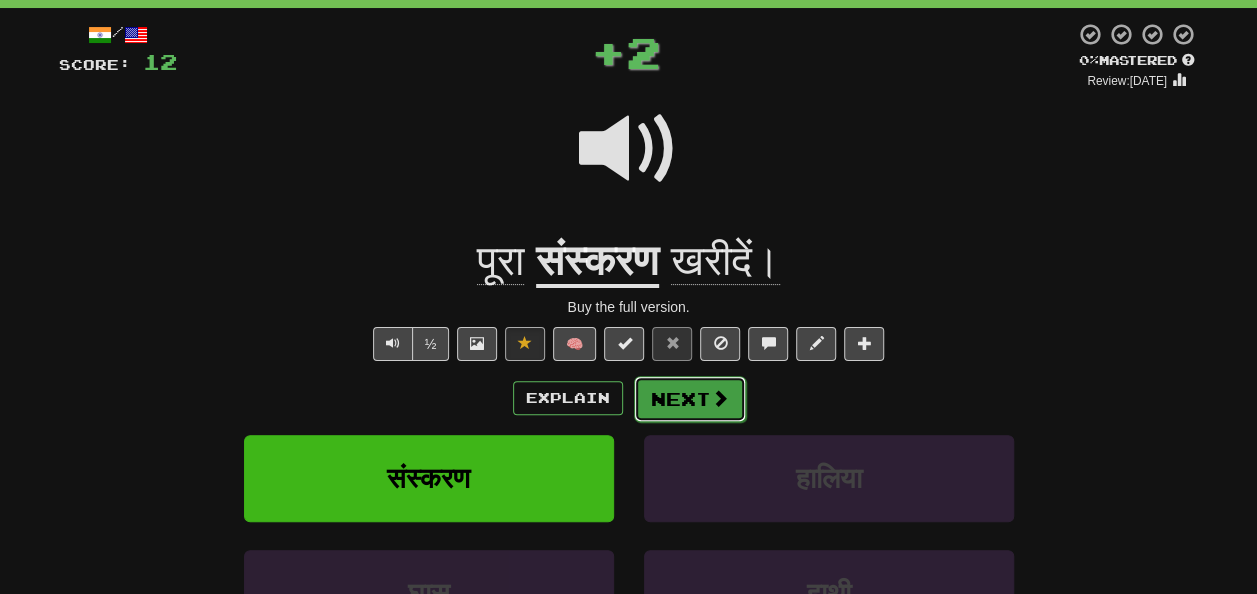 click at bounding box center [720, 398] 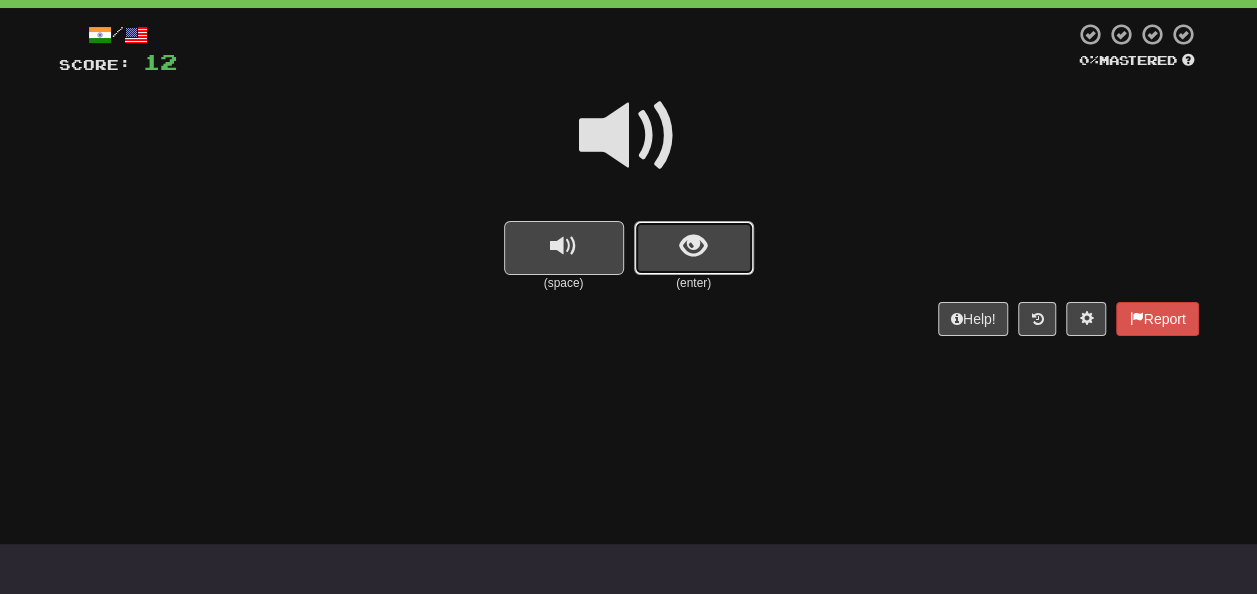 click at bounding box center [694, 248] 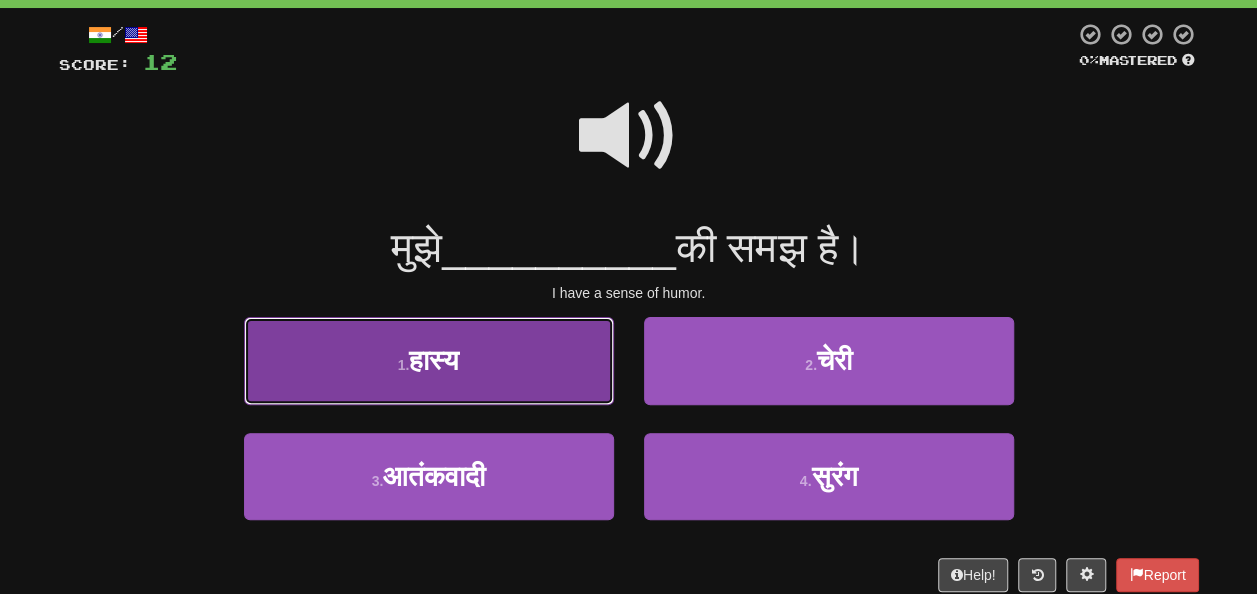 click on "1 .  हास्य" at bounding box center [429, 360] 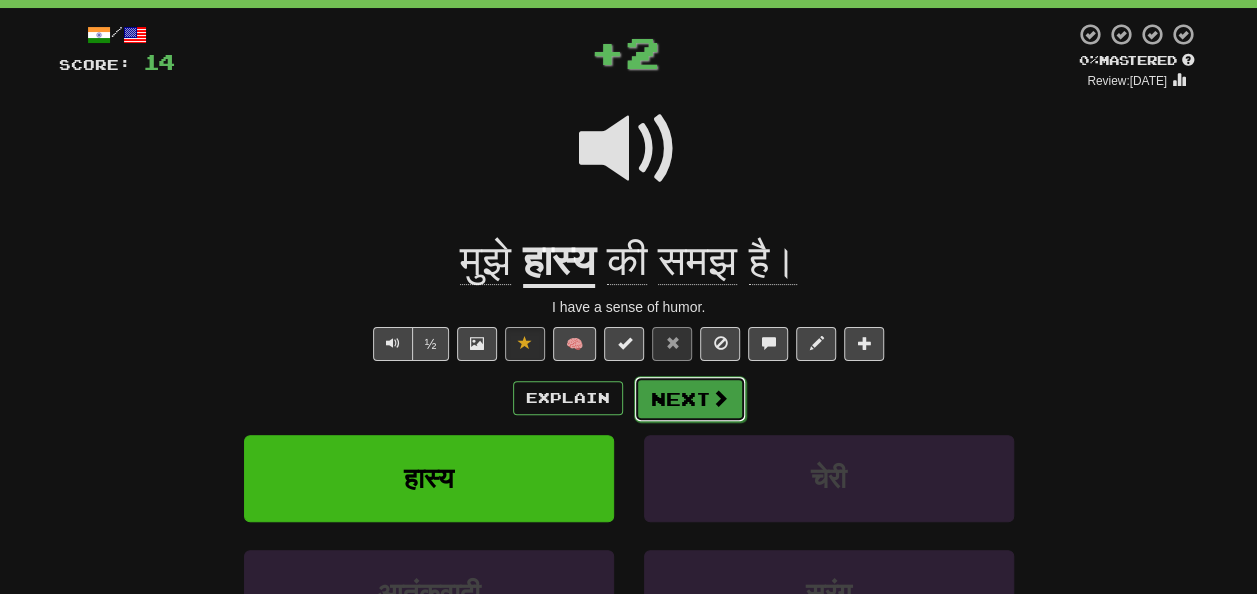 click on "Next" at bounding box center (690, 399) 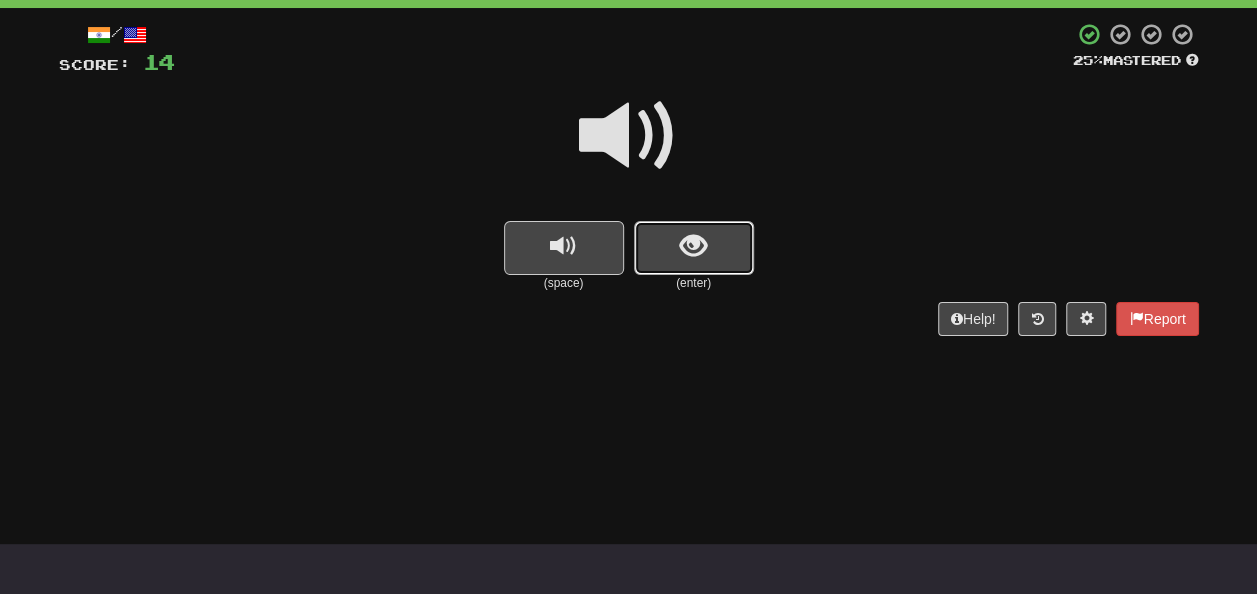 click at bounding box center (693, 246) 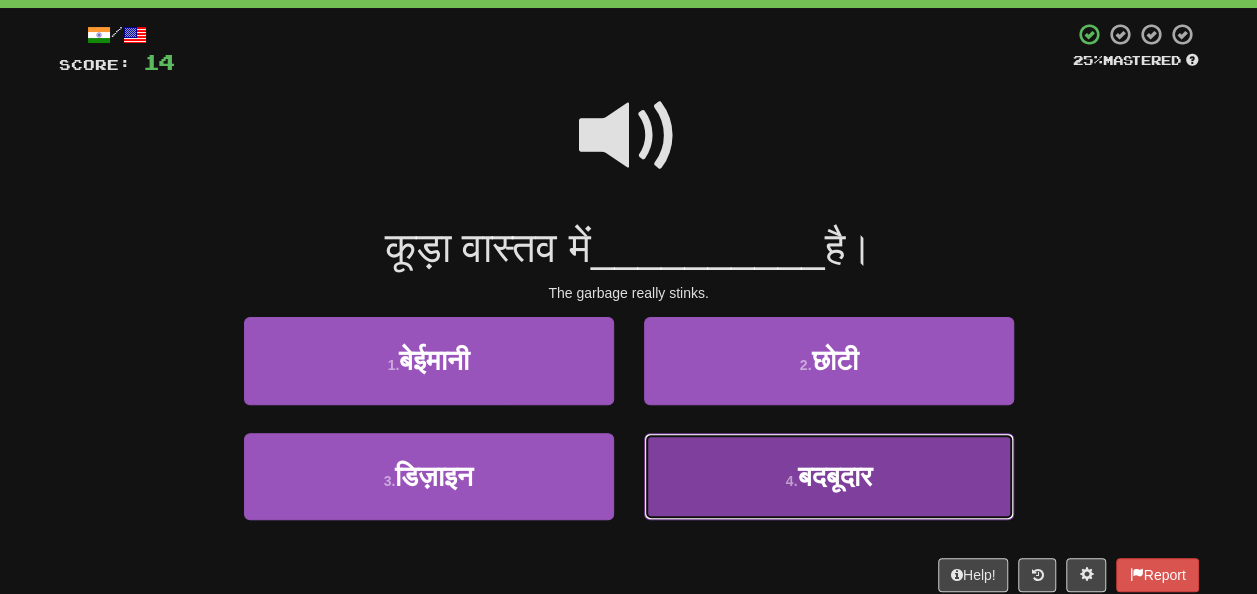 click on "4 .  बदबूदार" at bounding box center [829, 476] 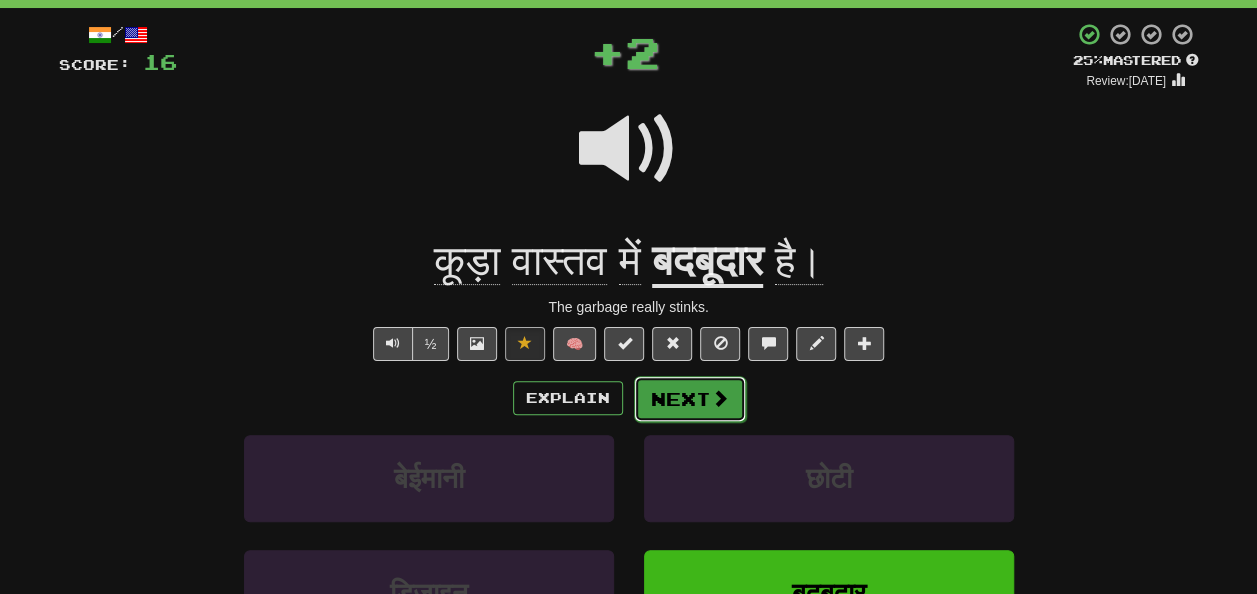 click at bounding box center [720, 398] 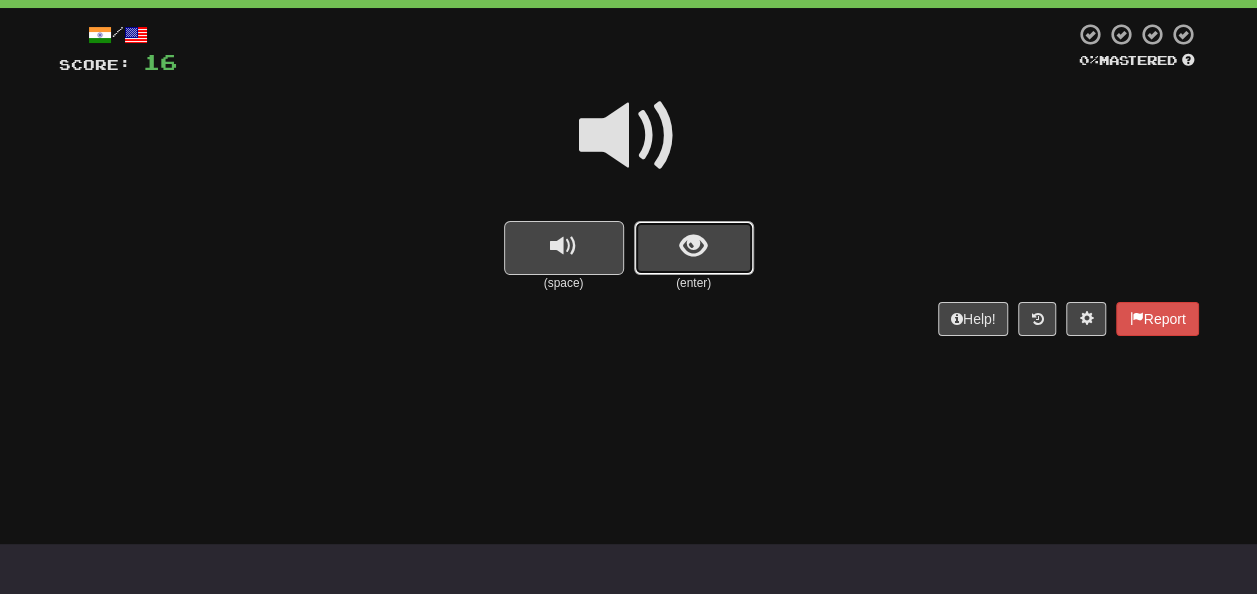 click at bounding box center [693, 246] 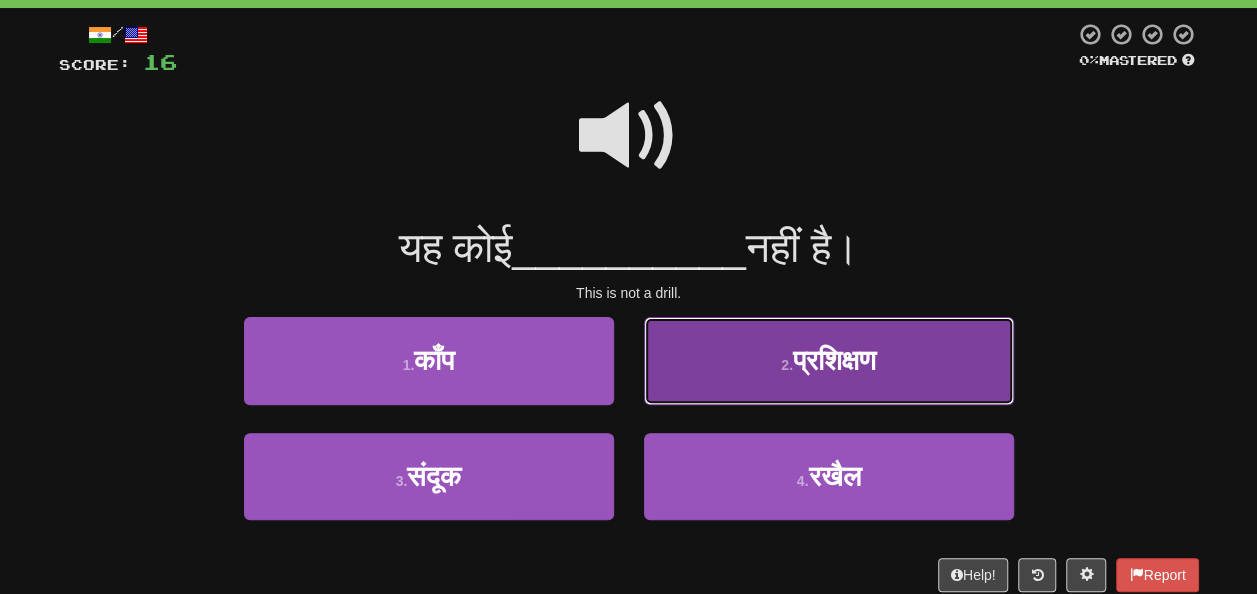 click on "2 .  प्रशिक्षण" at bounding box center (829, 360) 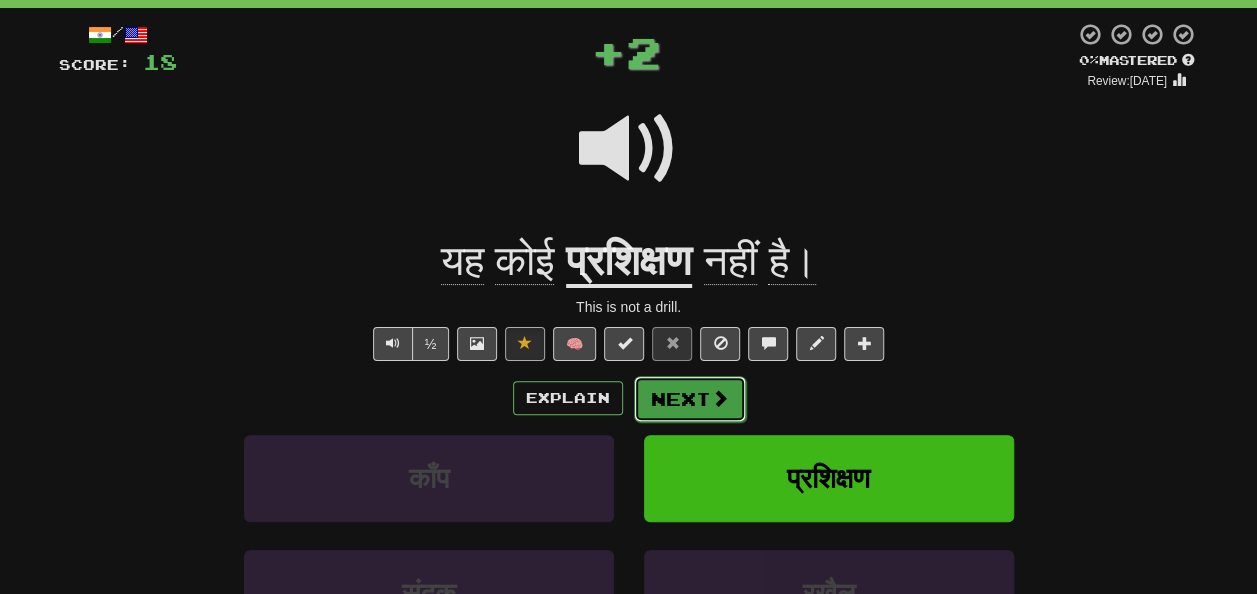 click on "Next" at bounding box center (690, 399) 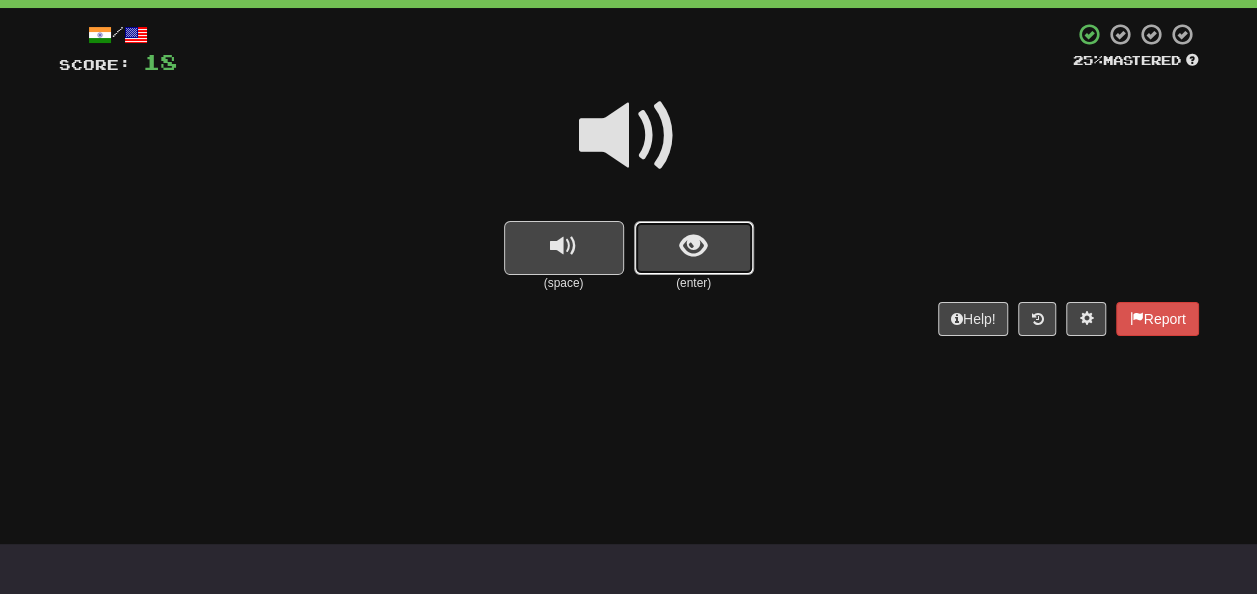 click at bounding box center [694, 248] 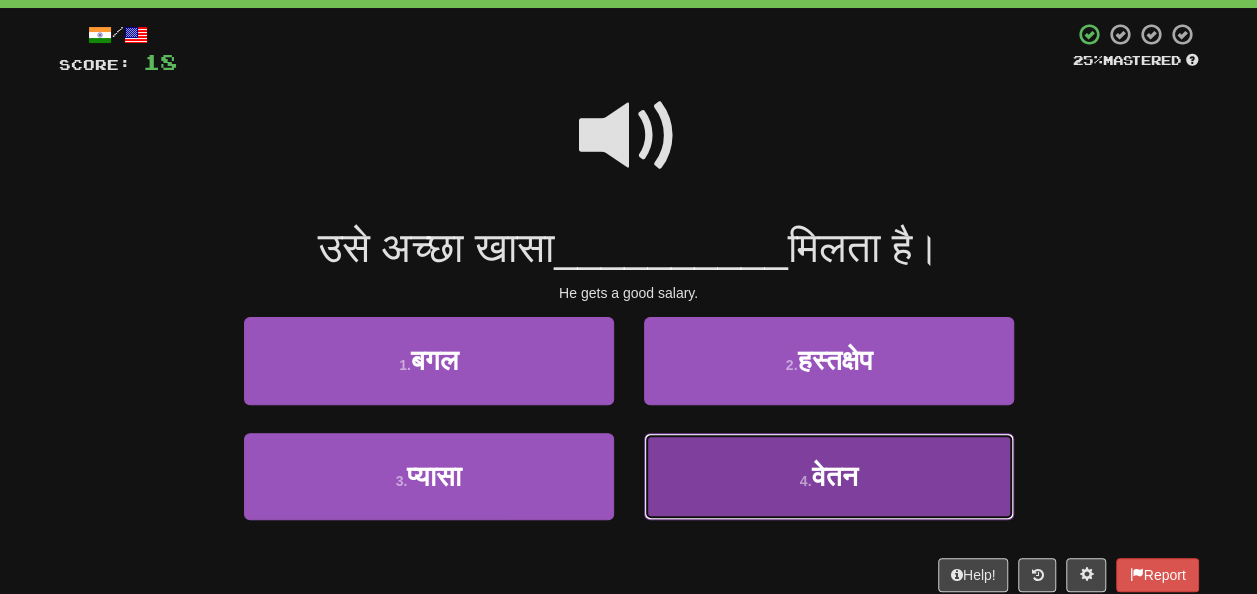 drag, startPoint x: 1005, startPoint y: 494, endPoint x: 961, endPoint y: 471, distance: 49.648766 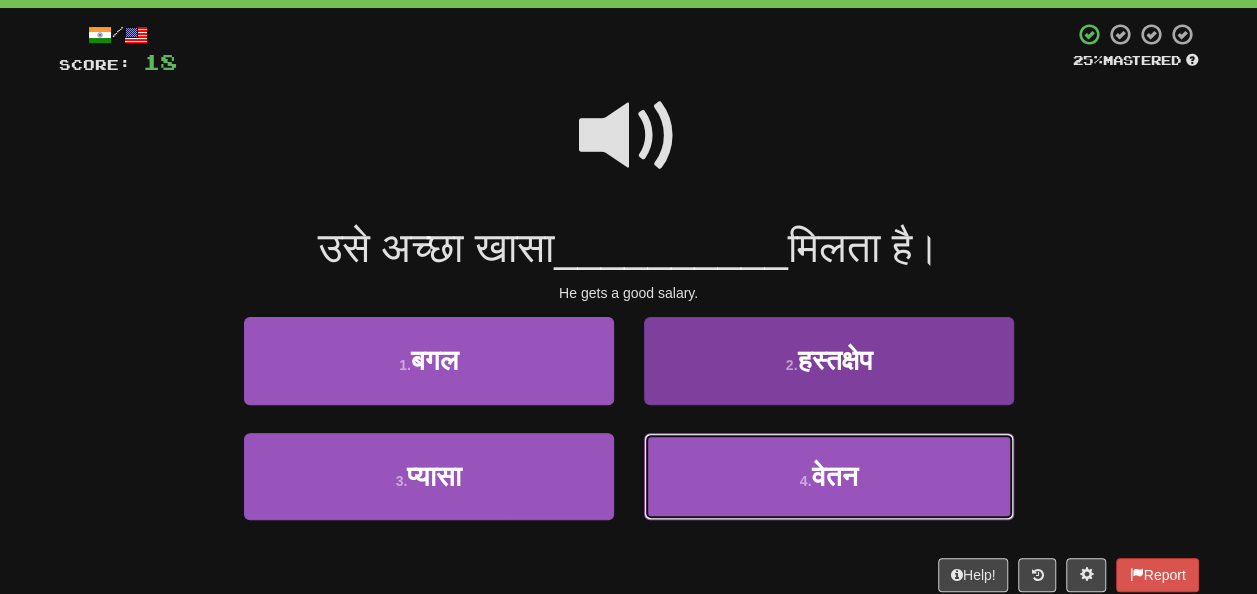 click on "4 .  वेतन" at bounding box center (829, 476) 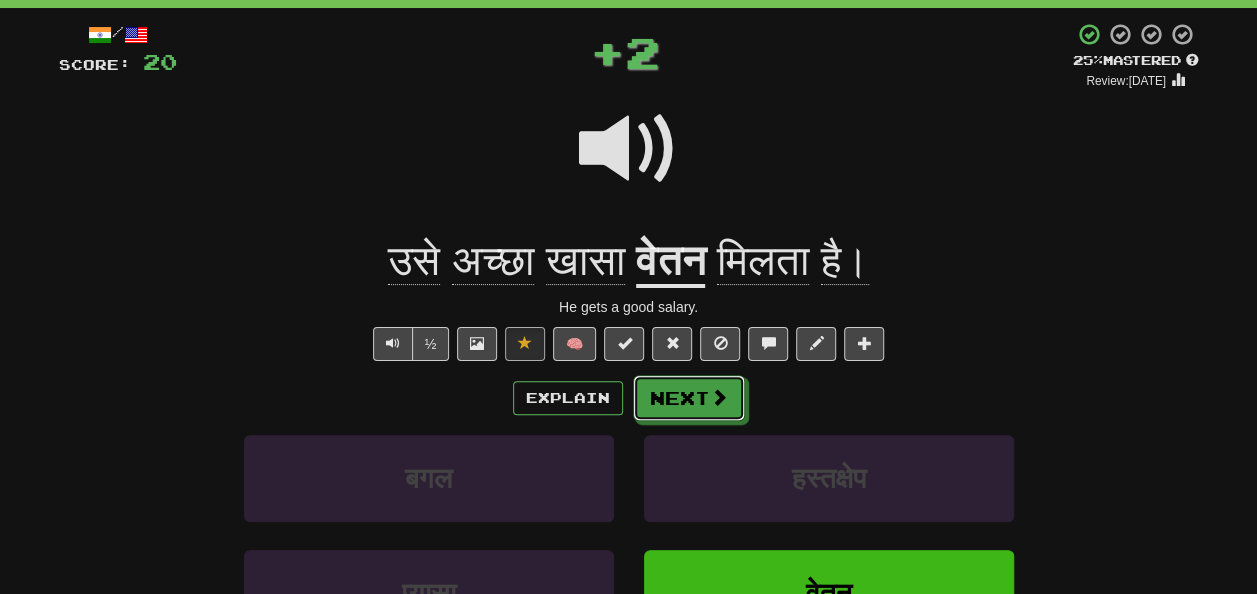 click on "Next" at bounding box center (689, 398) 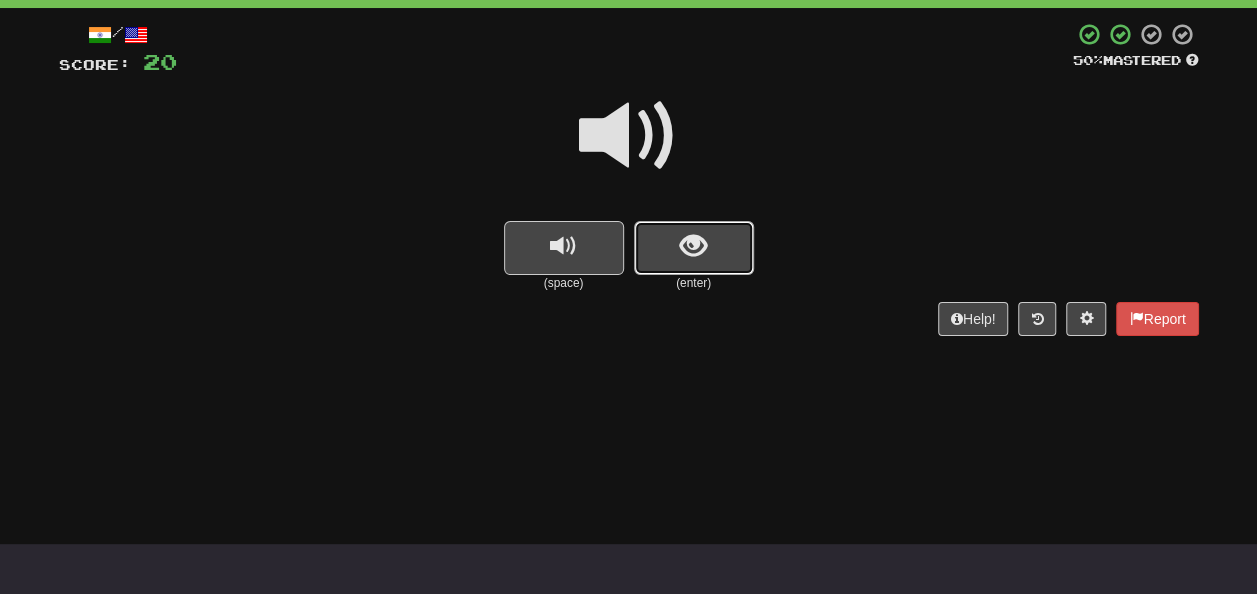 click at bounding box center [694, 248] 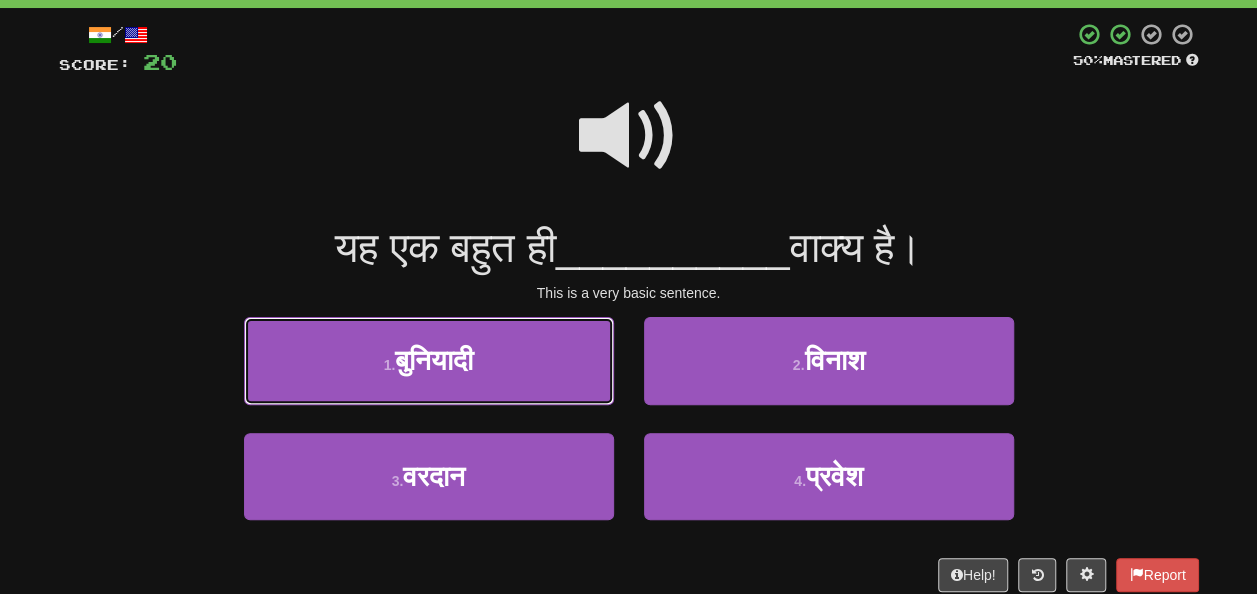 click on "बुनियादी" at bounding box center (434, 360) 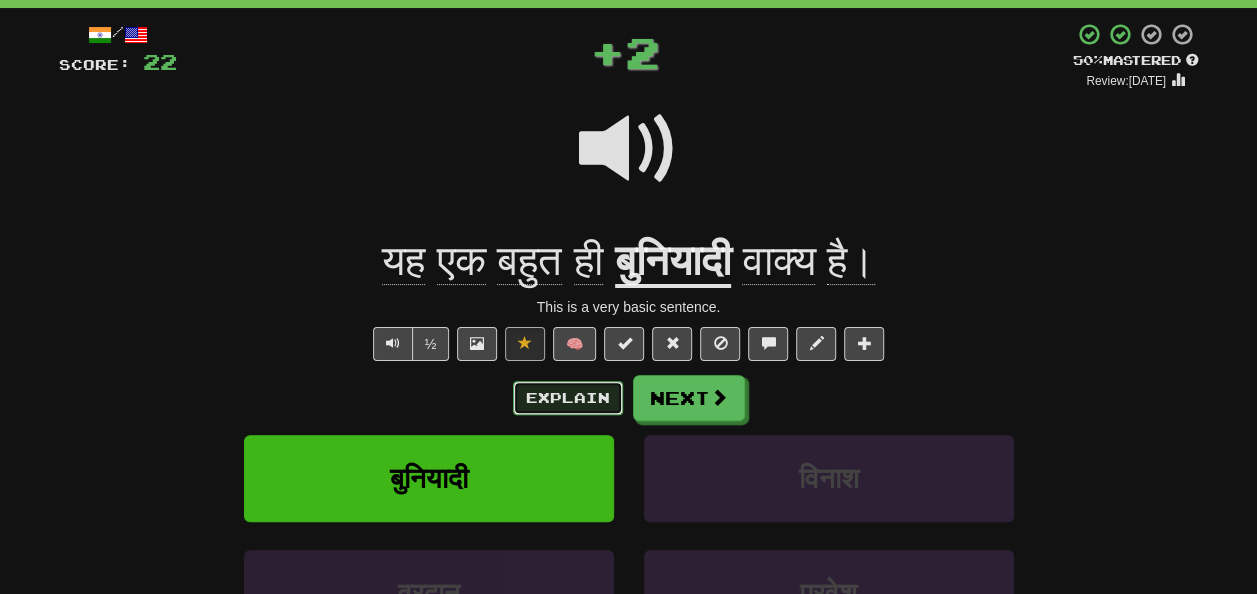 click on "Explain" at bounding box center [568, 398] 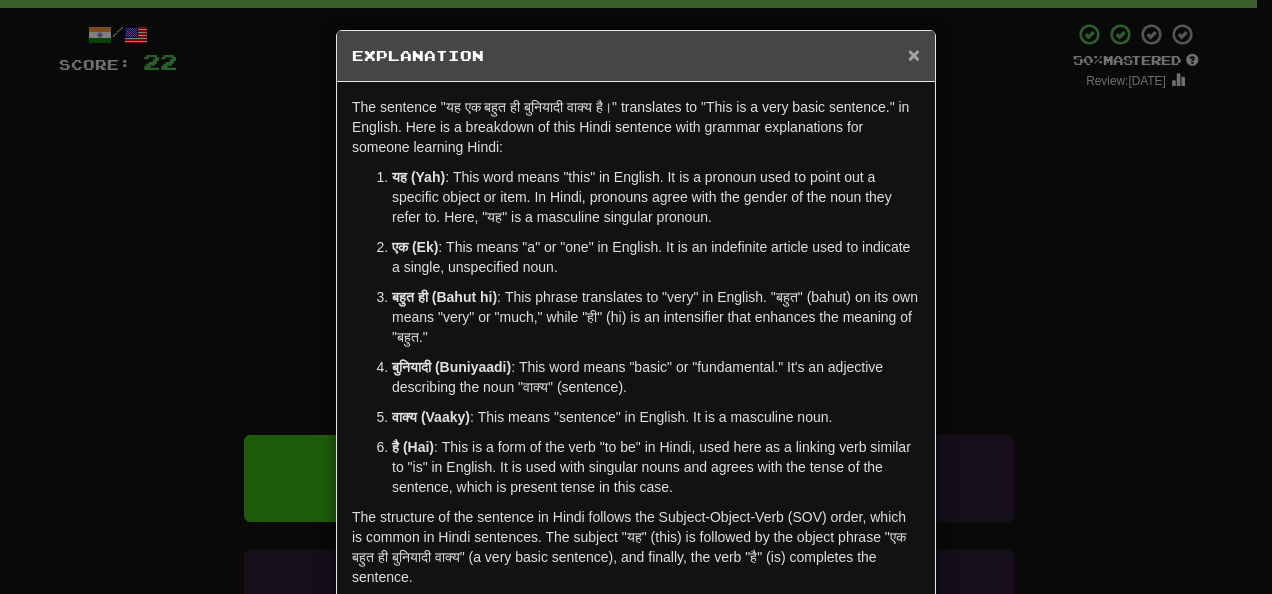 click on "×" at bounding box center (914, 54) 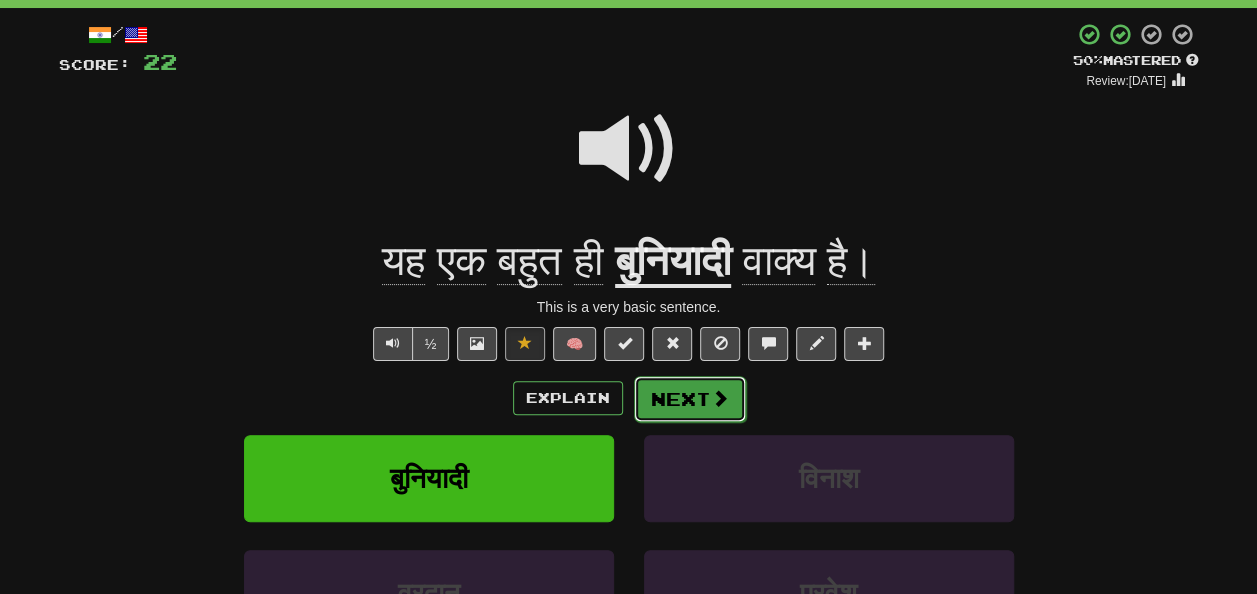 click on "Next" at bounding box center (690, 399) 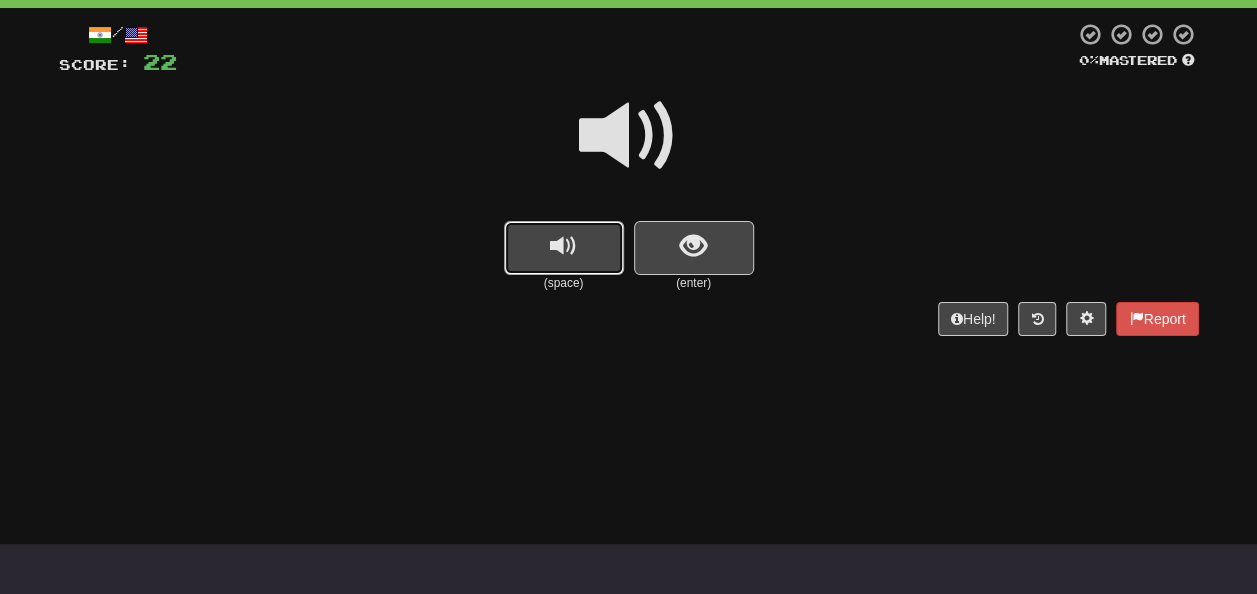 click at bounding box center [563, 246] 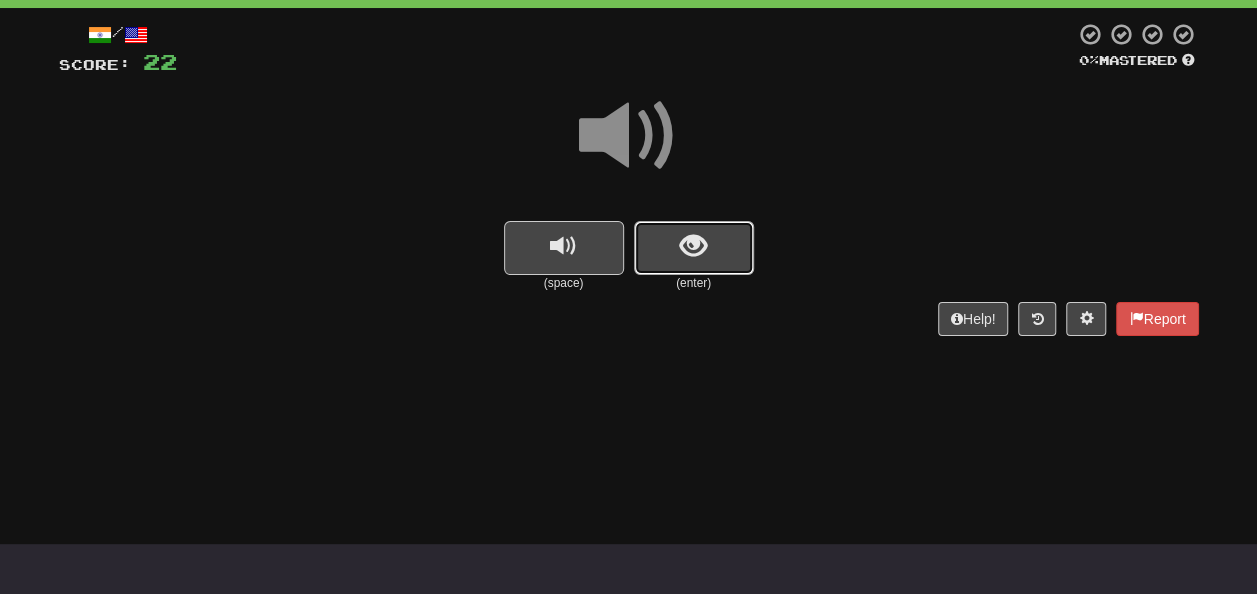 click at bounding box center [694, 248] 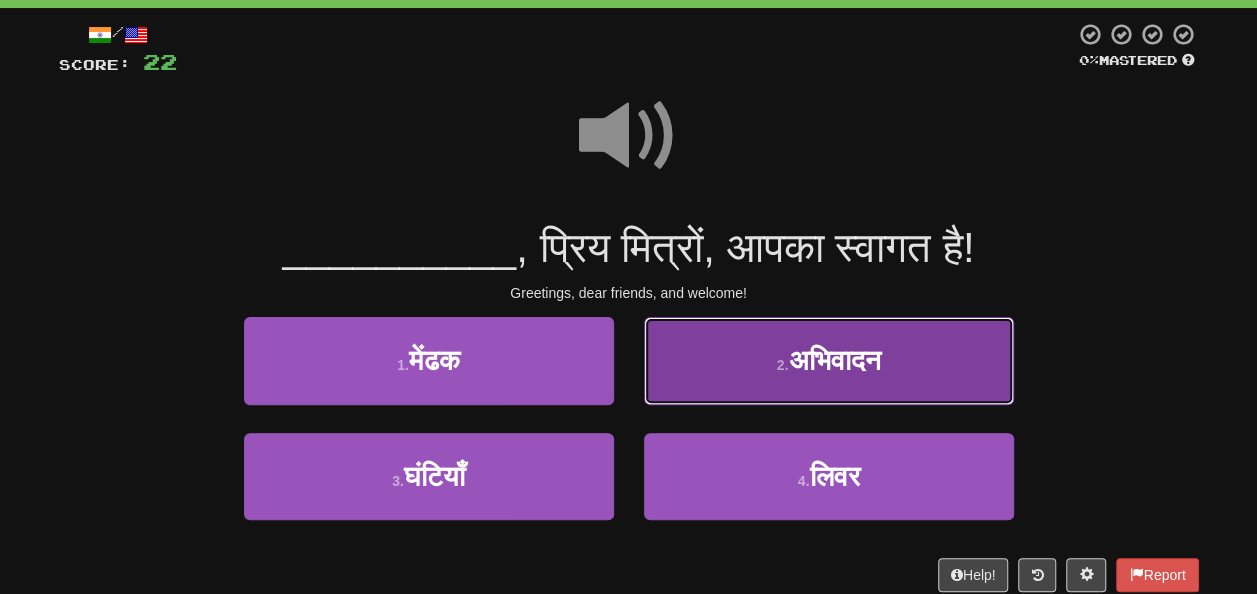 click on "2 .  अभिवादन" at bounding box center [829, 360] 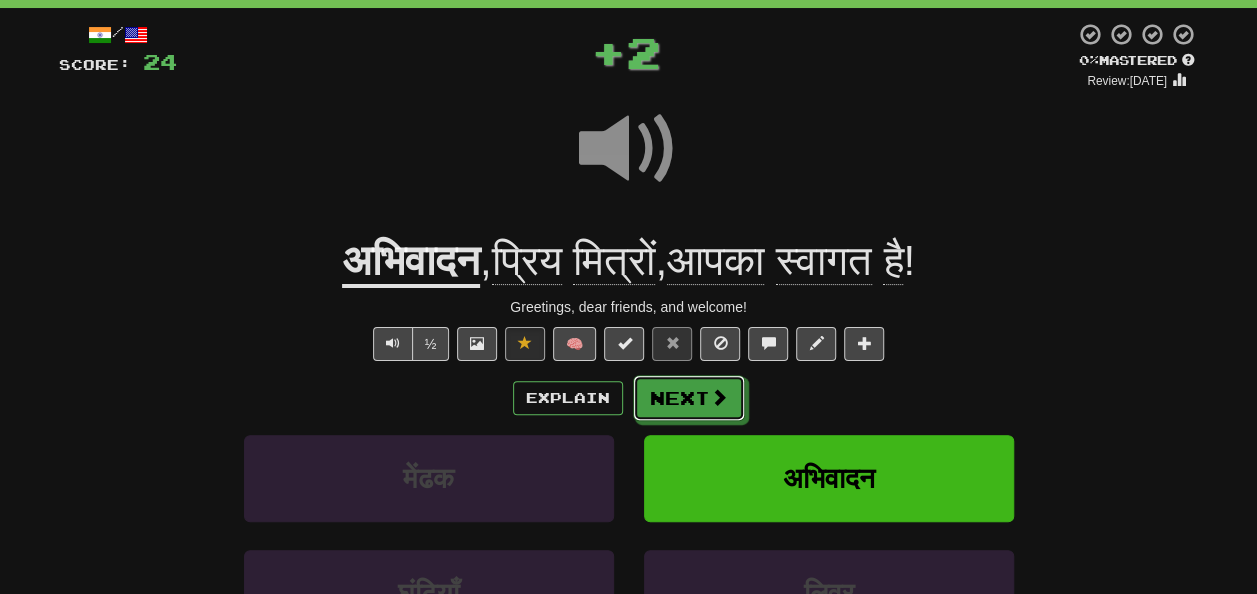 drag, startPoint x: 733, startPoint y: 406, endPoint x: 732, endPoint y: 418, distance: 12.0415945 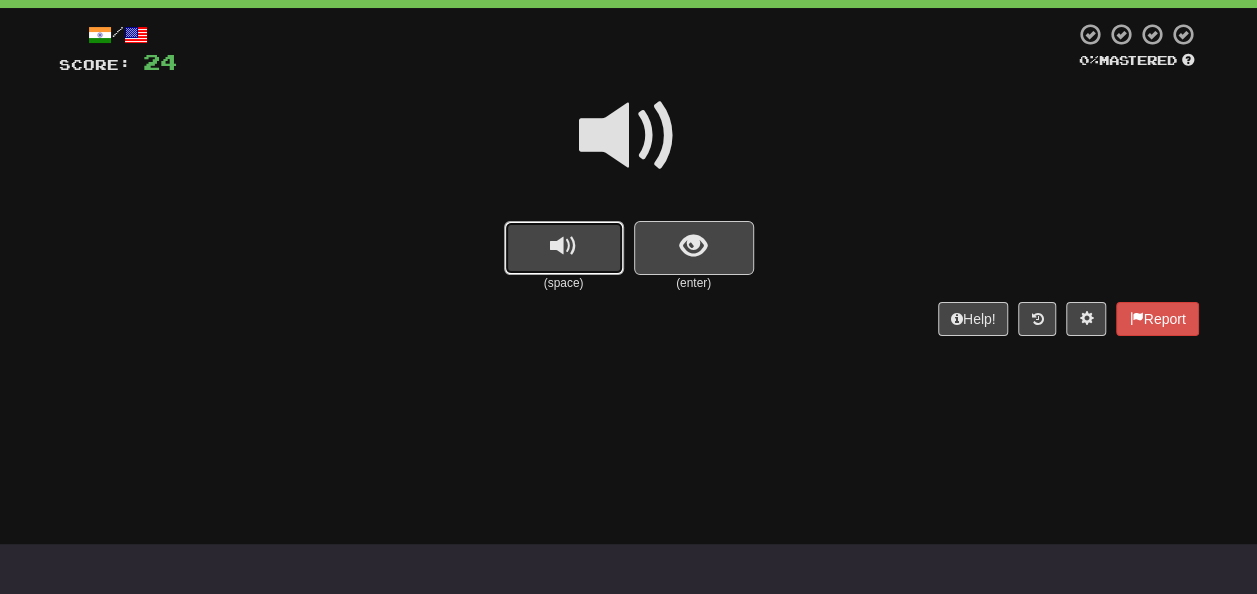 click at bounding box center [564, 248] 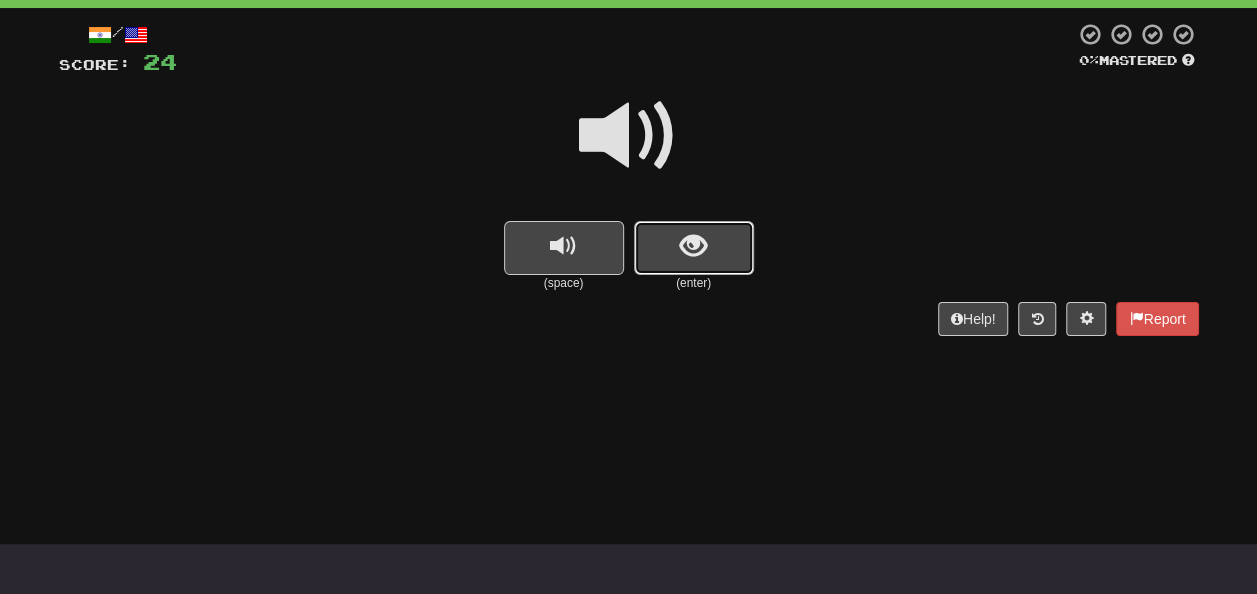 click at bounding box center [694, 248] 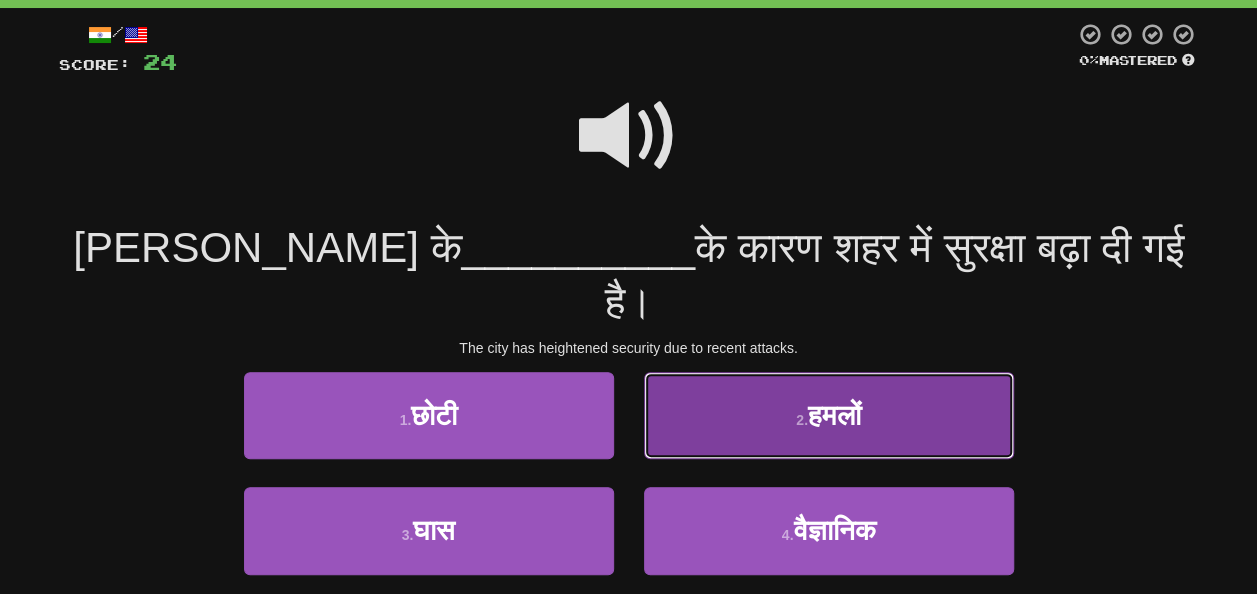 click on "हमलों" at bounding box center [834, 415] 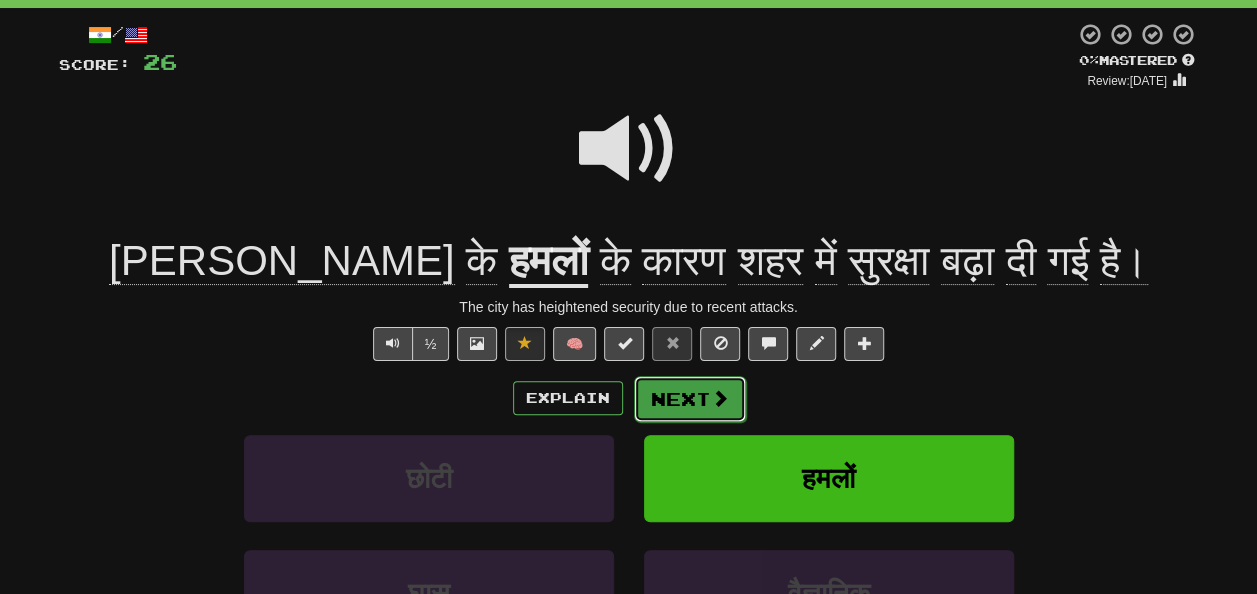 click on "Next" at bounding box center (690, 399) 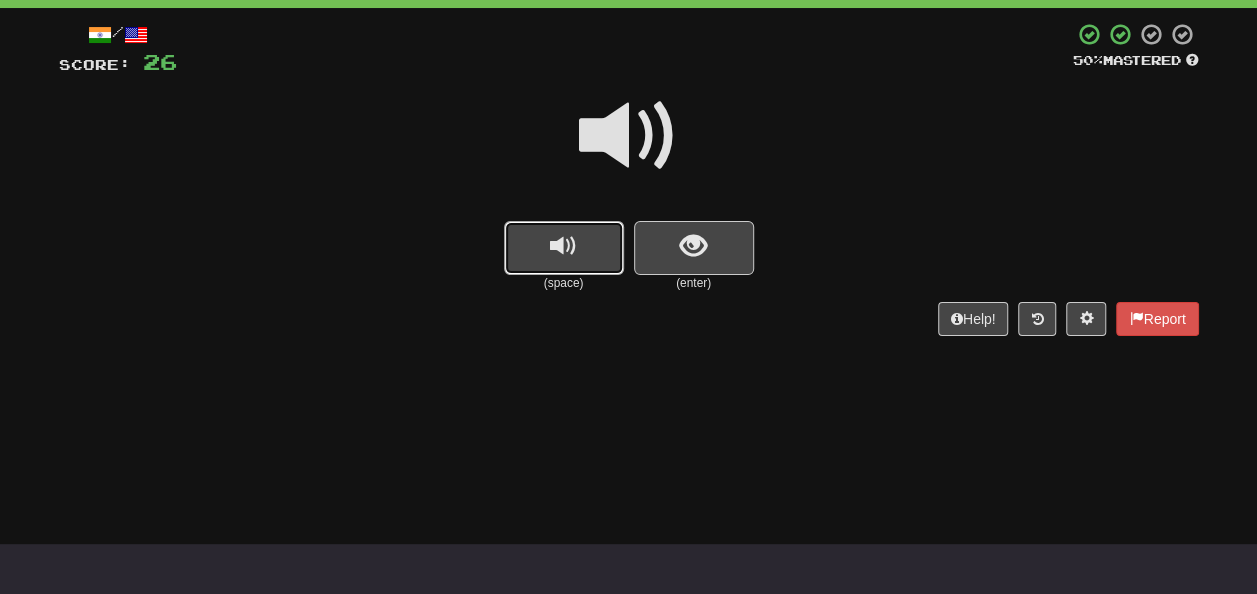 click at bounding box center [563, 246] 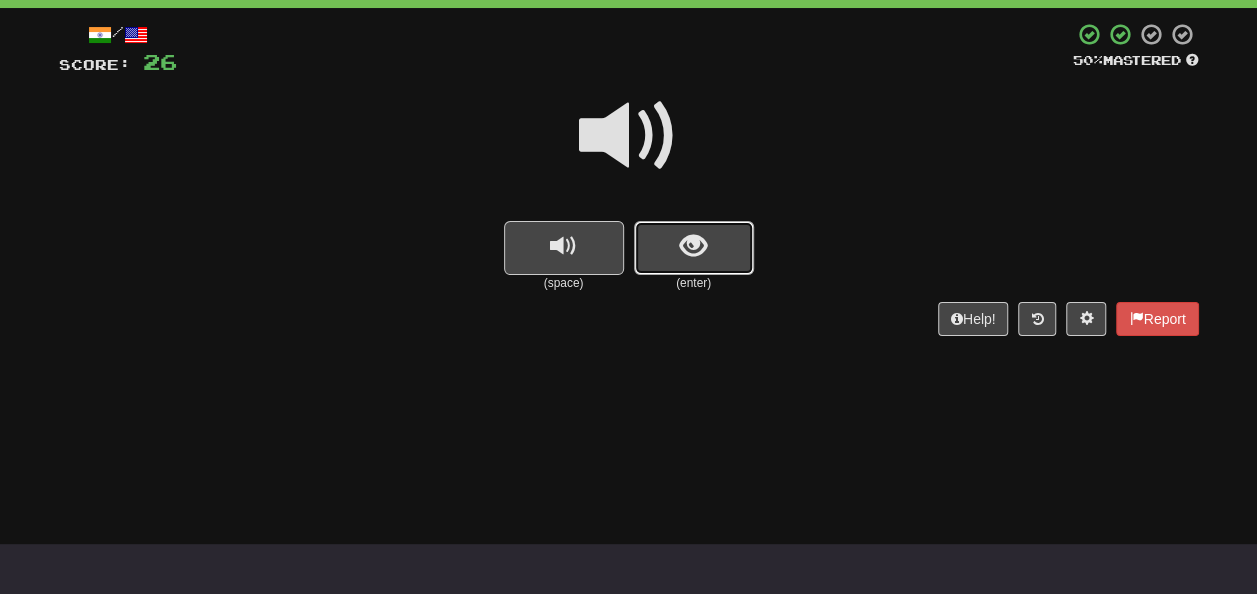 click at bounding box center (694, 248) 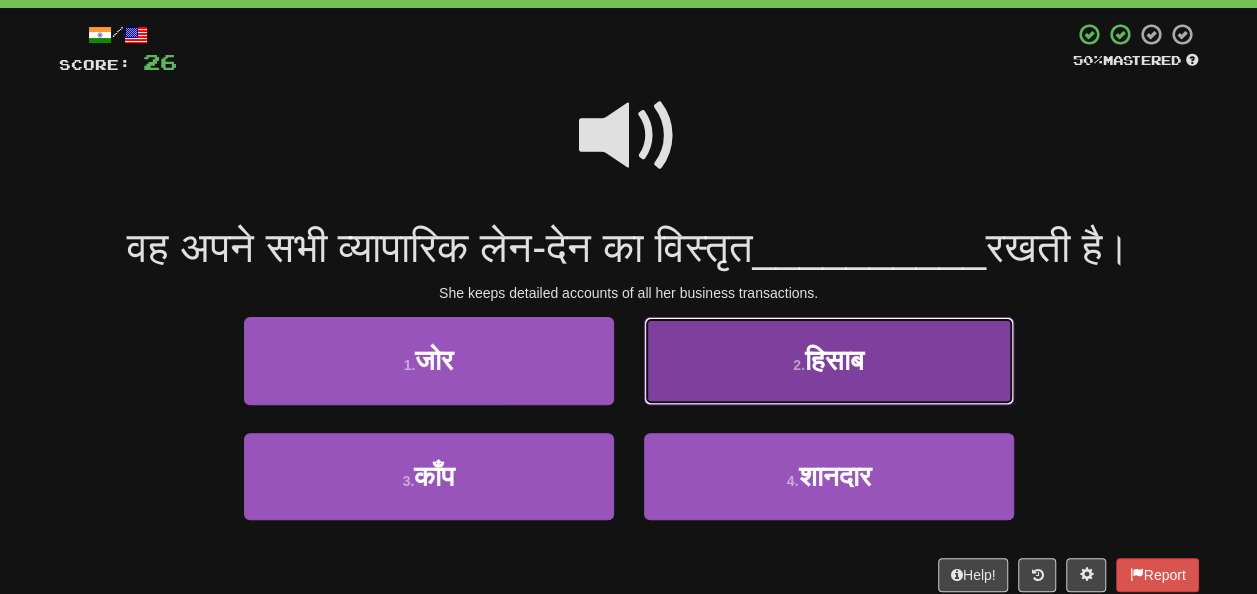 click on "हिसाब" at bounding box center [834, 360] 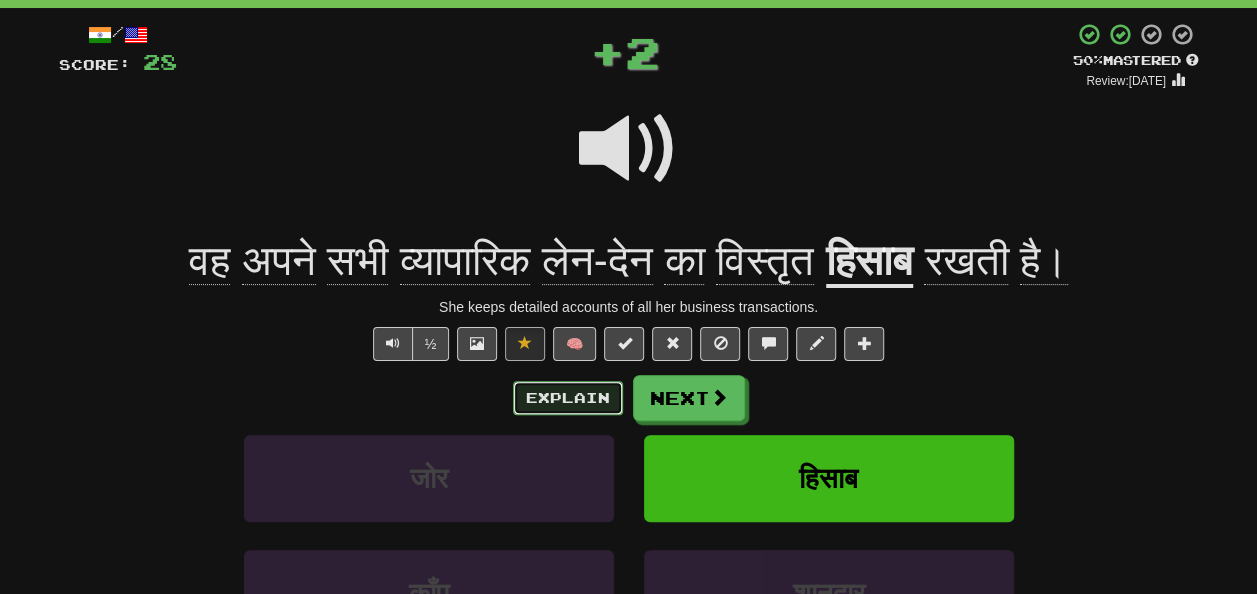 click on "Explain" at bounding box center [568, 398] 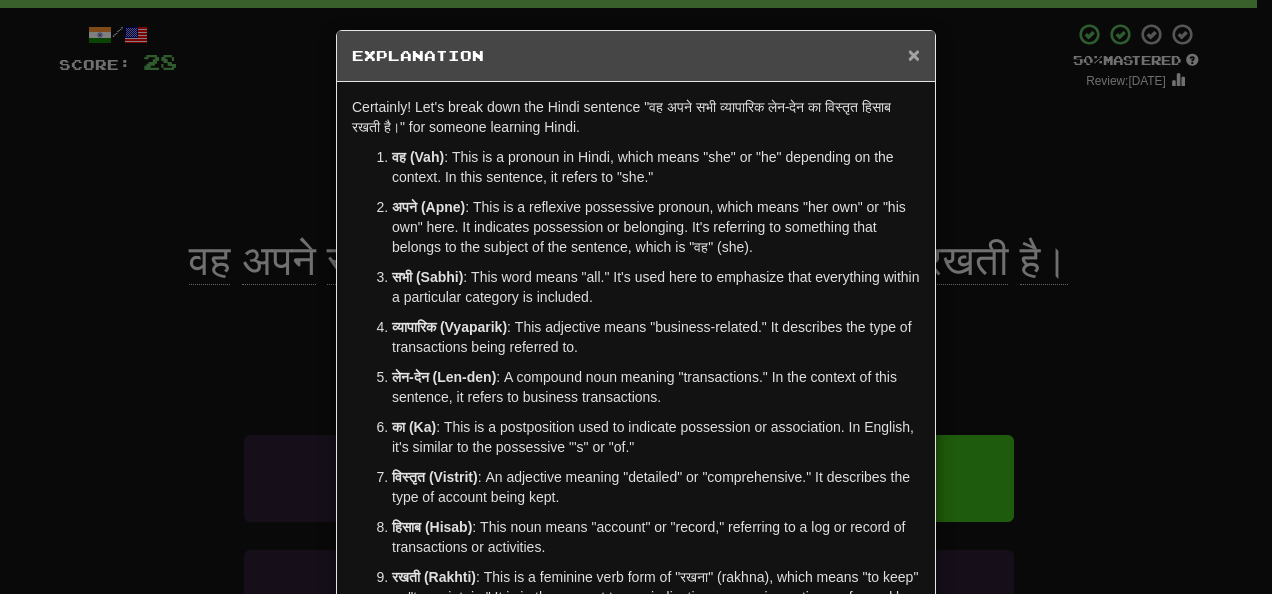 click on "×" at bounding box center (914, 54) 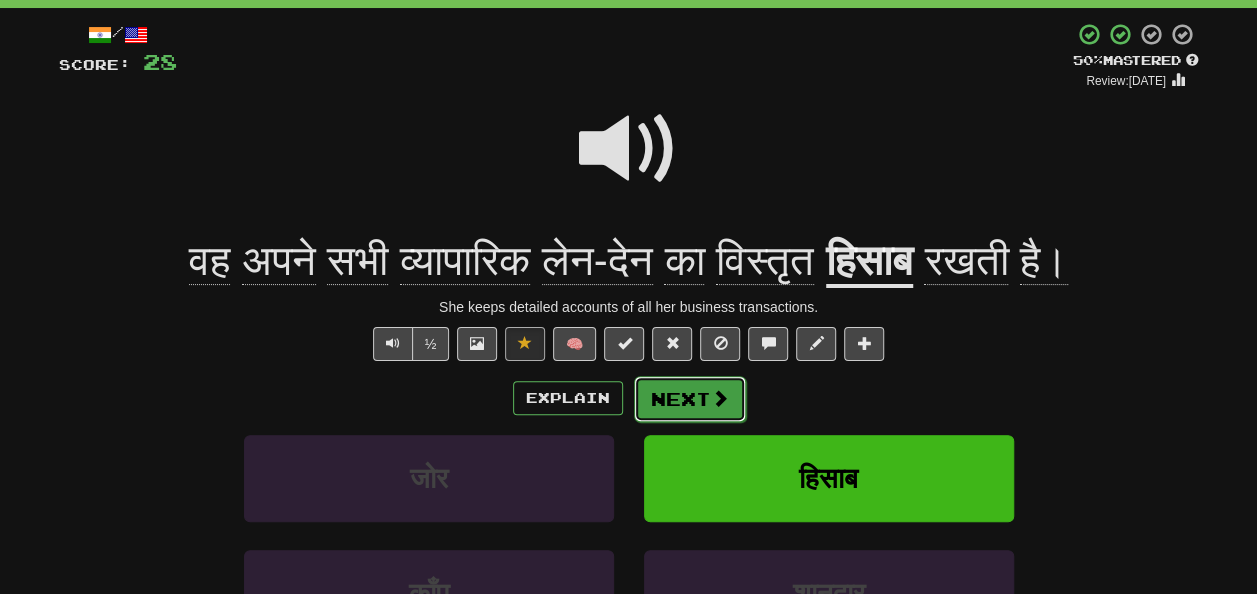 click at bounding box center (720, 398) 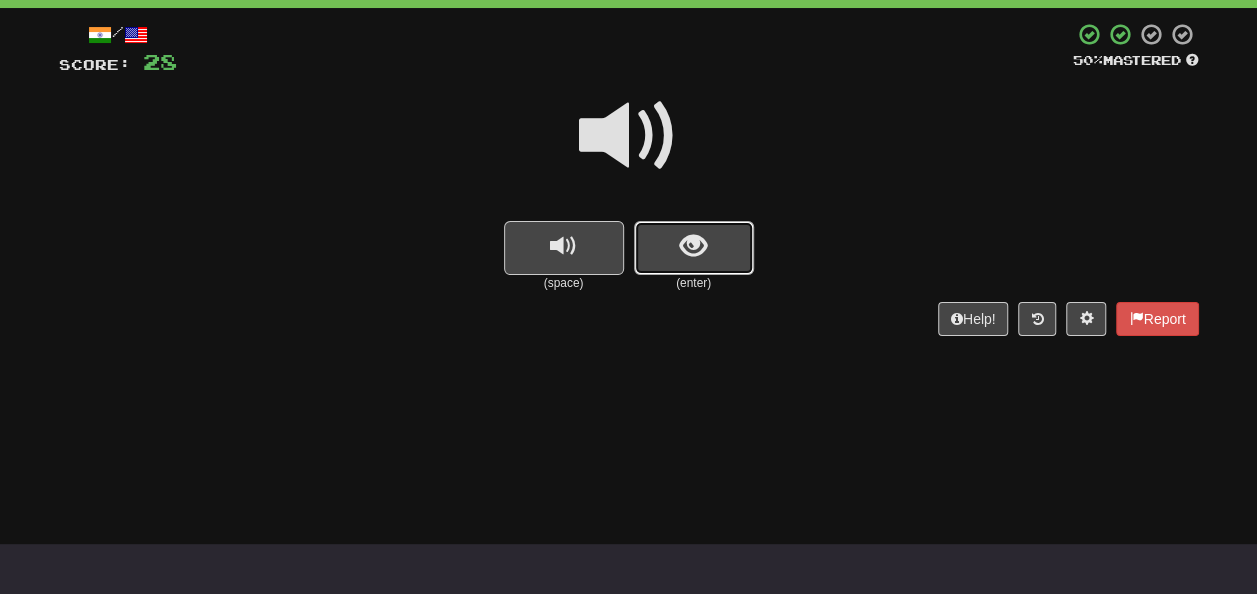 click at bounding box center [694, 248] 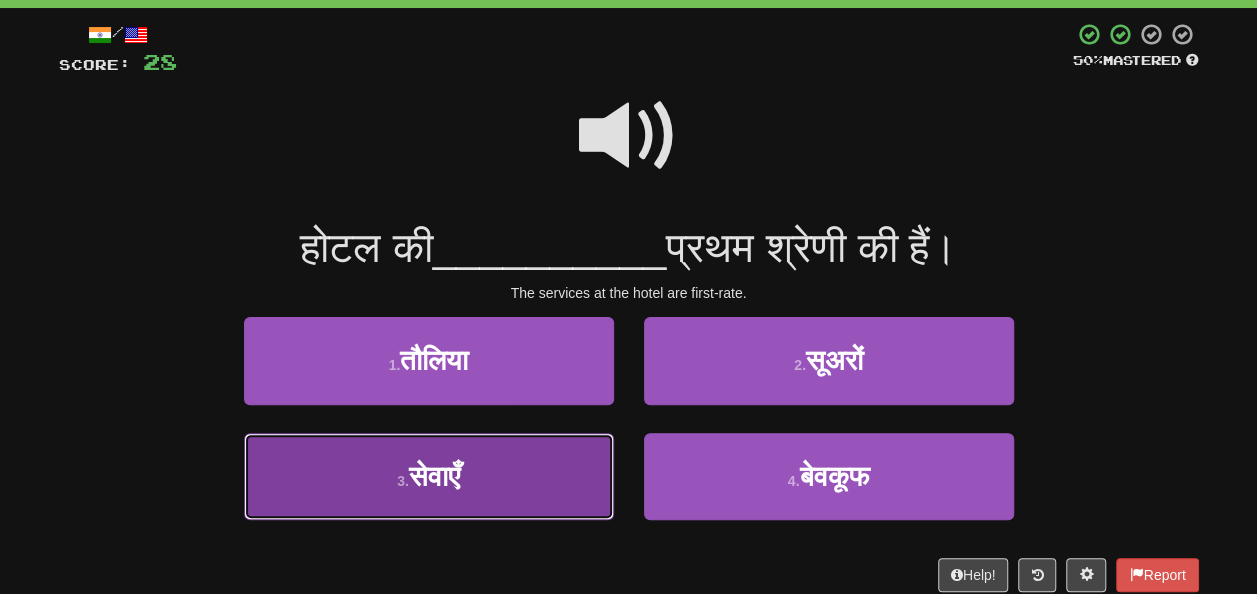 click on "3 .  सेवाएँ" at bounding box center [429, 476] 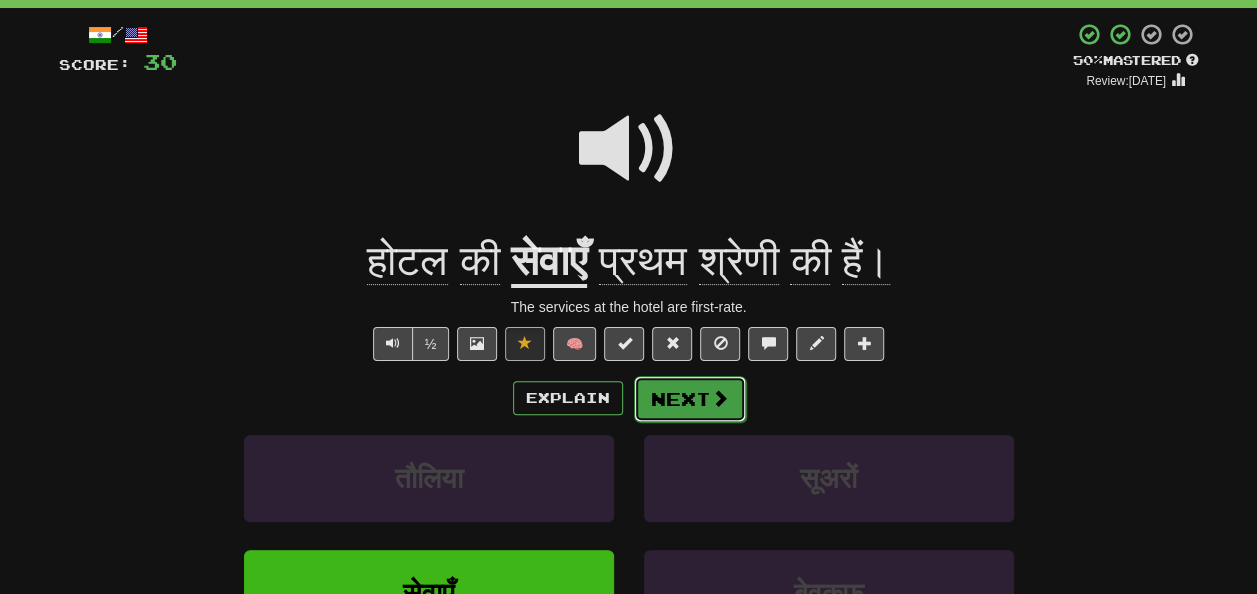click on "Next" at bounding box center (690, 399) 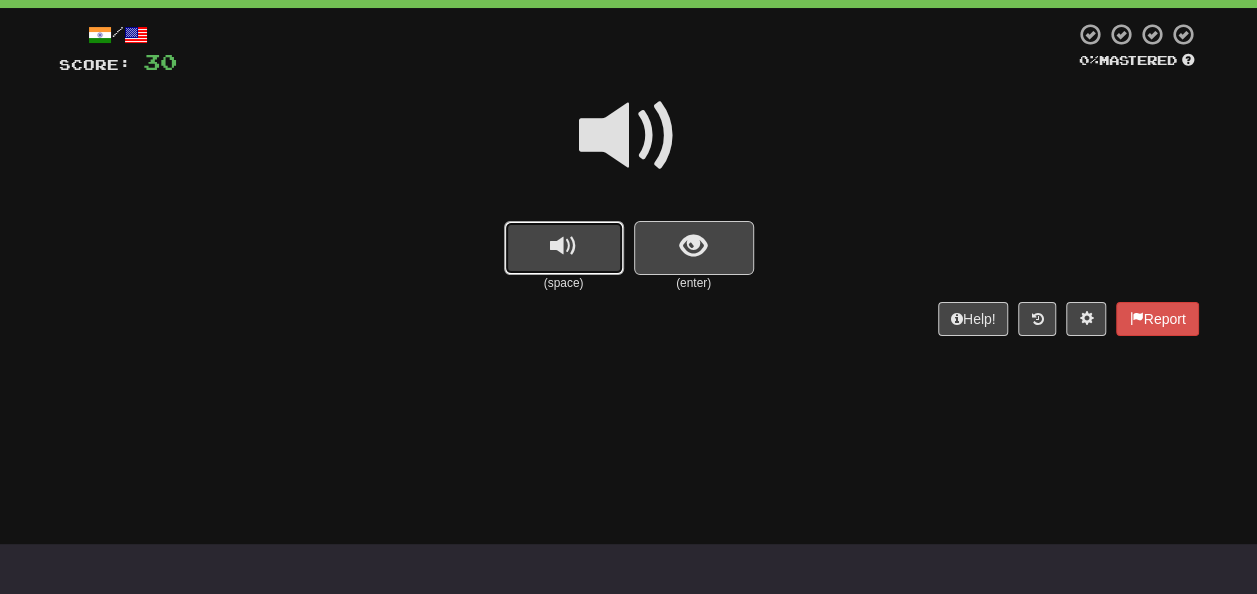click at bounding box center [564, 248] 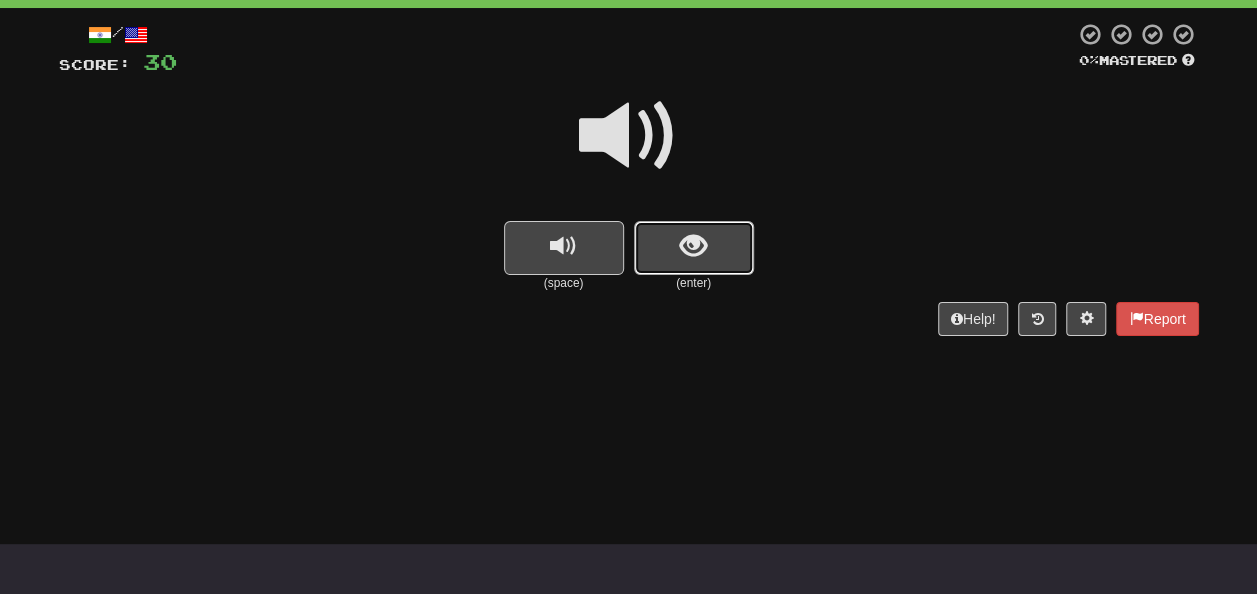 click at bounding box center [693, 246] 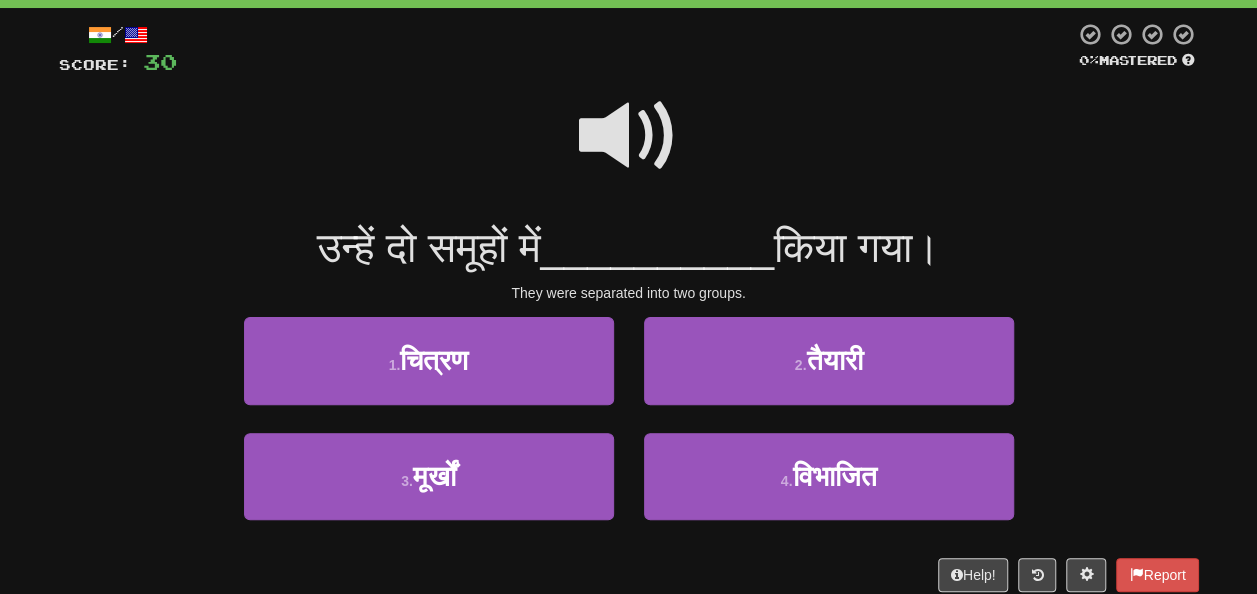 click at bounding box center [629, 136] 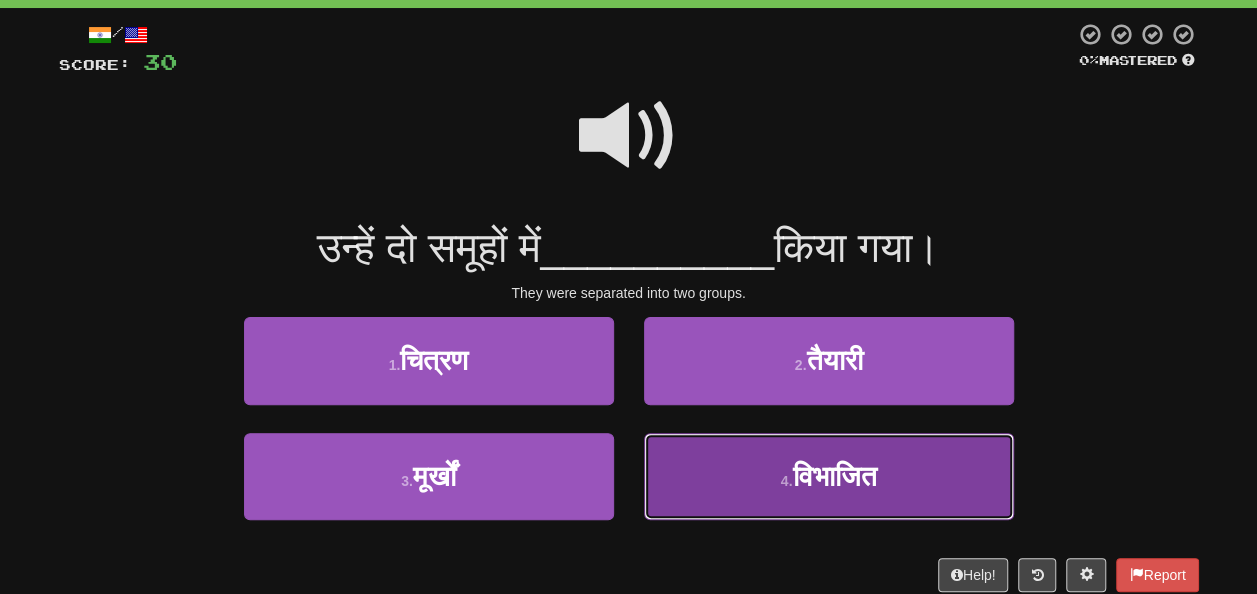 click on "4 .  विभाजित" at bounding box center (829, 476) 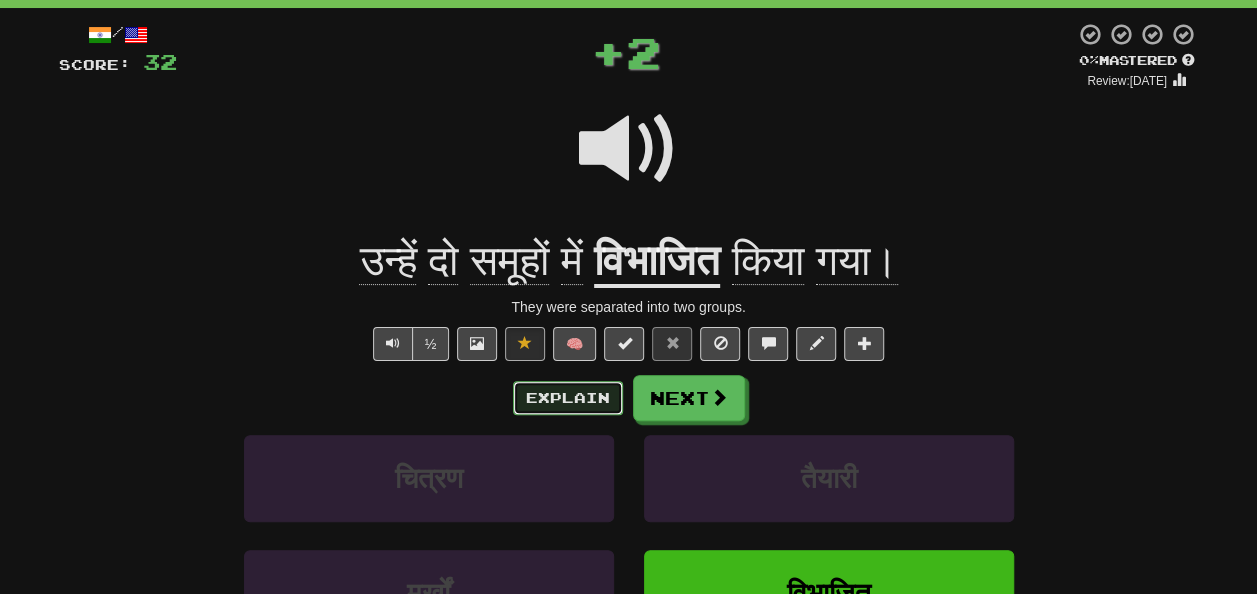 click on "Explain" at bounding box center [568, 398] 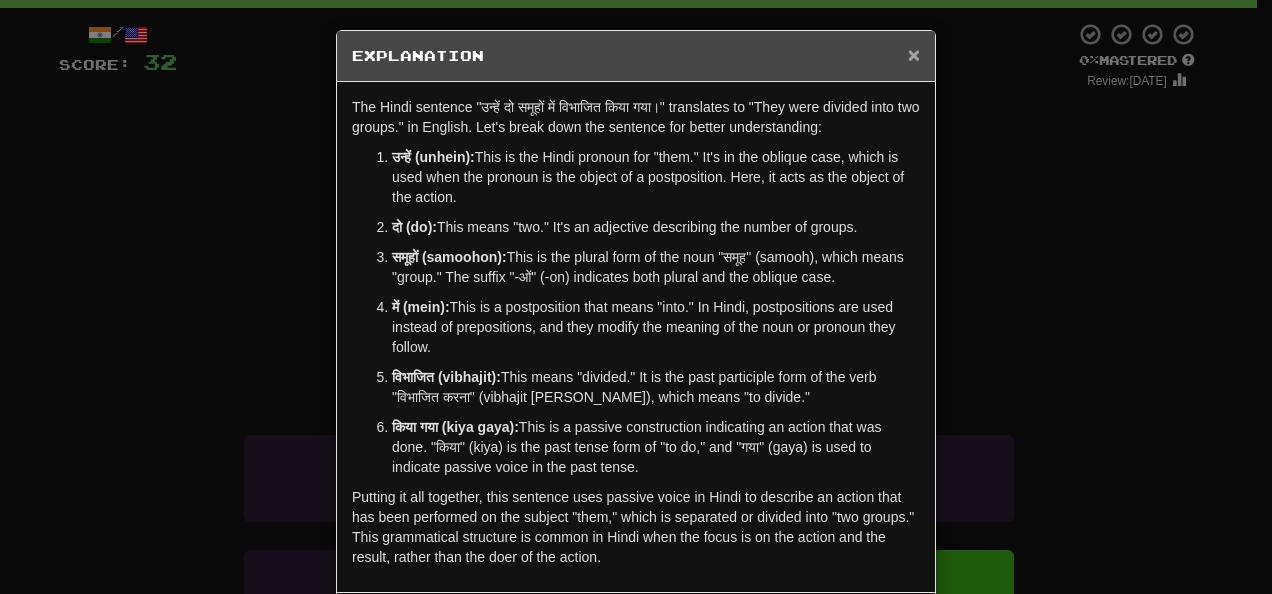 click on "×" at bounding box center (914, 54) 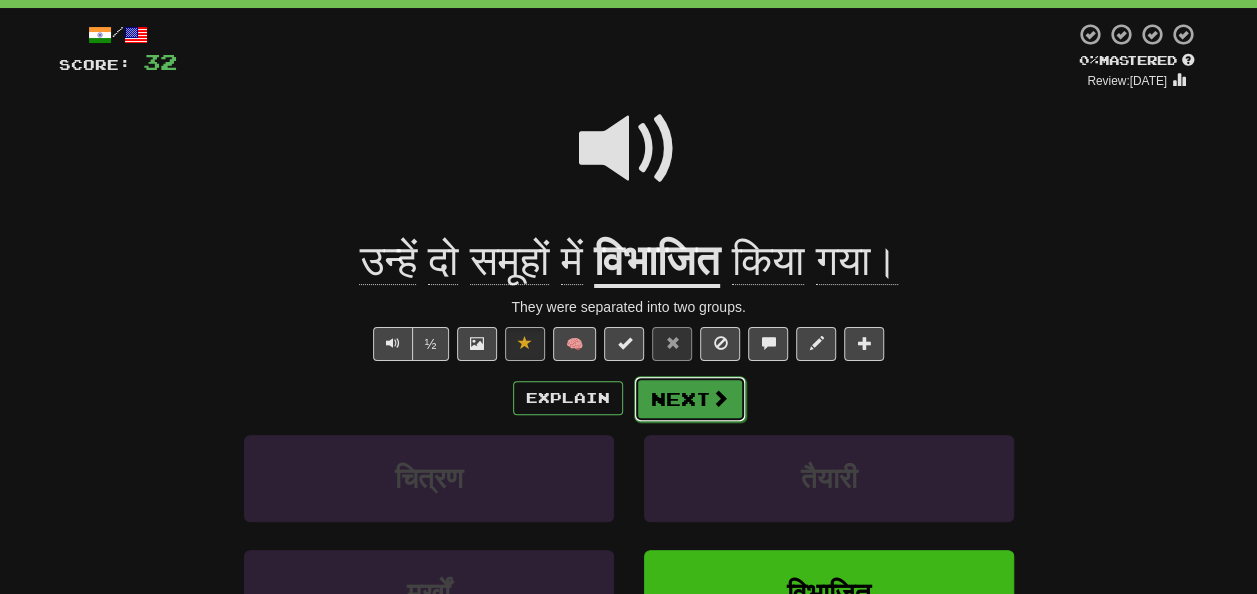 click on "Next" at bounding box center (690, 399) 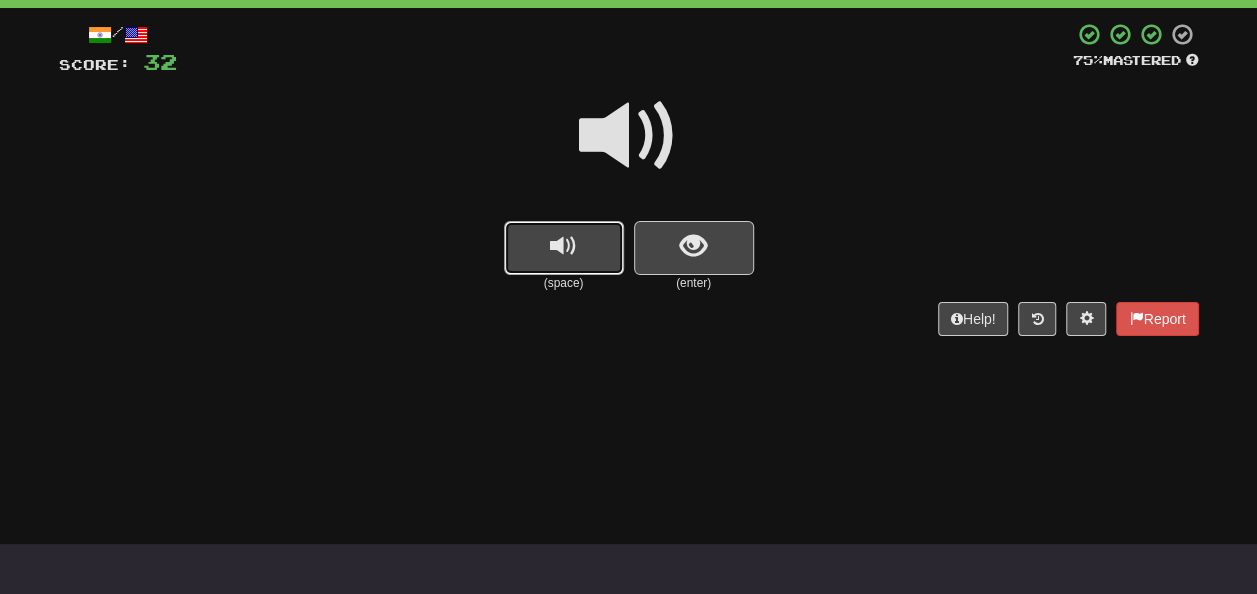 click at bounding box center (563, 246) 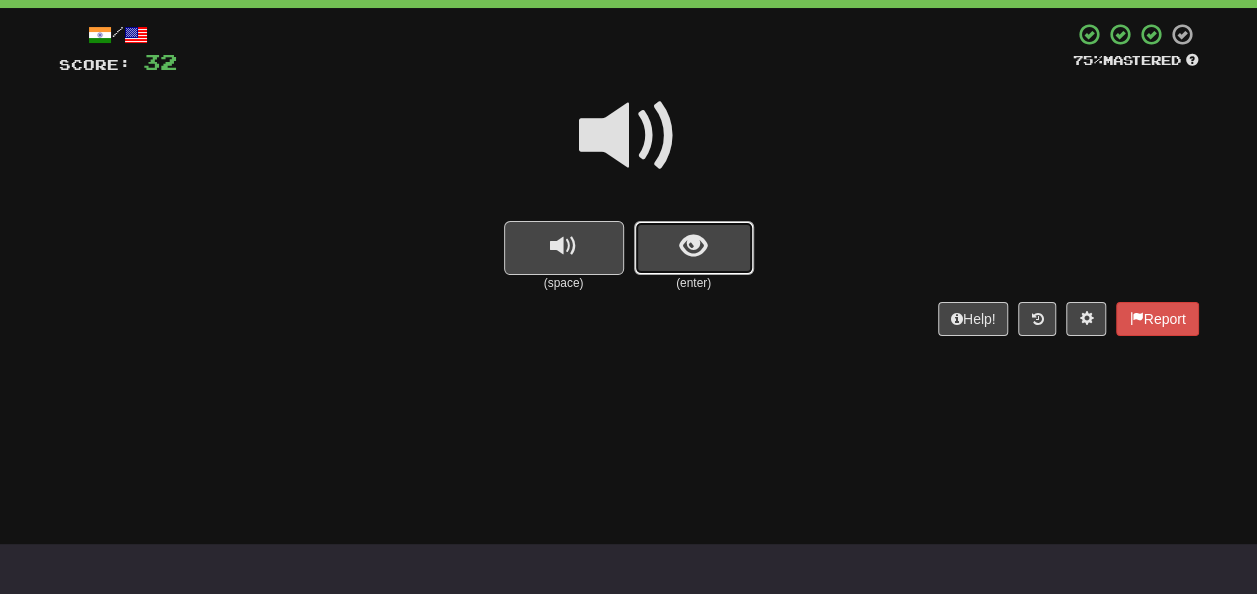 click at bounding box center (694, 248) 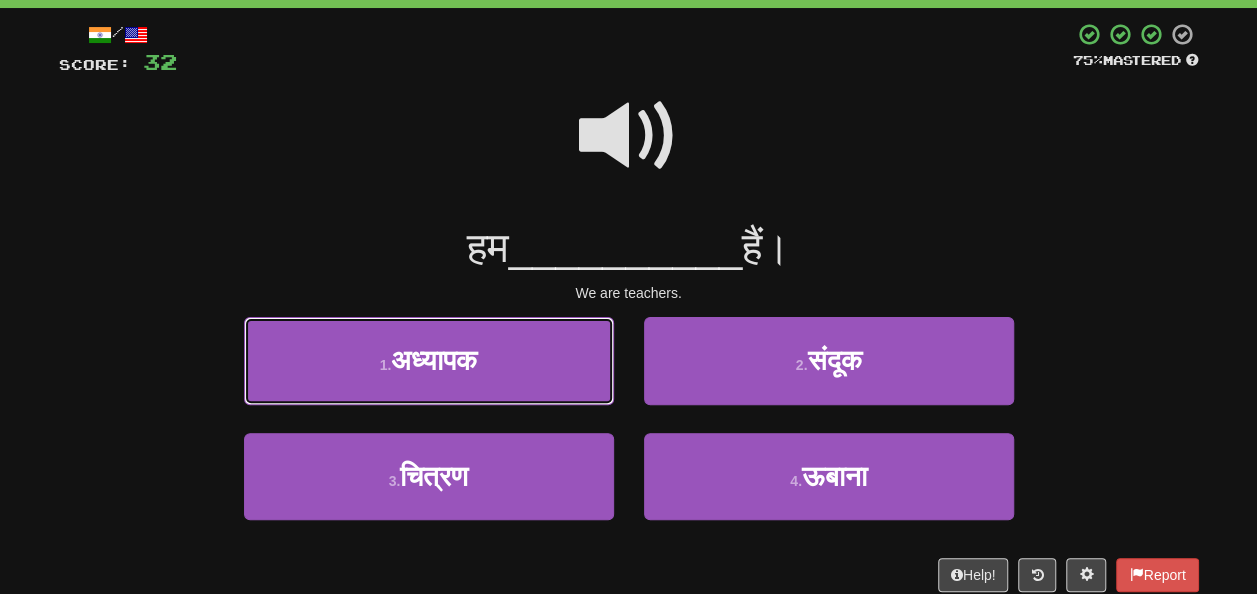 click on "1 .  अध्यापक" at bounding box center [429, 360] 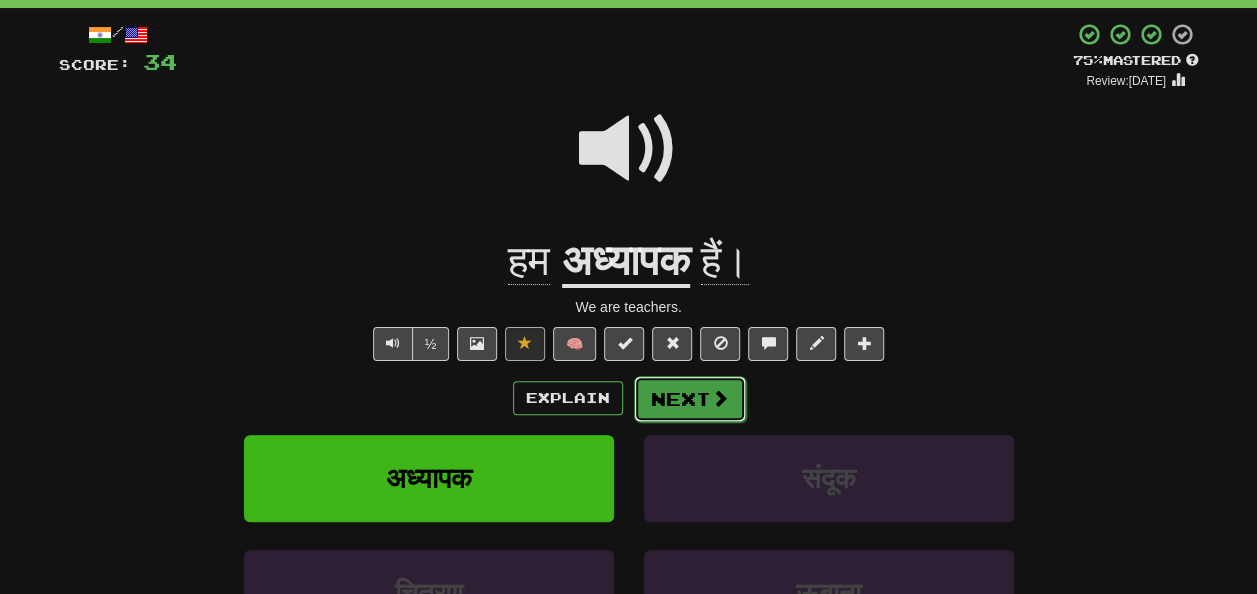 click on "Next" at bounding box center [690, 399] 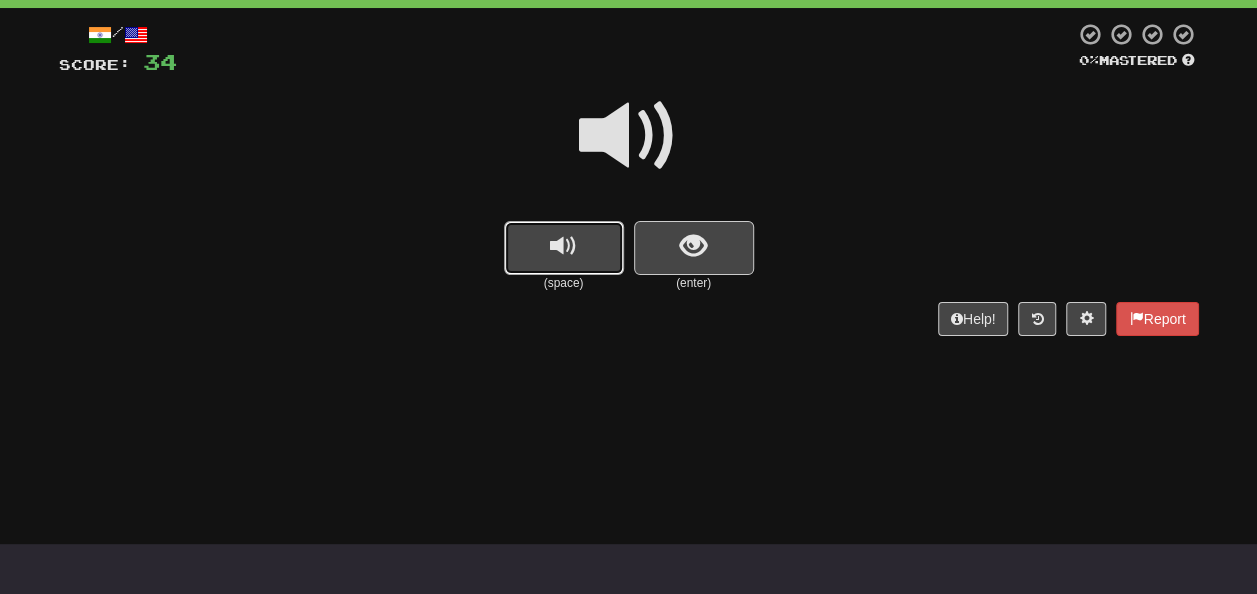 click at bounding box center [563, 246] 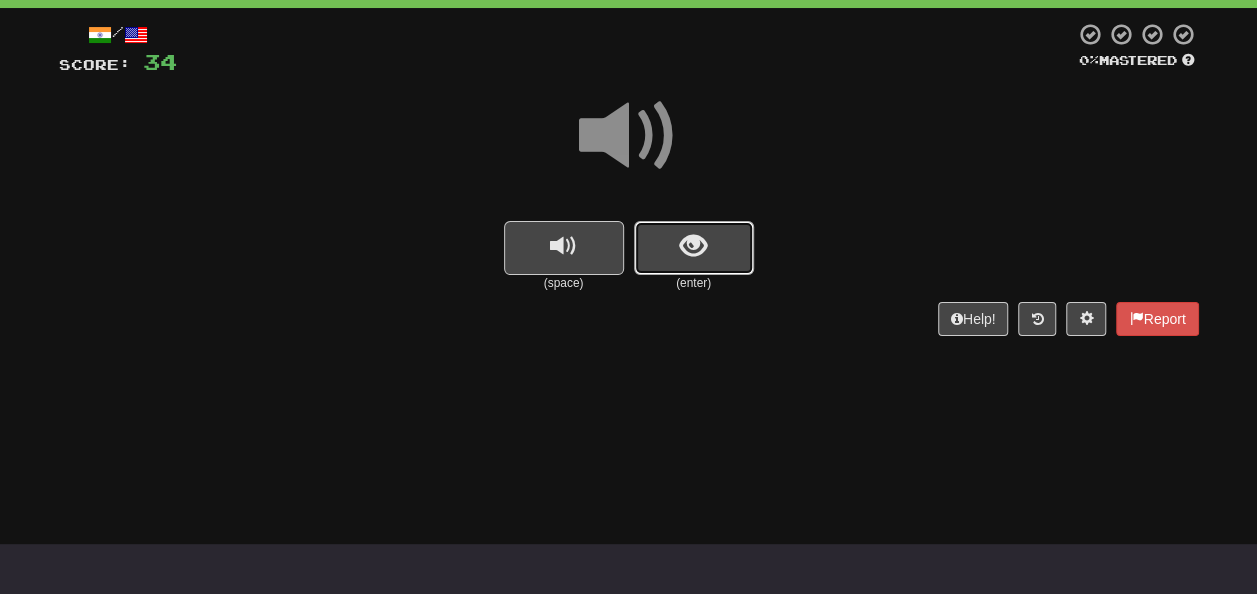 click at bounding box center [693, 246] 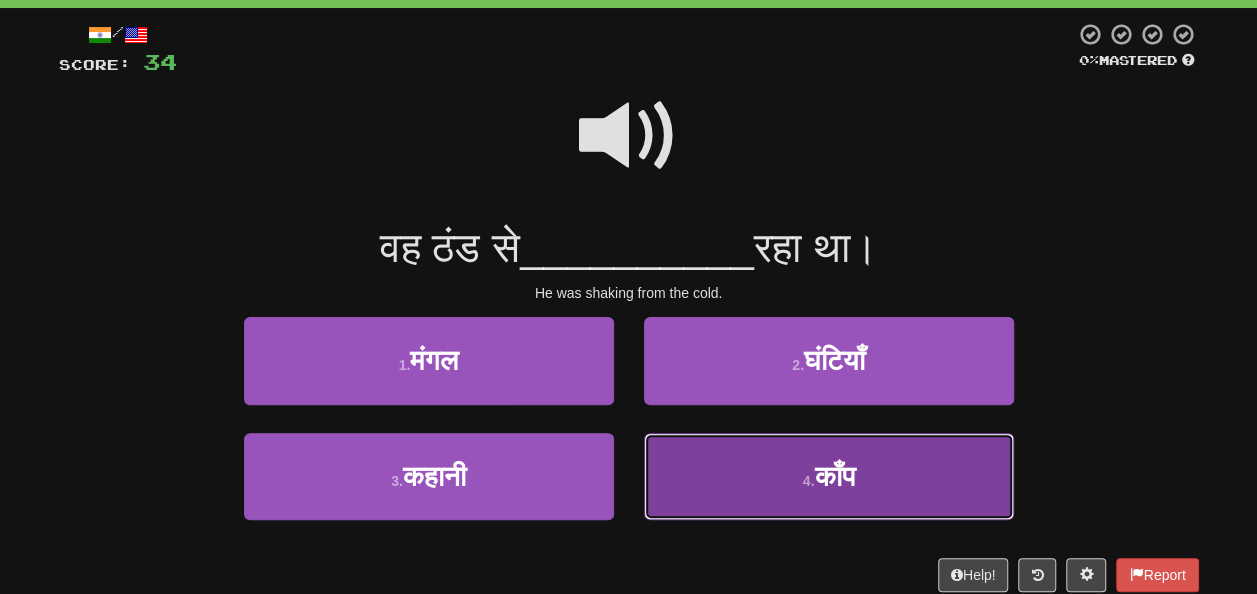 click on "4 .  काँप" at bounding box center [829, 476] 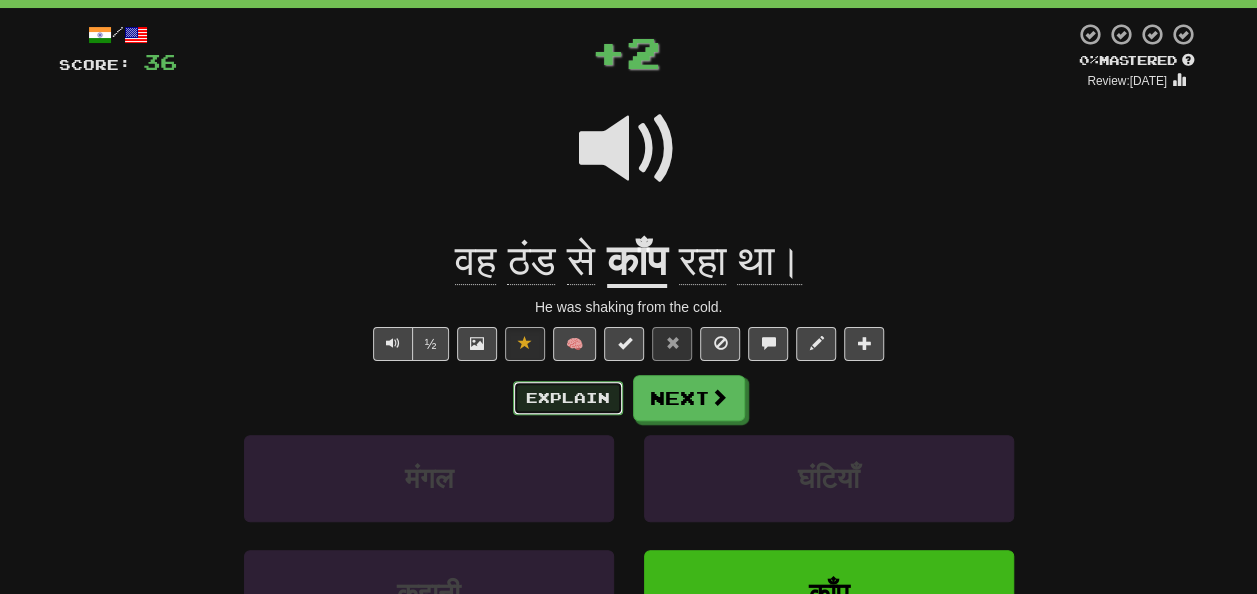 click on "Explain" at bounding box center (568, 398) 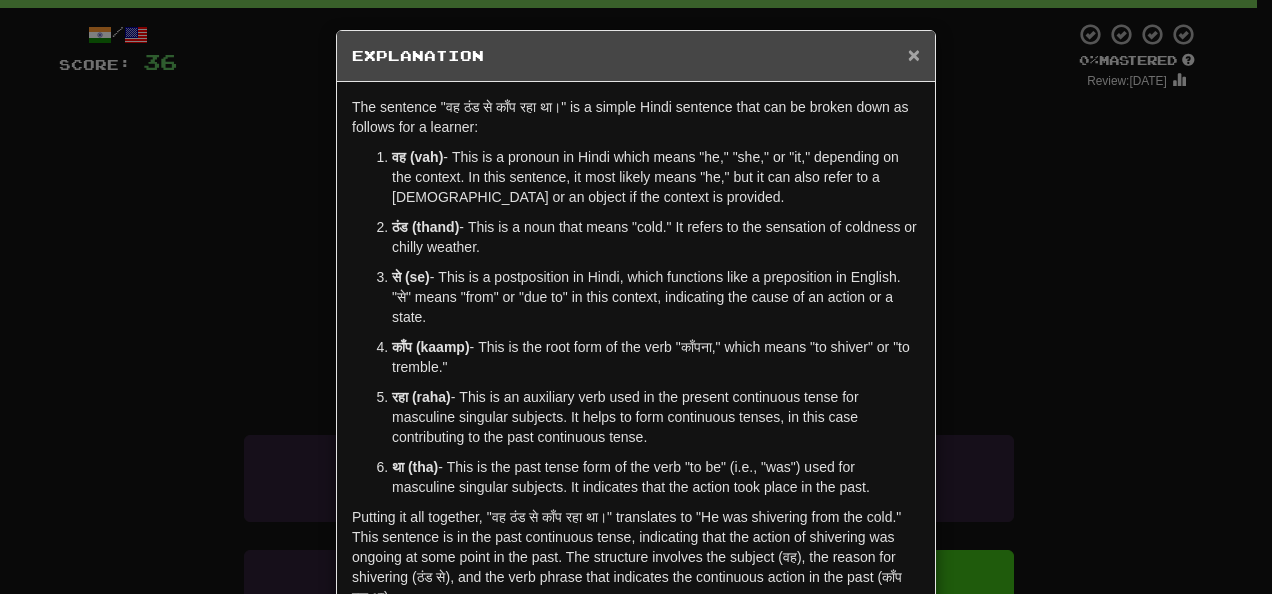 click on "×" at bounding box center (914, 54) 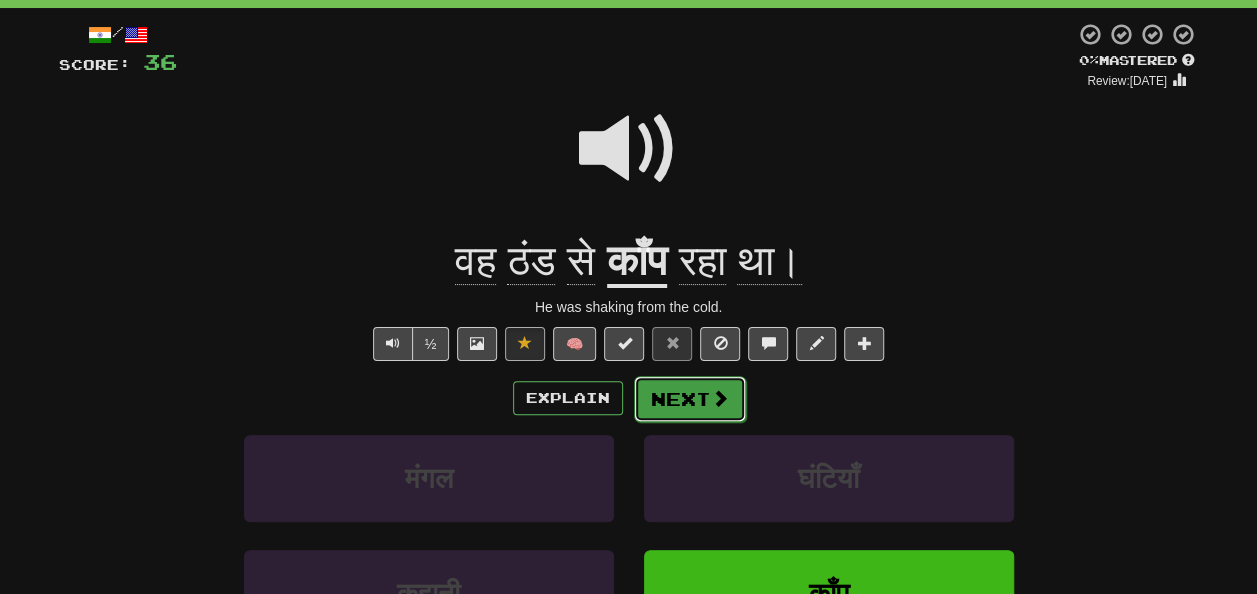 click on "Next" at bounding box center (690, 399) 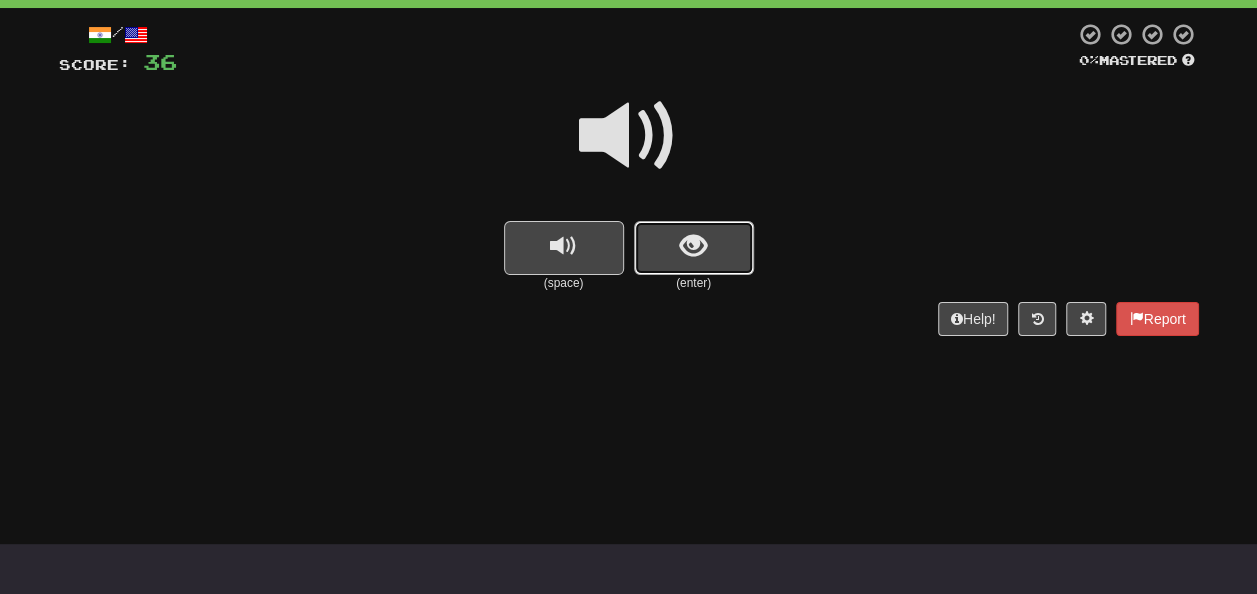 click at bounding box center (693, 246) 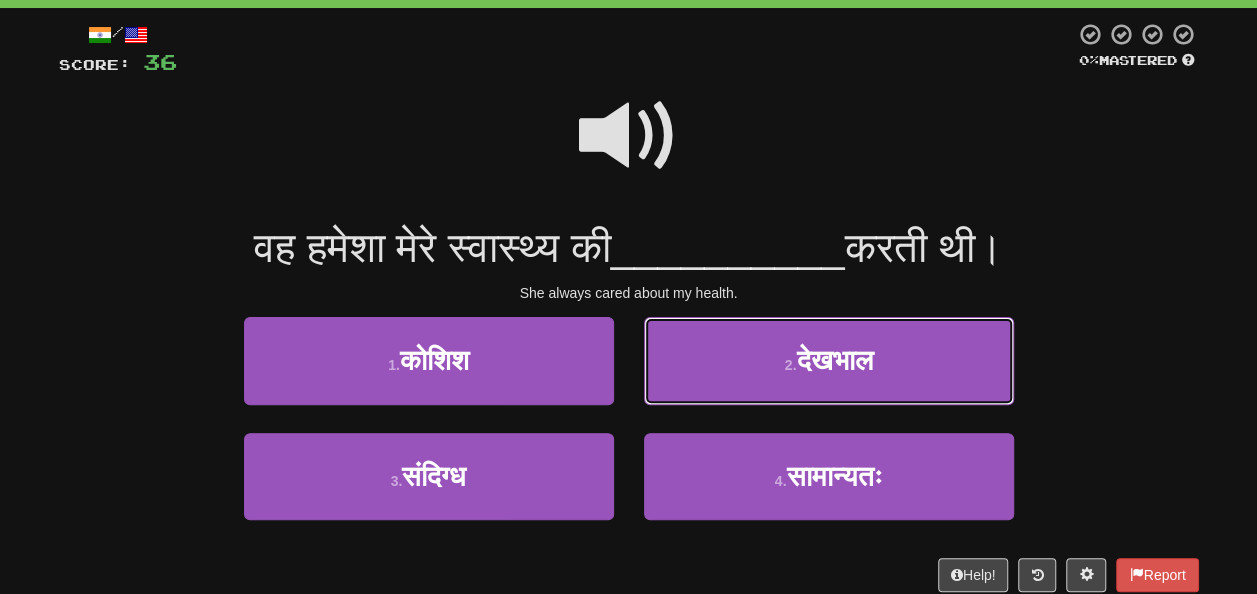 click on "देखभाल" at bounding box center (834, 360) 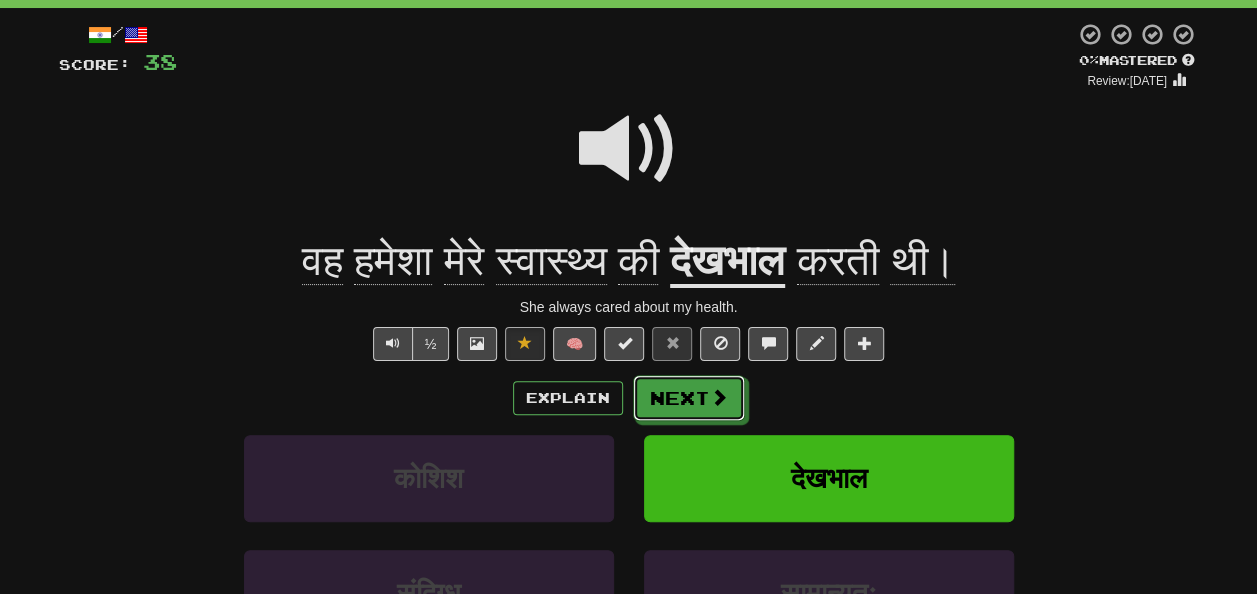 click on "Next" at bounding box center (689, 398) 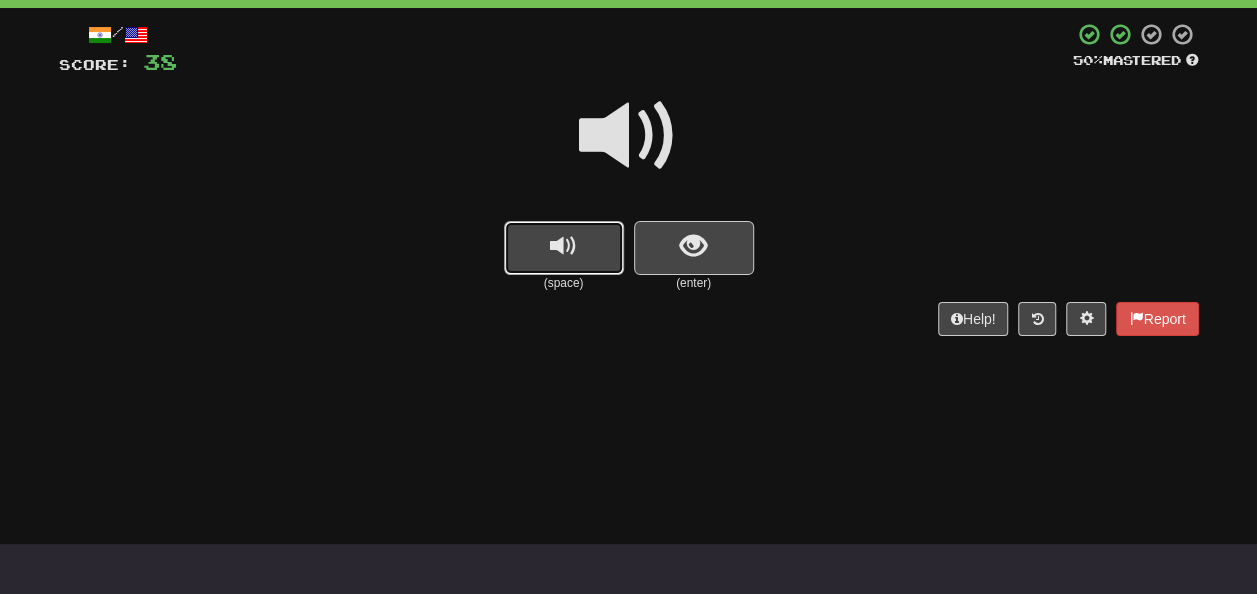 click at bounding box center [563, 246] 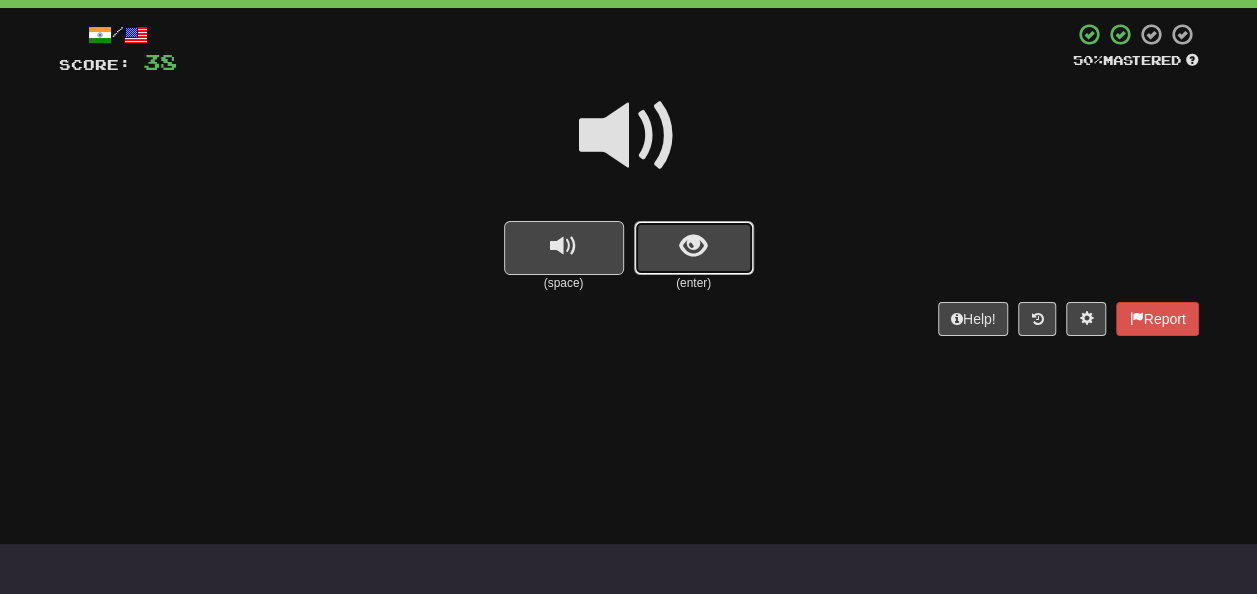 click at bounding box center [694, 248] 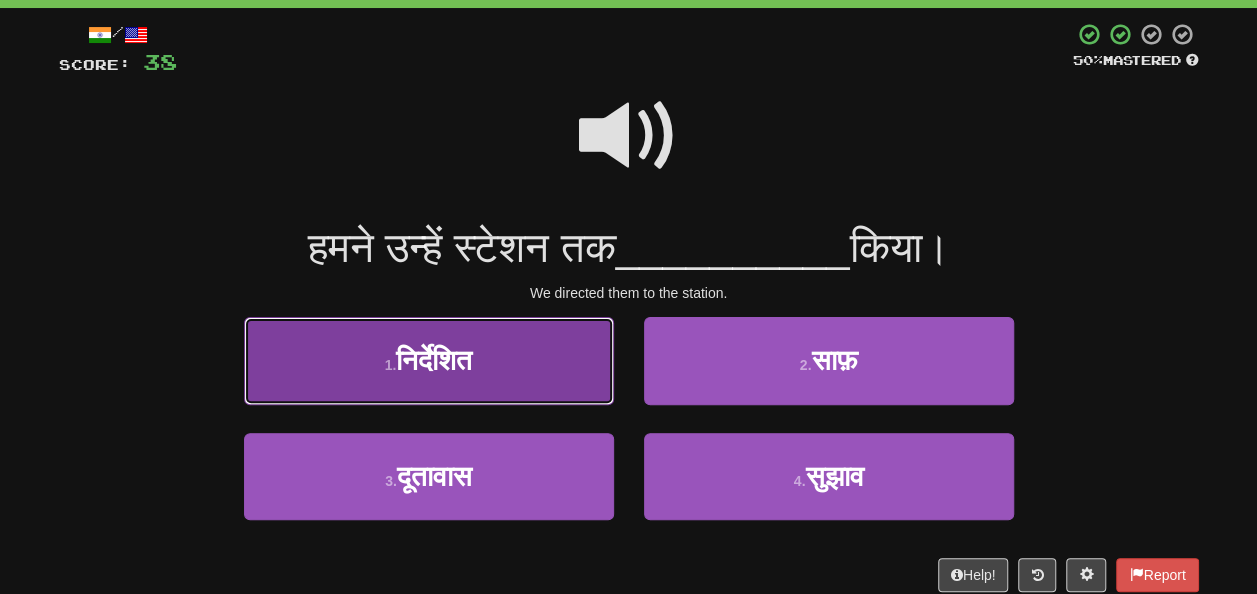 click on "1 .  निर्देशित" at bounding box center [429, 360] 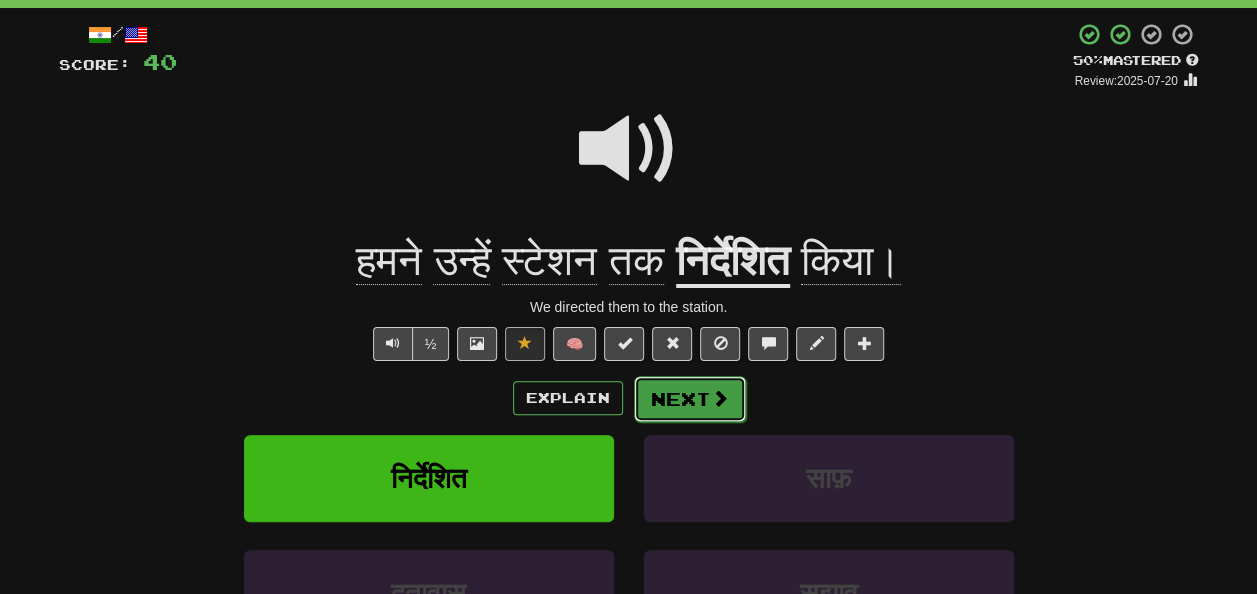 click on "Next" at bounding box center (690, 399) 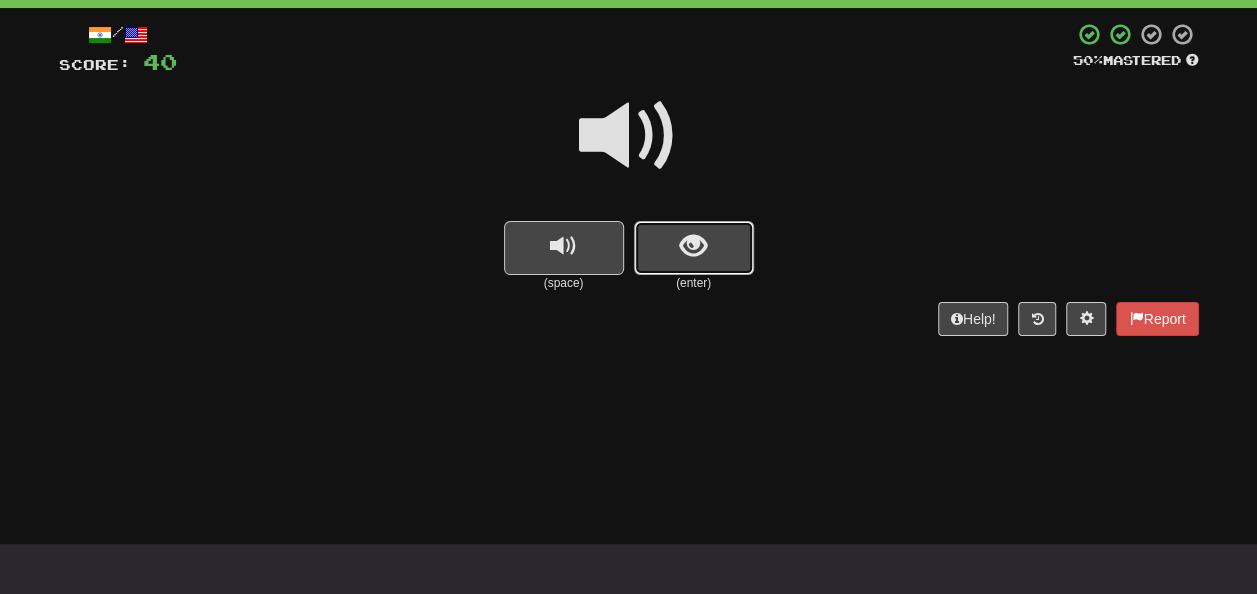 click at bounding box center (693, 246) 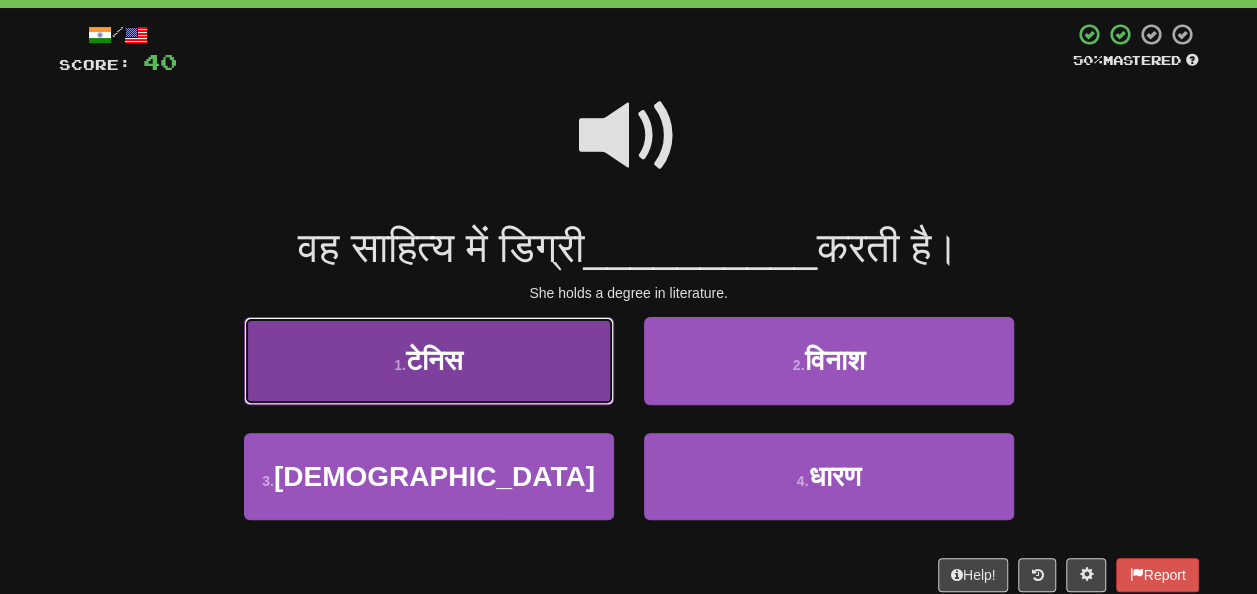click on "1 .  टेनिस" at bounding box center (429, 360) 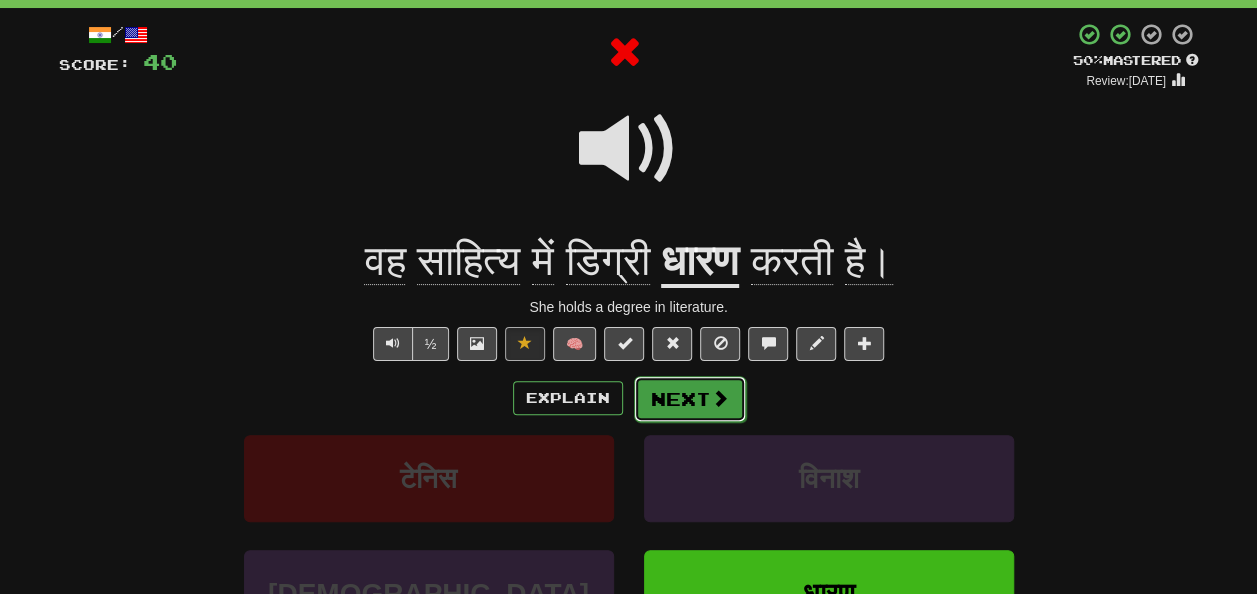 click on "Next" at bounding box center [690, 399] 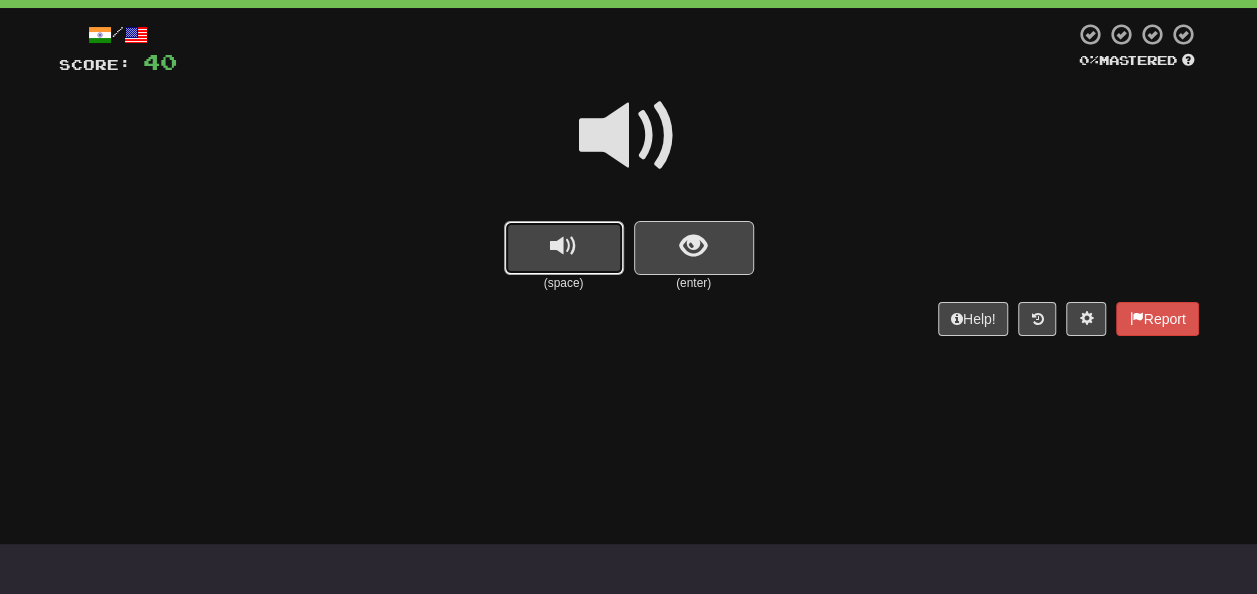 click at bounding box center (564, 248) 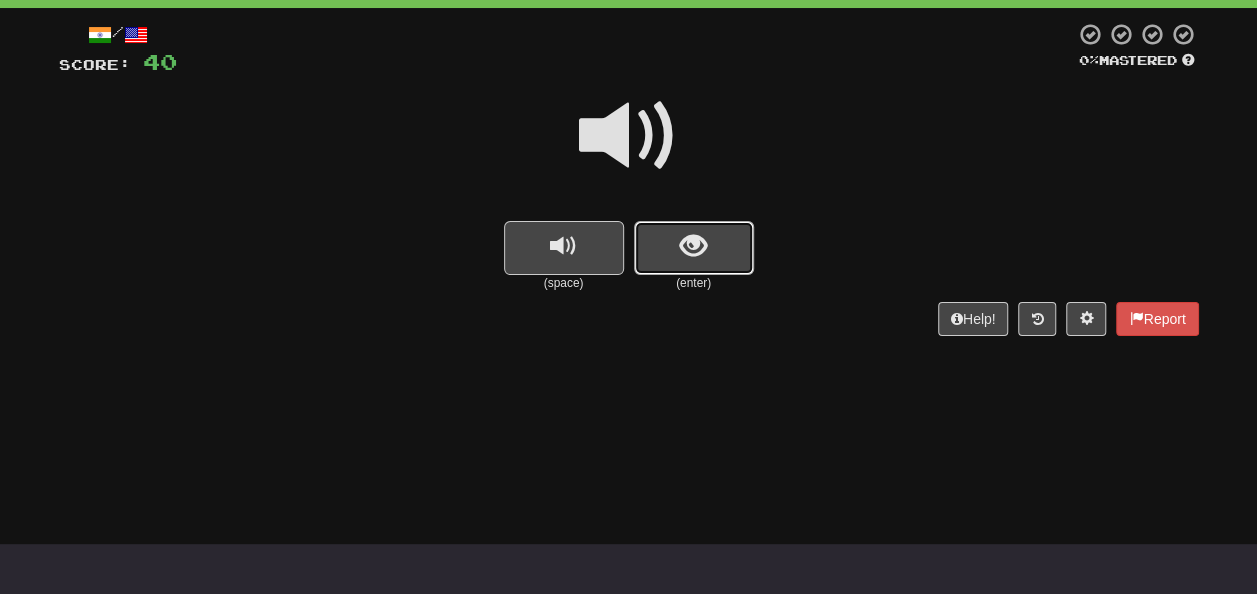 click at bounding box center (693, 246) 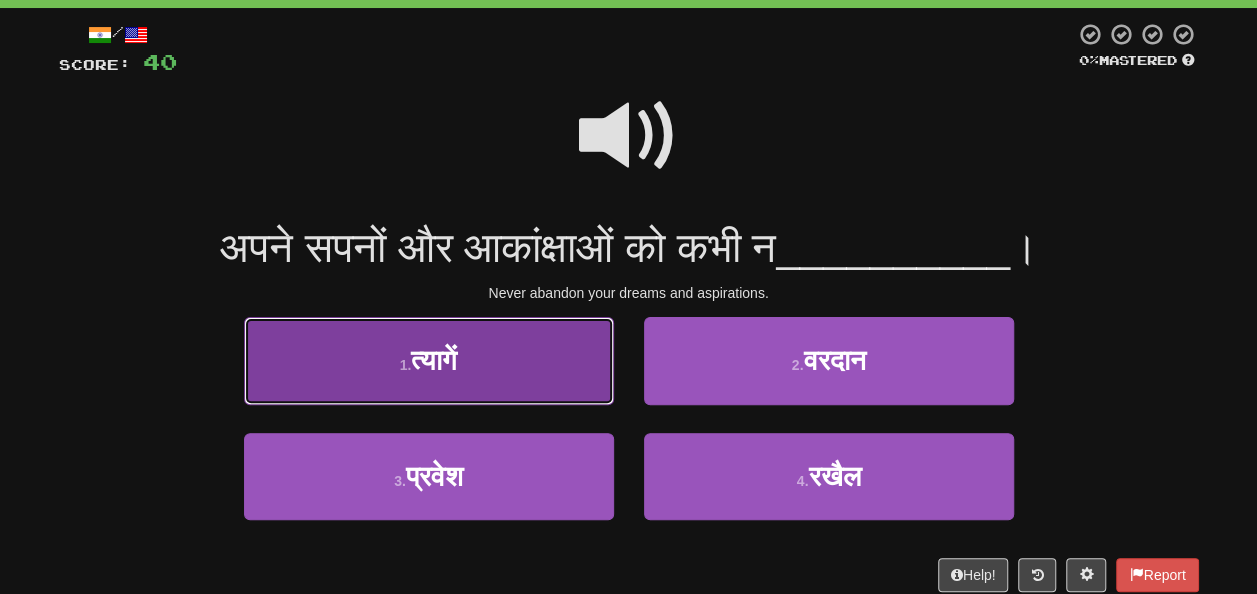 click on "1 .  त्यागें" at bounding box center (429, 360) 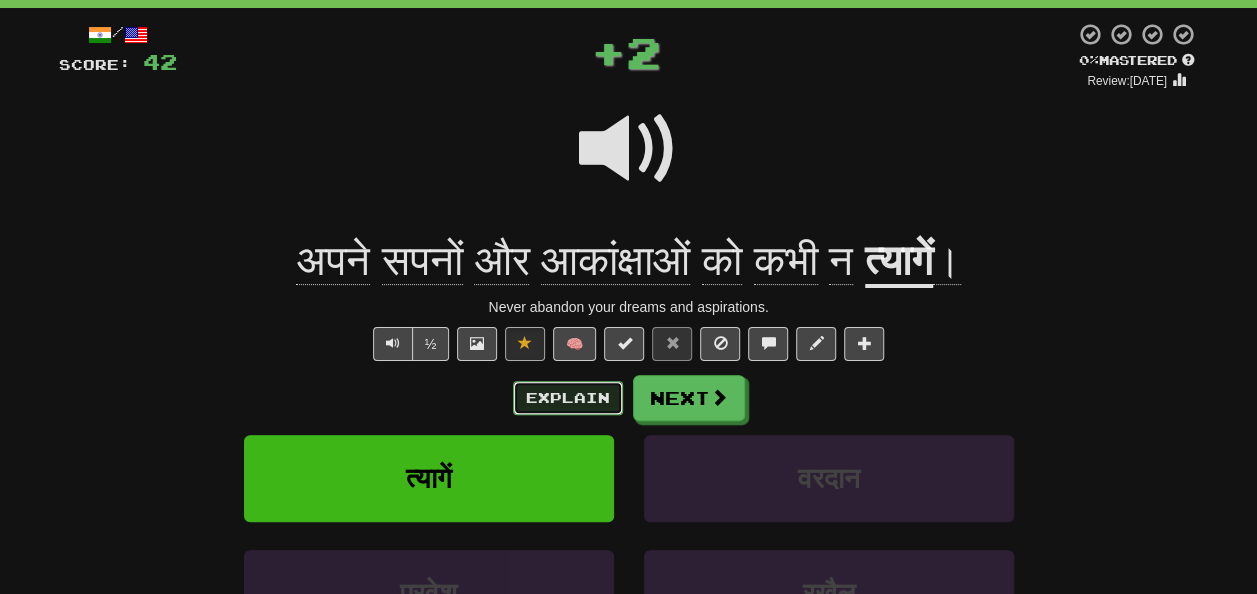 click on "Explain" at bounding box center [568, 398] 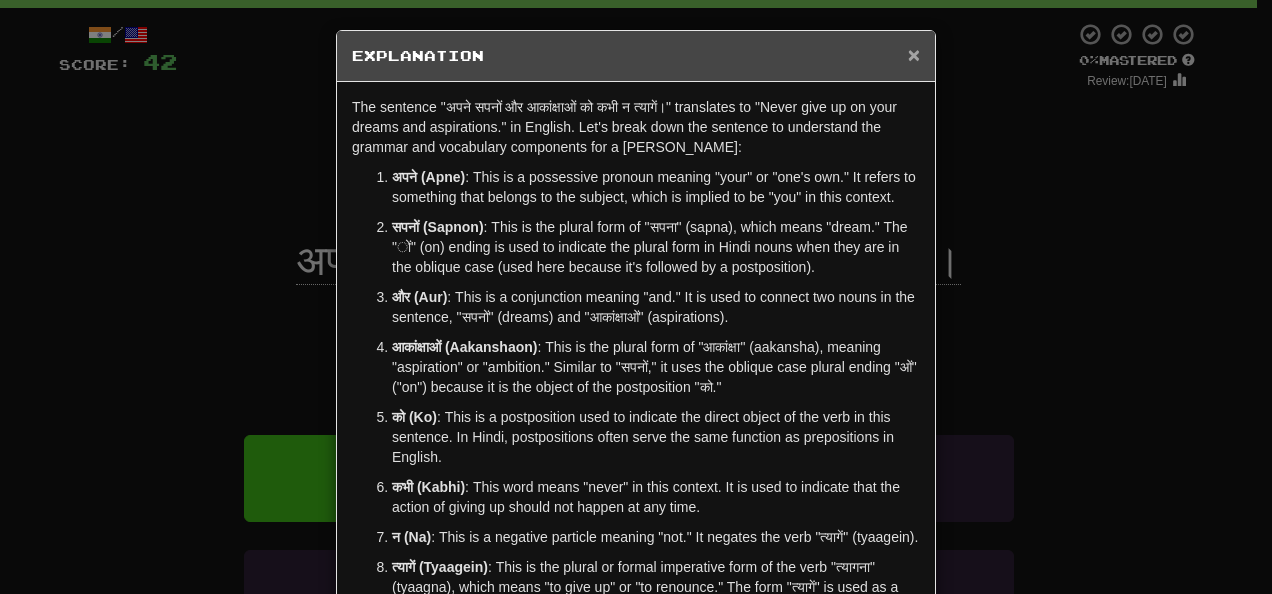click on "×" at bounding box center (914, 54) 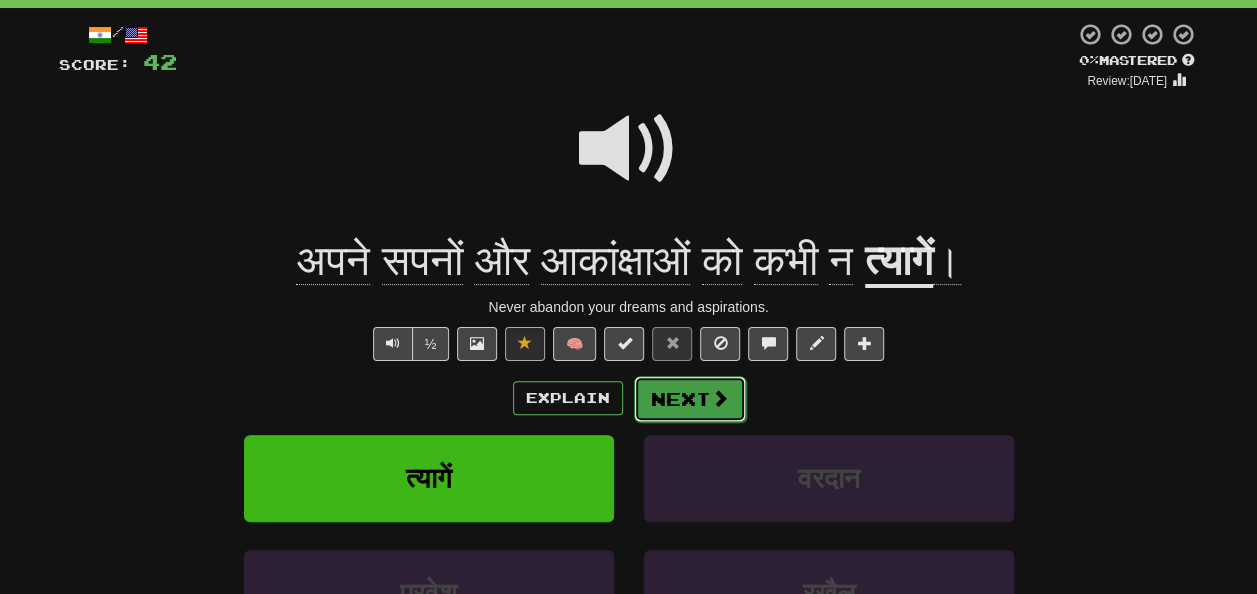 click on "Next" at bounding box center [690, 399] 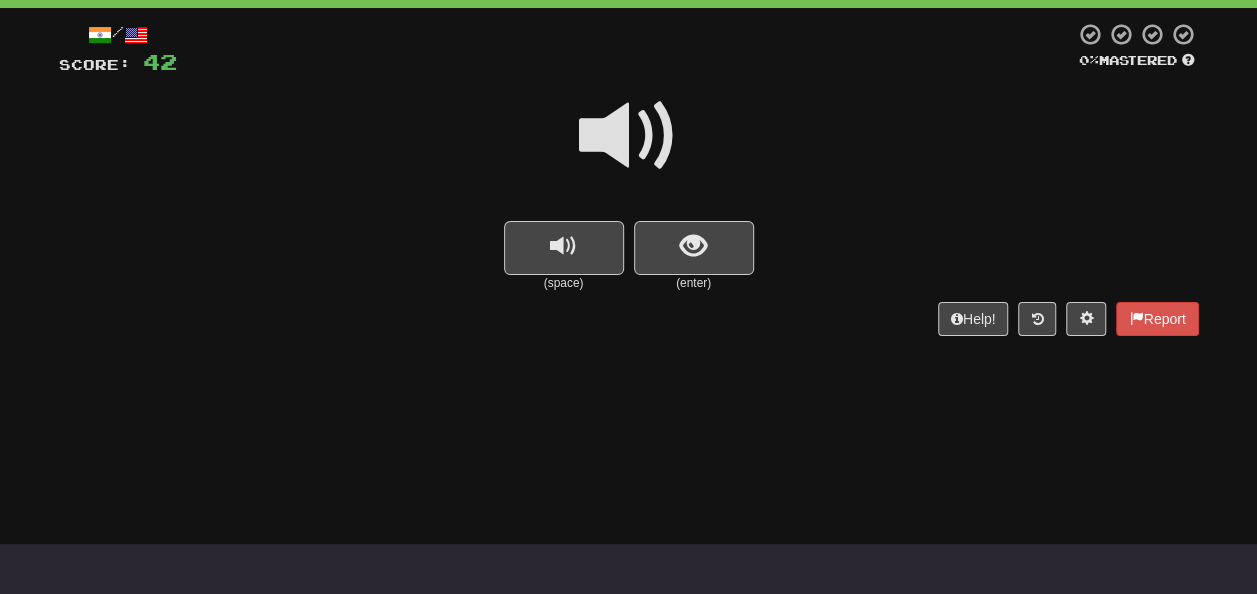click on "(enter)" at bounding box center (694, 283) 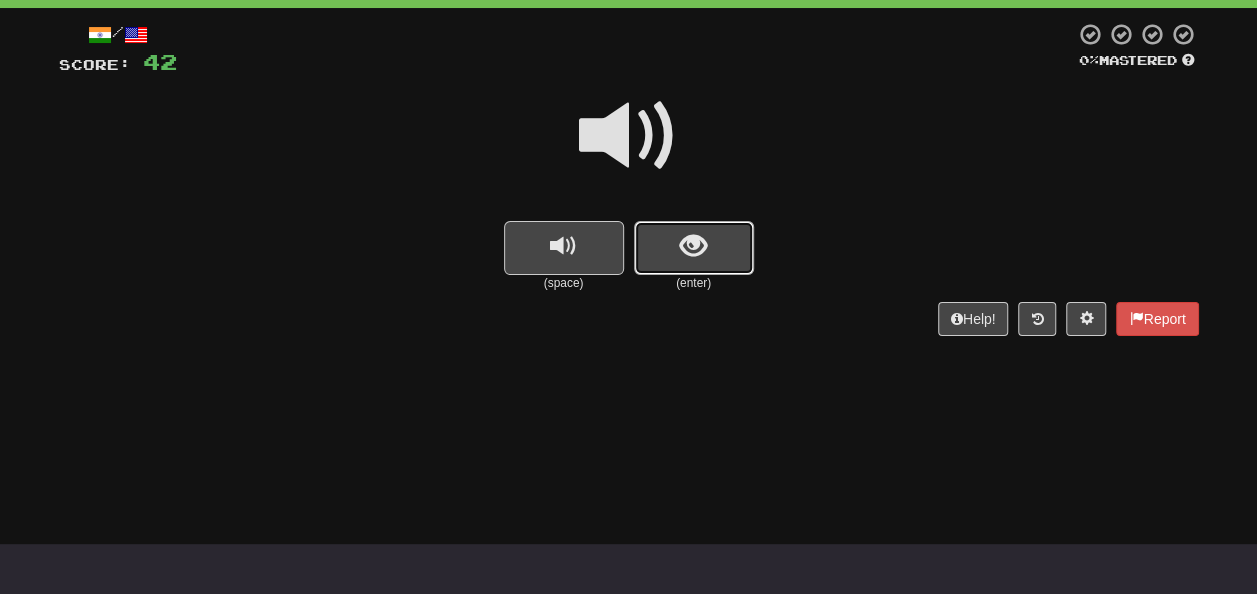 click at bounding box center [694, 248] 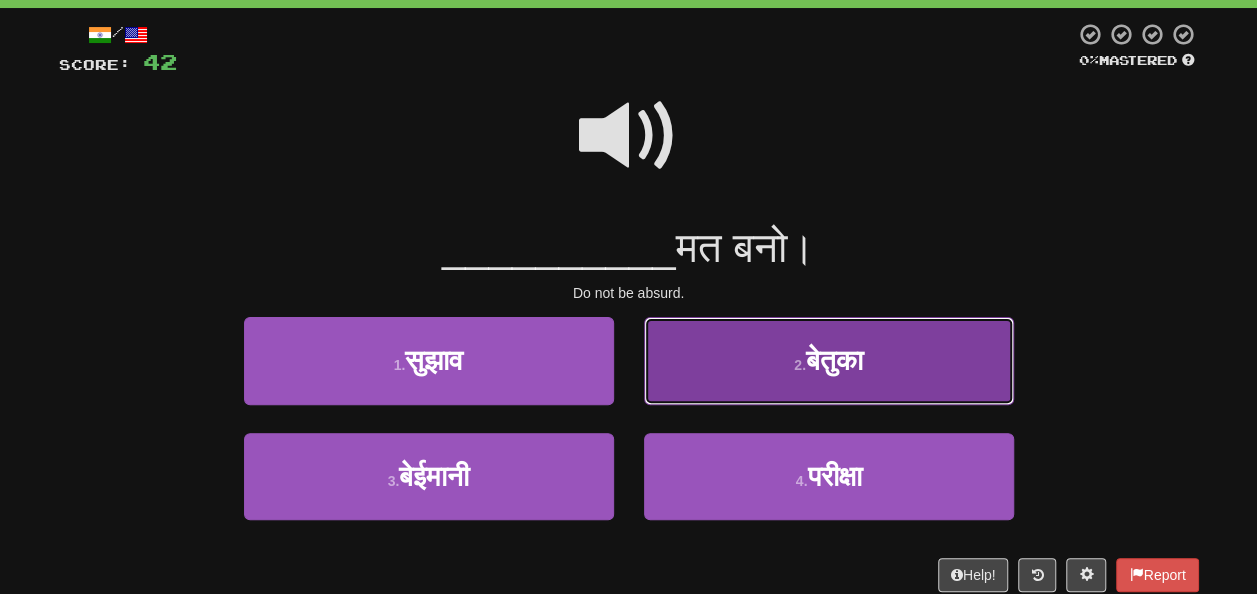 click on "2 .  बेतुका" at bounding box center [829, 360] 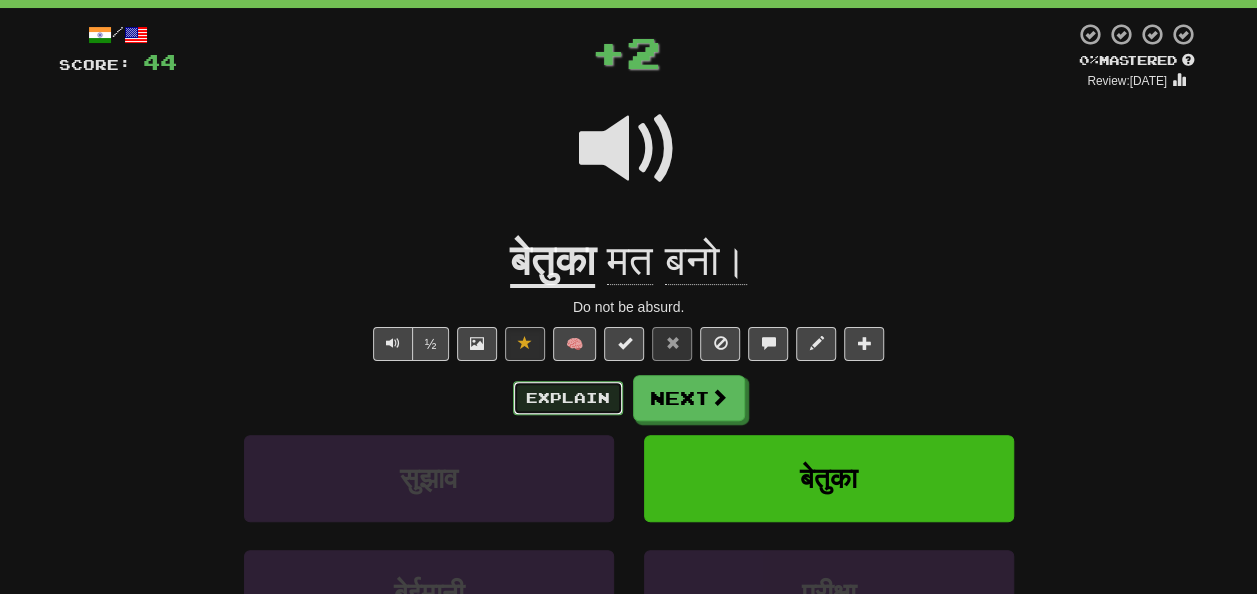 click on "Explain" at bounding box center [568, 398] 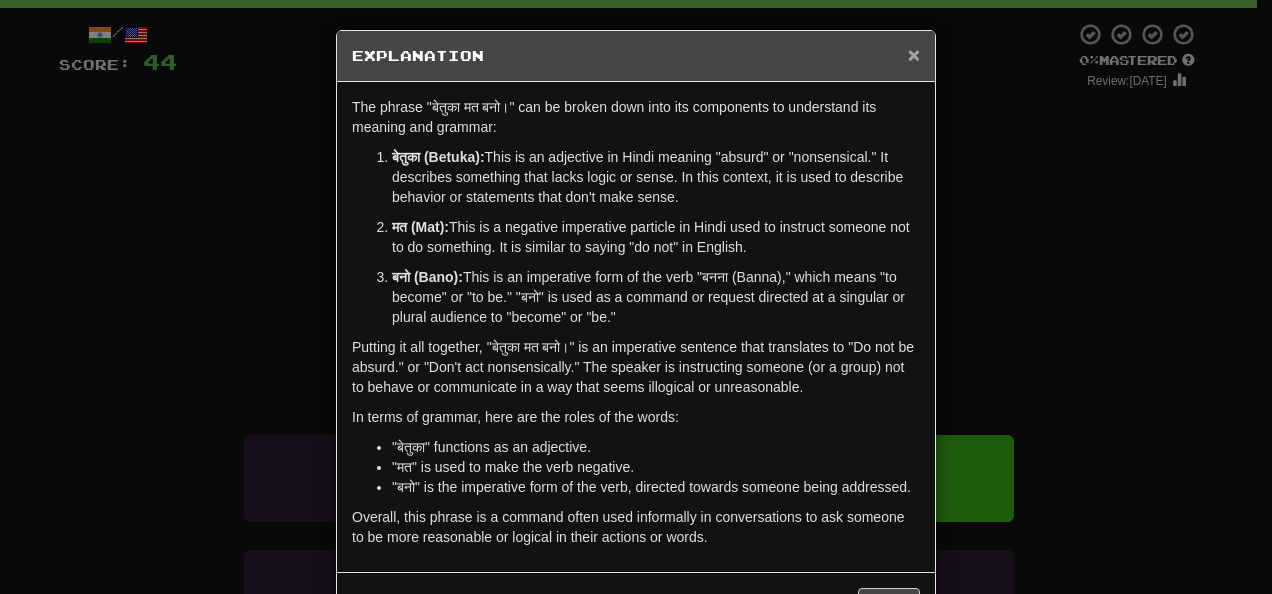 click on "×" at bounding box center [914, 54] 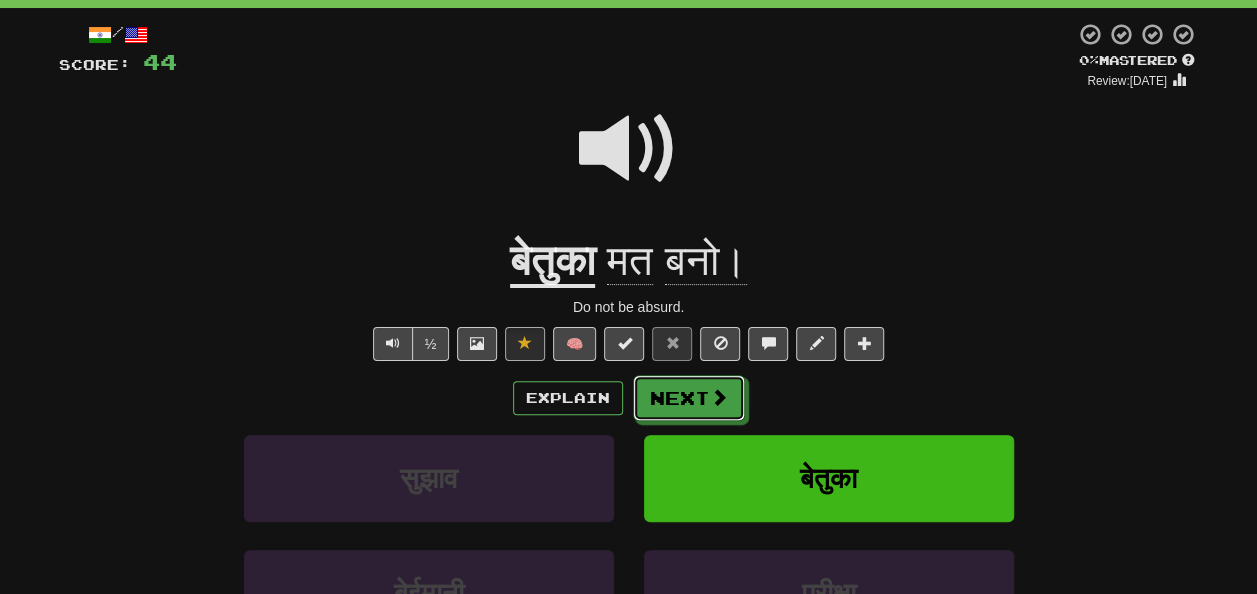 click on "Next" at bounding box center (689, 398) 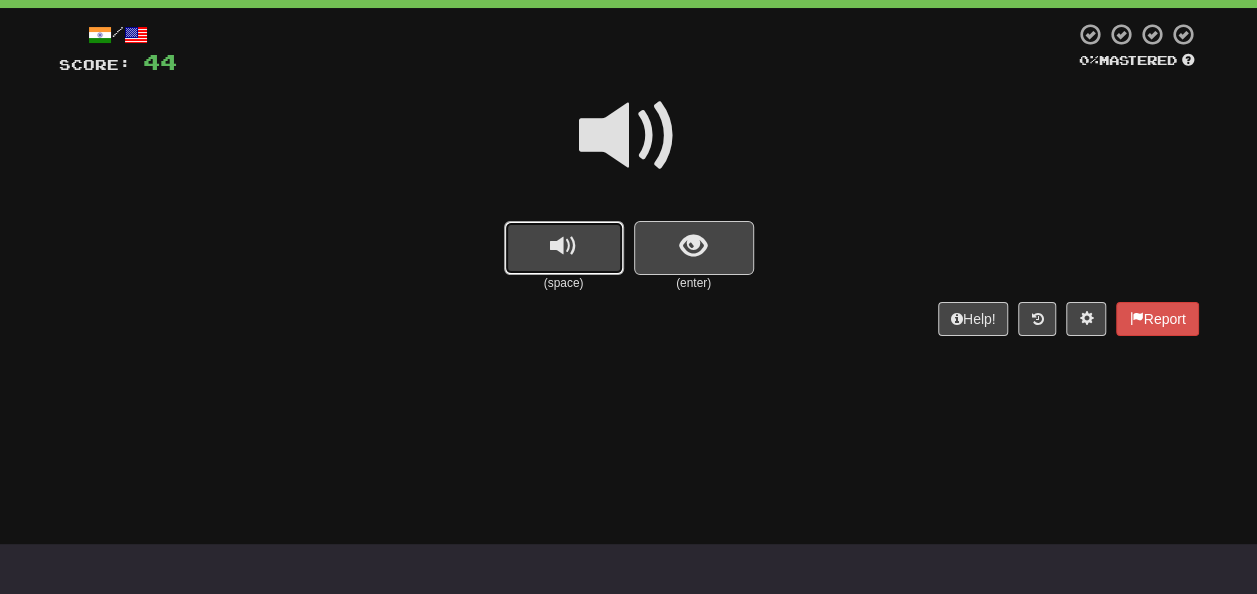 click at bounding box center [563, 246] 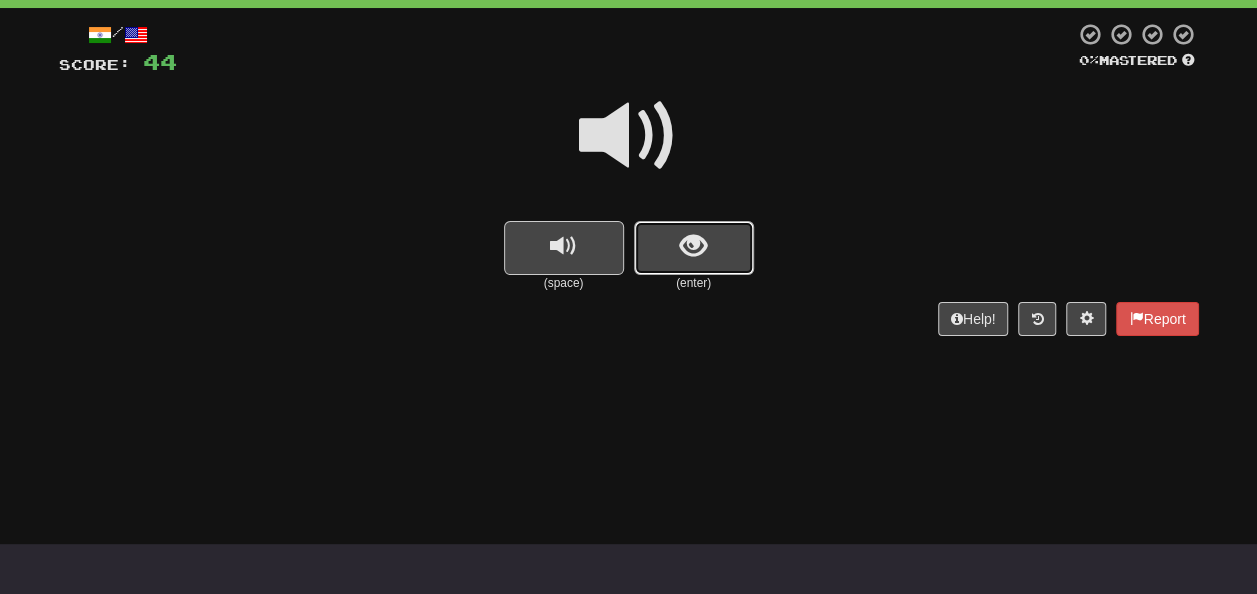 click at bounding box center (694, 248) 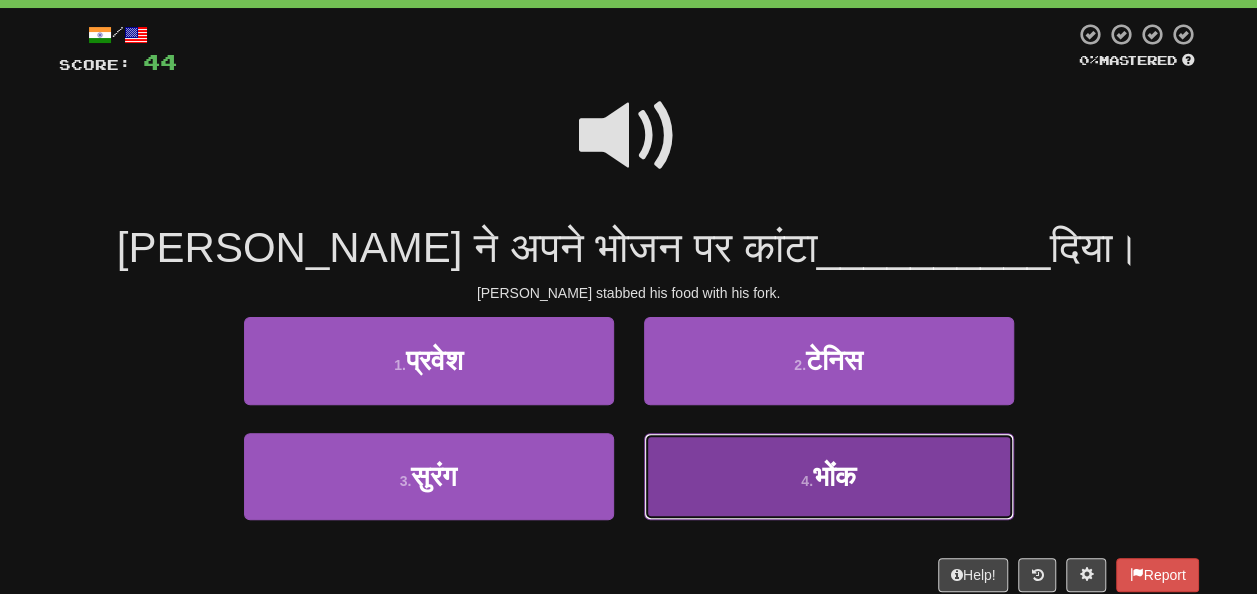 click on "4 .  भोंक" at bounding box center [829, 476] 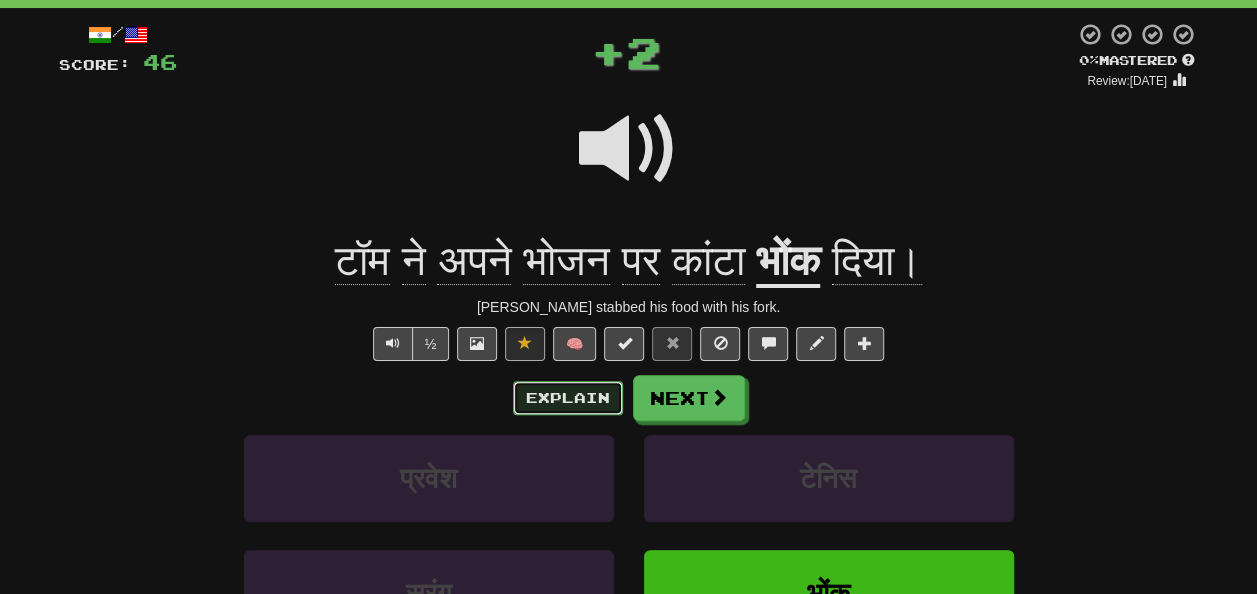 click on "Explain" at bounding box center (568, 398) 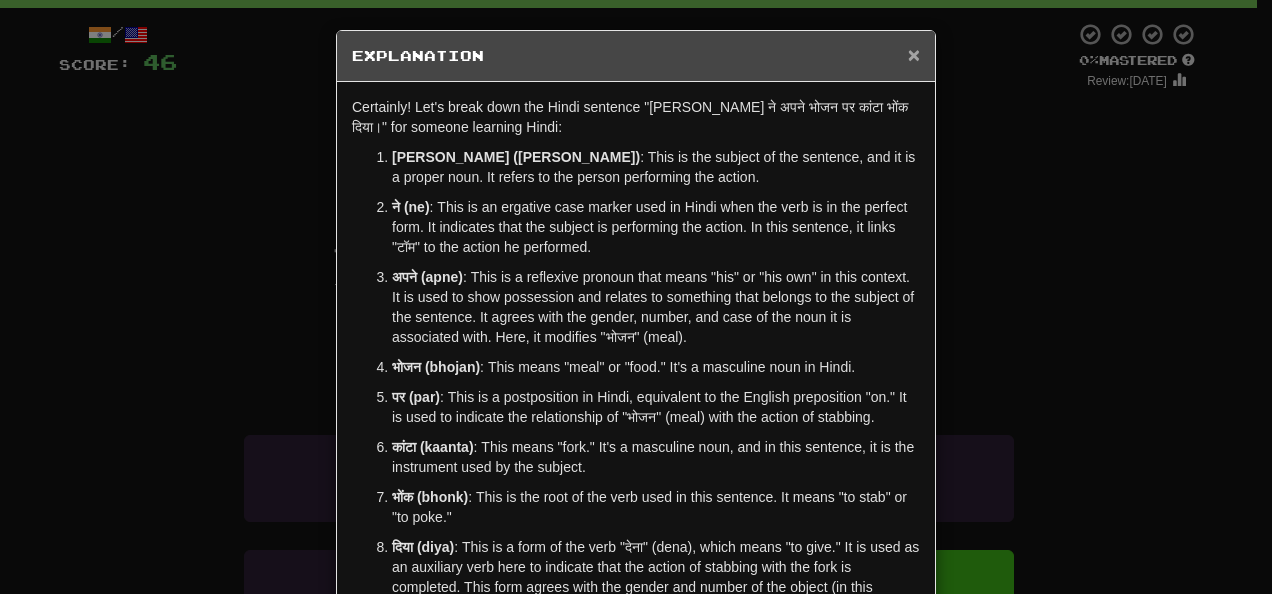 click on "×" at bounding box center [914, 54] 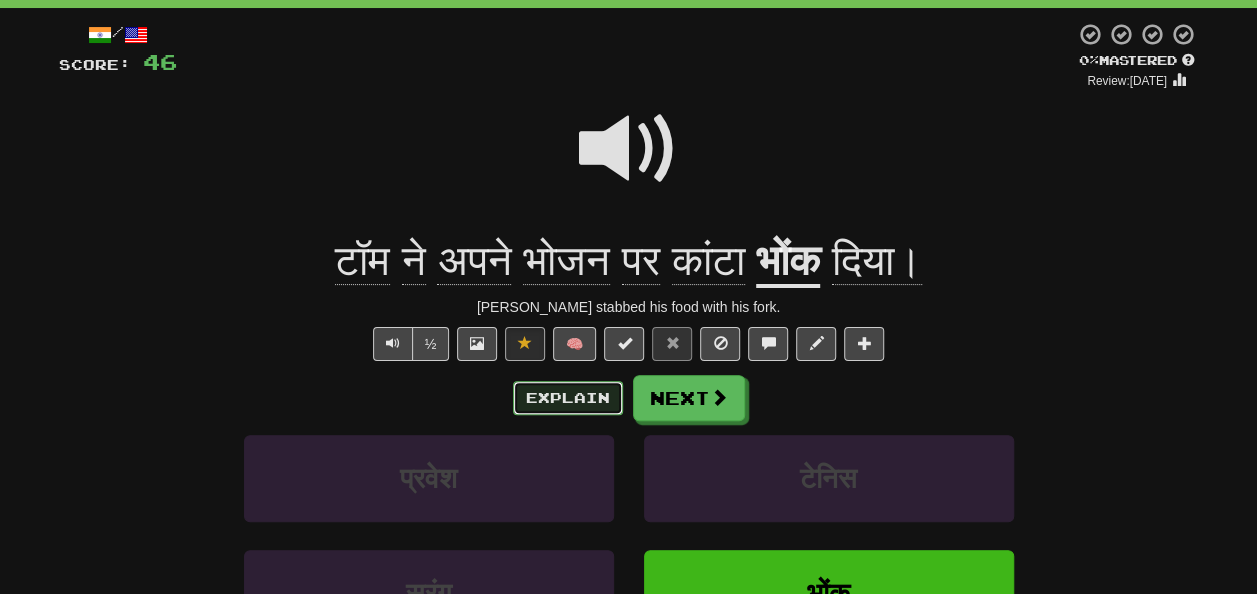 click on "Explain" at bounding box center [568, 398] 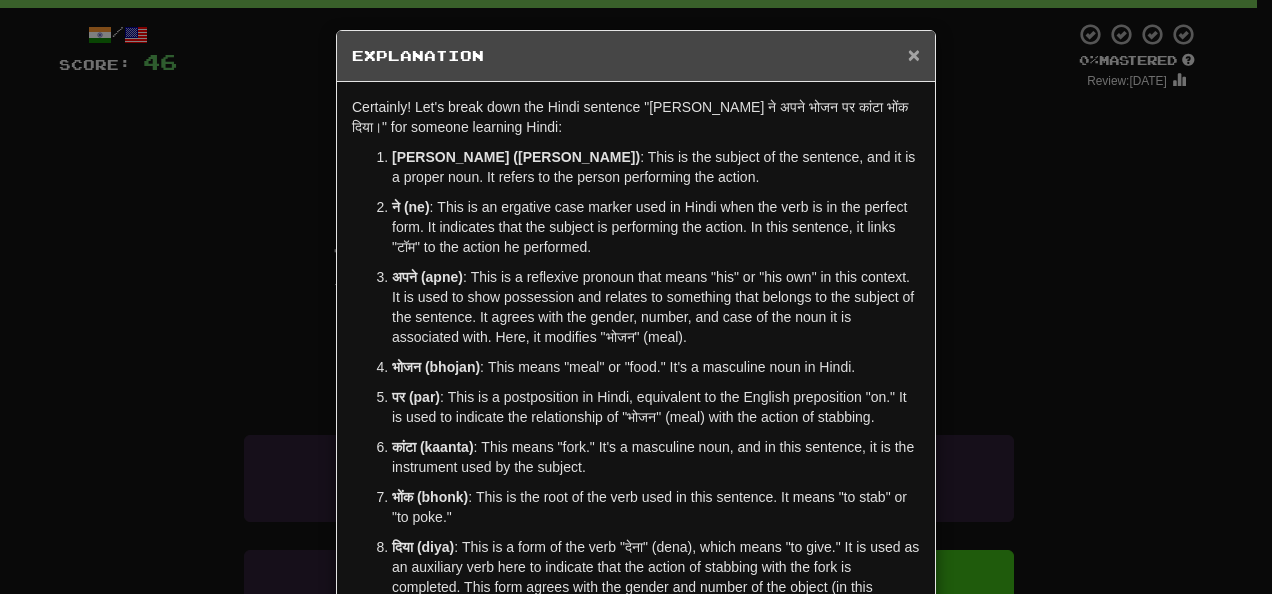 click on "×" at bounding box center (914, 54) 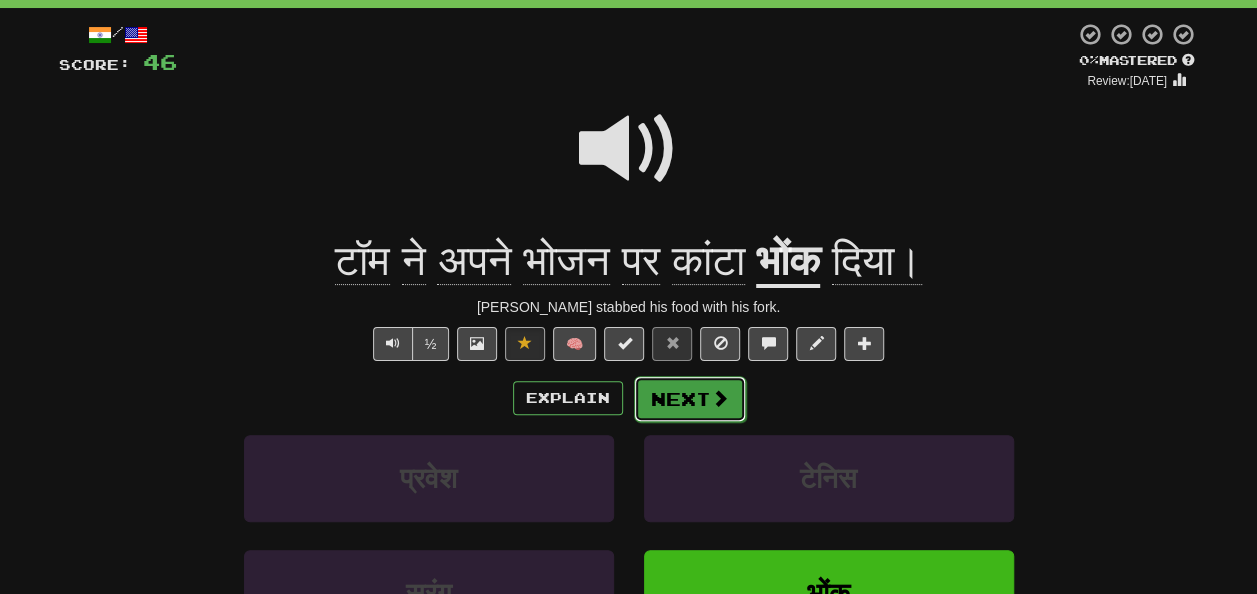 click on "Next" at bounding box center [690, 399] 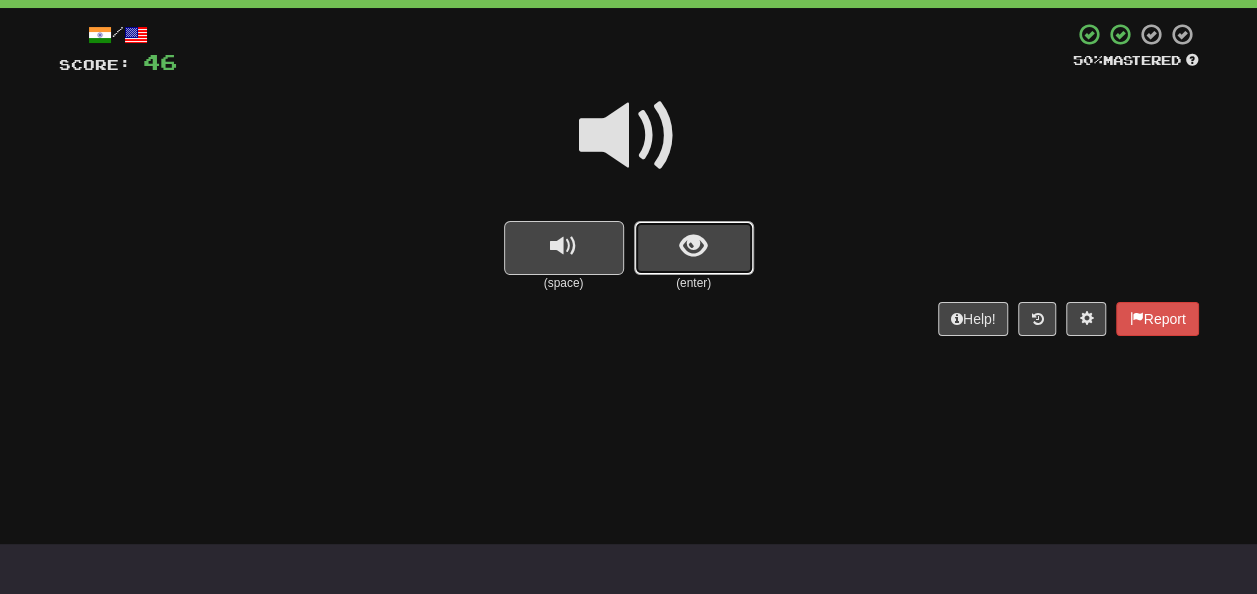 click at bounding box center (694, 248) 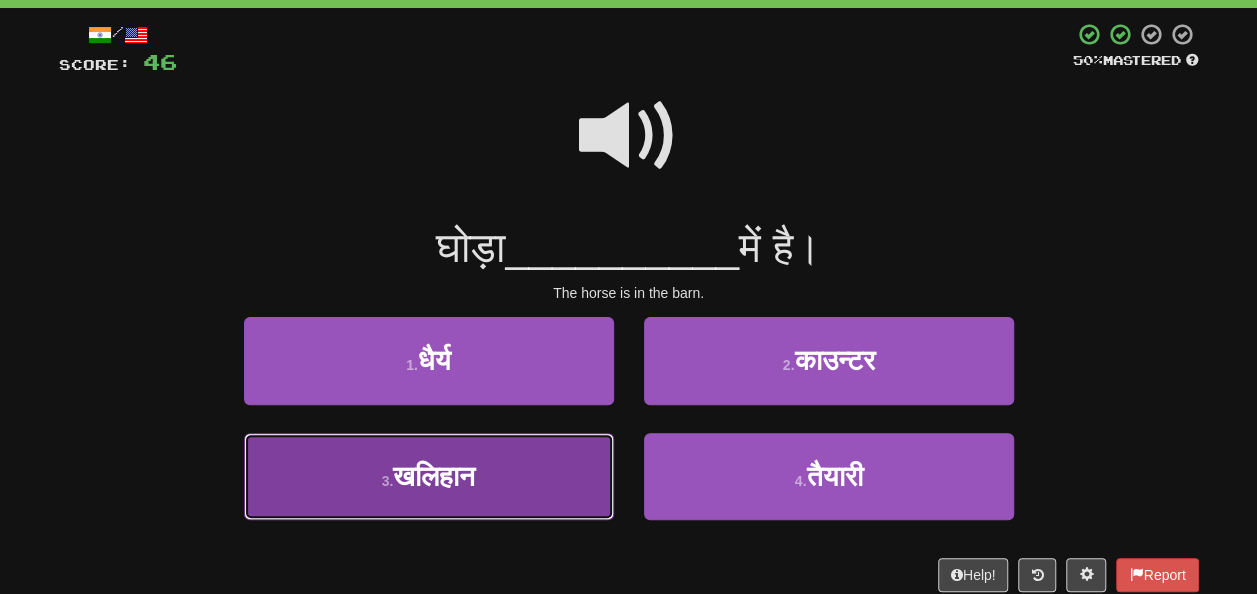 click on "3 .  खलिहान" at bounding box center [429, 476] 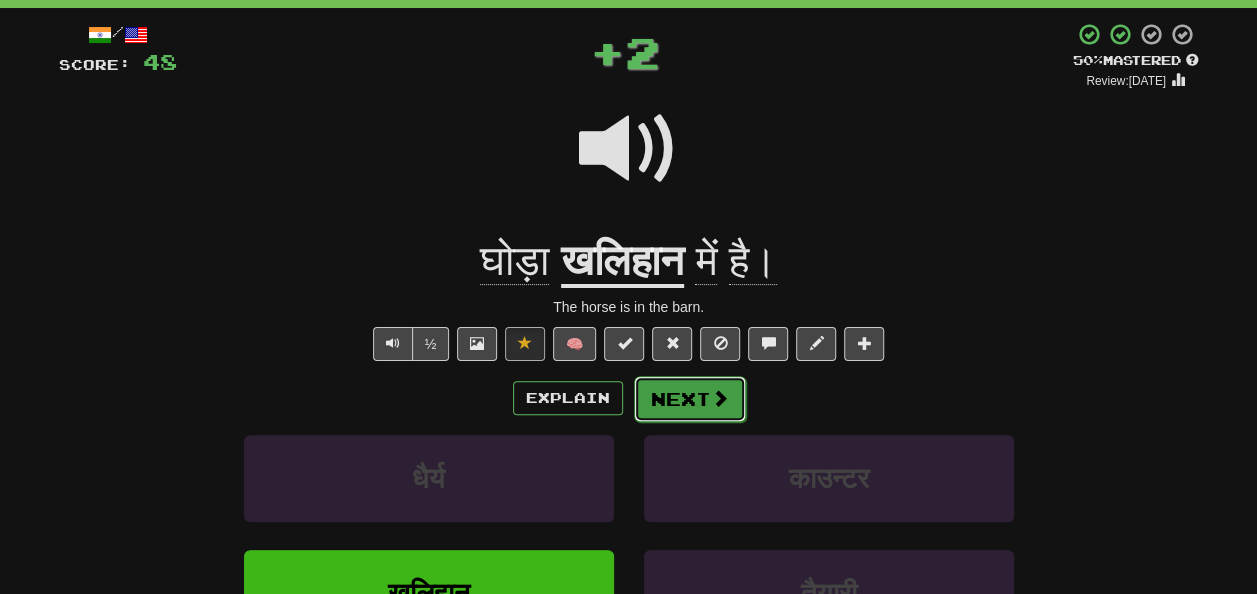 click on "Next" at bounding box center [690, 399] 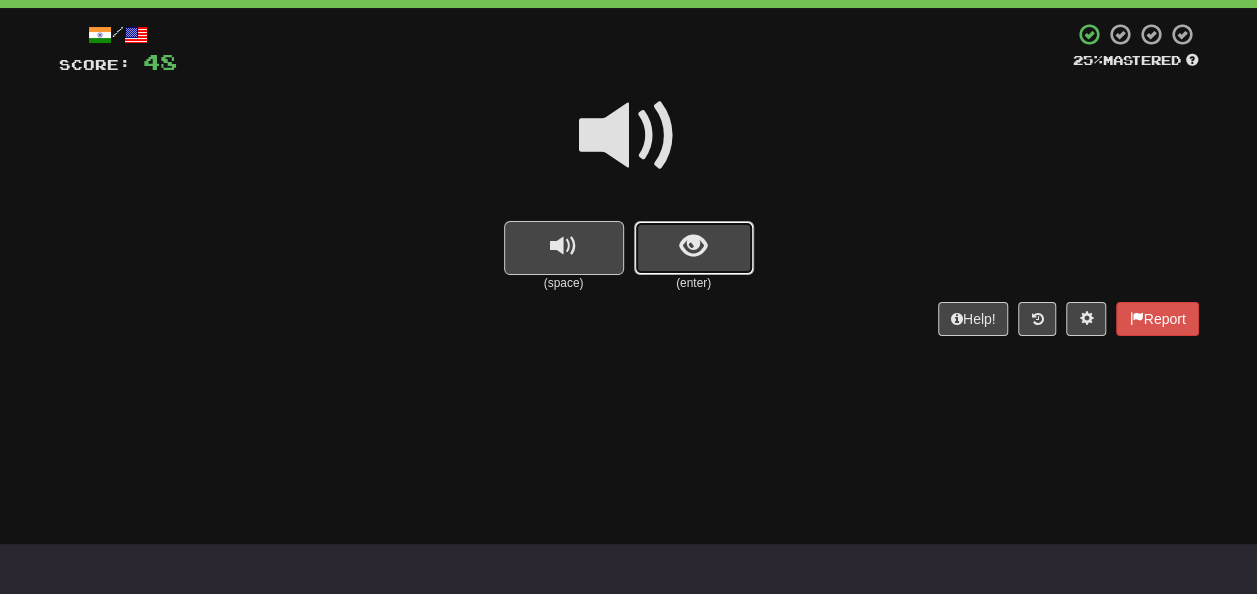 click at bounding box center (693, 246) 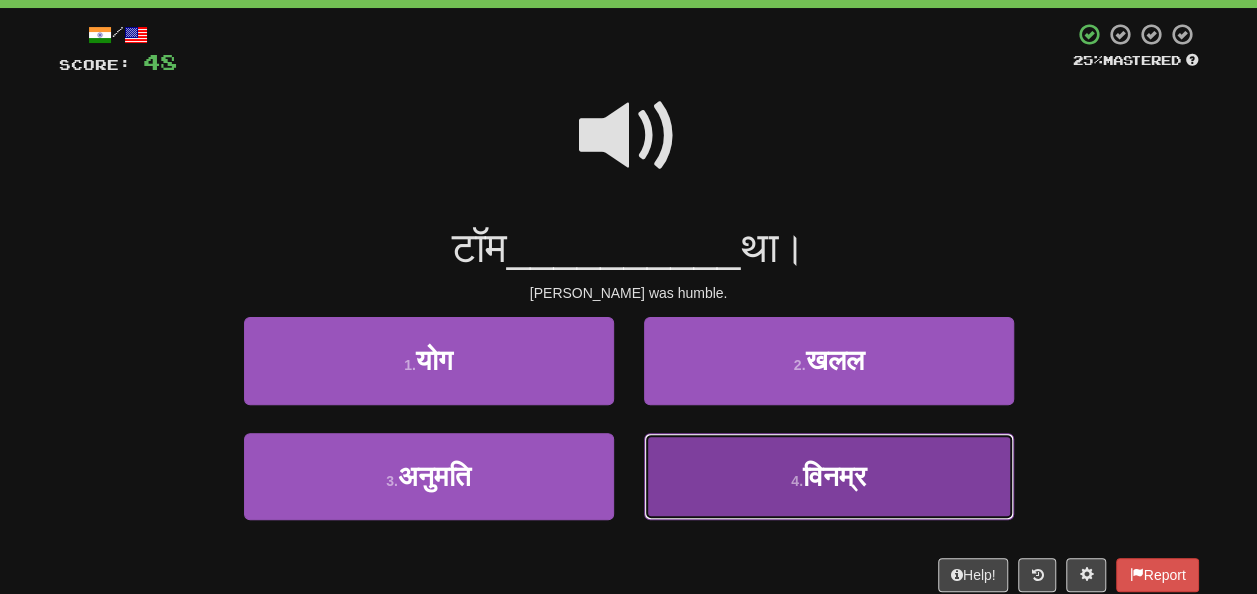 click on "4 .  विनम्र" at bounding box center (829, 476) 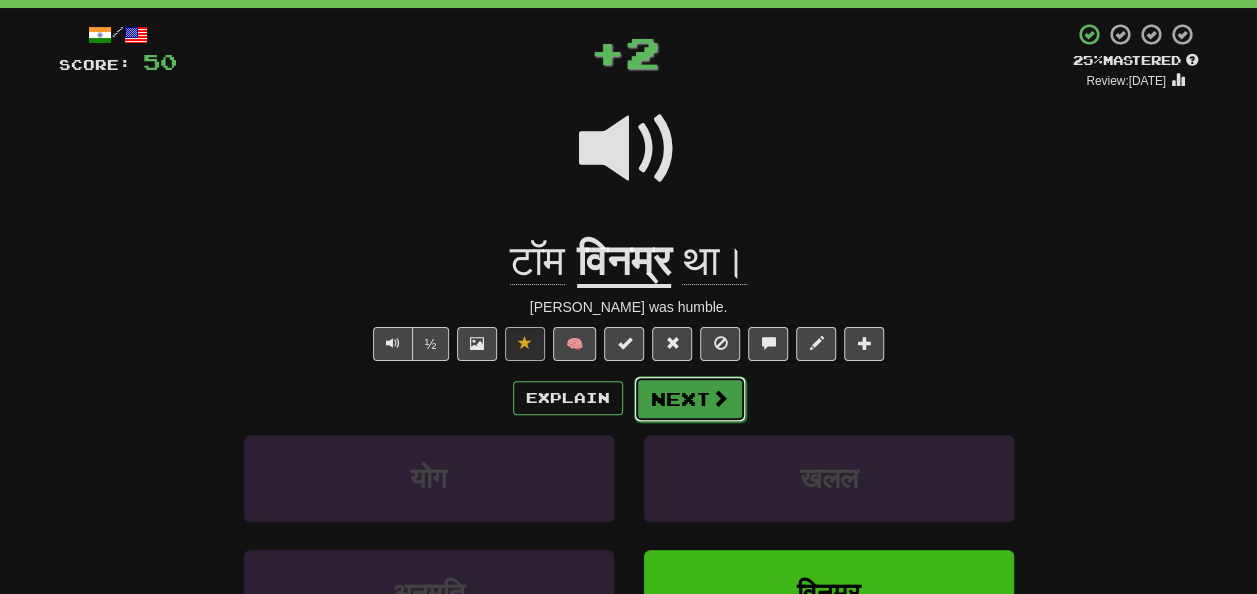 click at bounding box center (720, 398) 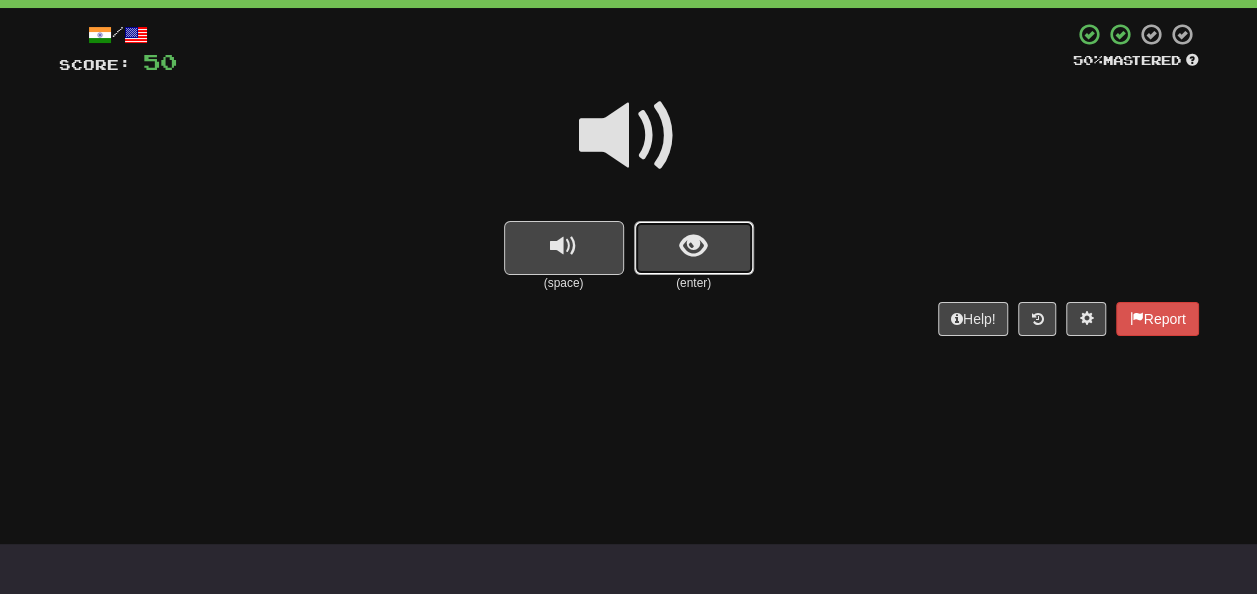click at bounding box center [693, 246] 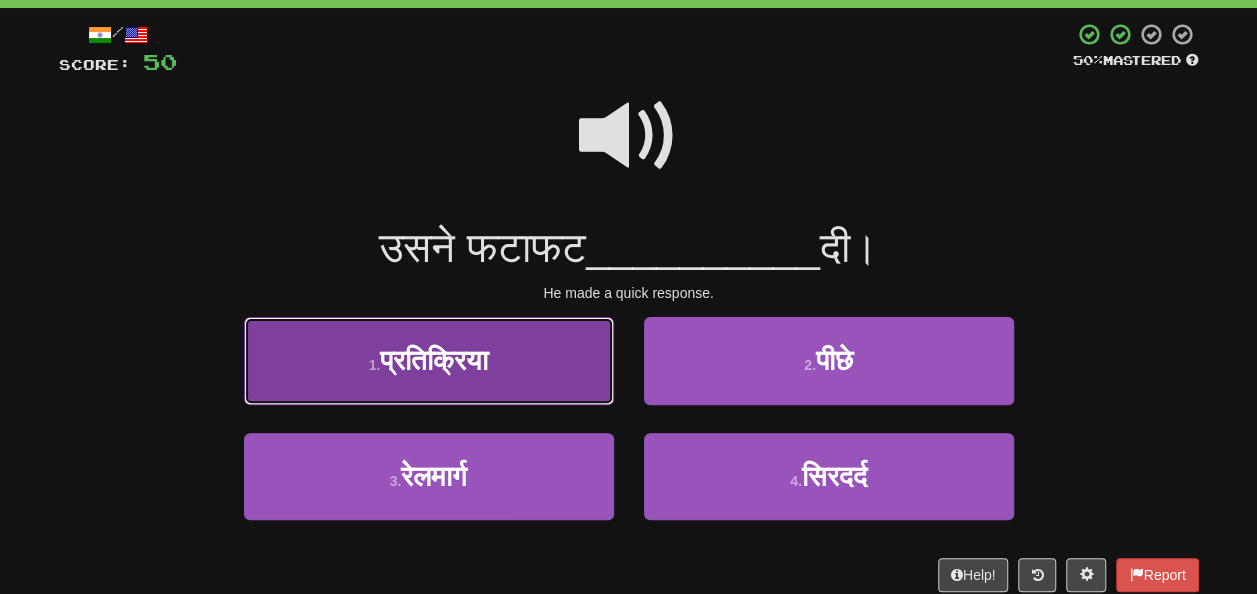 click on "प्रतिक्रिया" at bounding box center [434, 360] 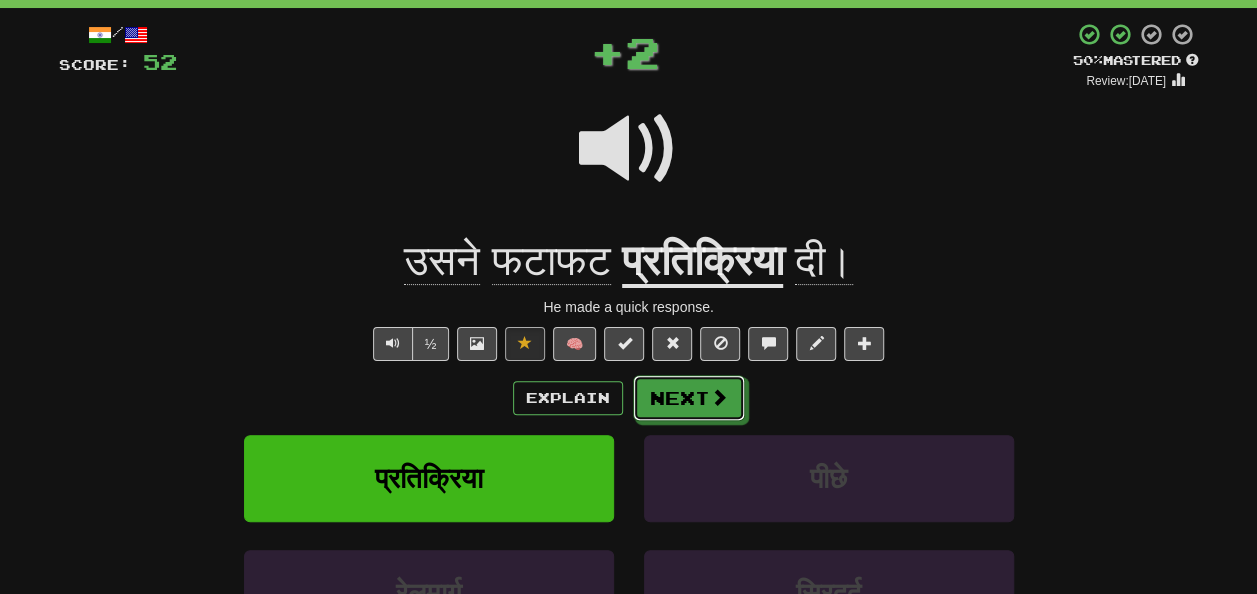 drag, startPoint x: 668, startPoint y: 398, endPoint x: 658, endPoint y: 403, distance: 11.18034 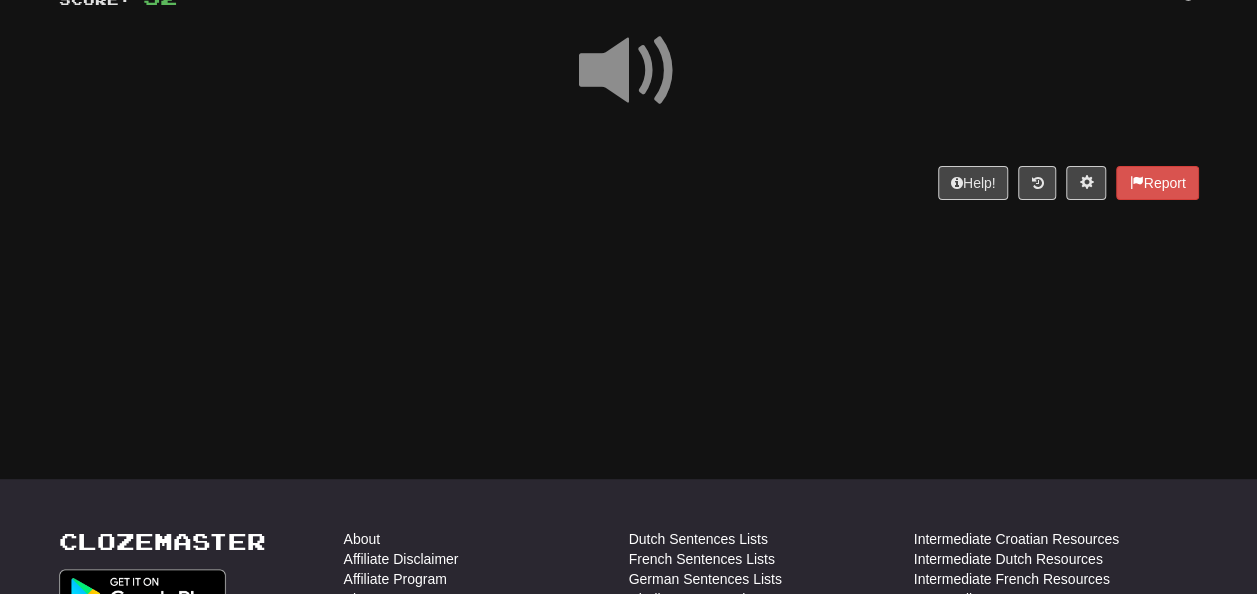 scroll, scrollTop: 200, scrollLeft: 0, axis: vertical 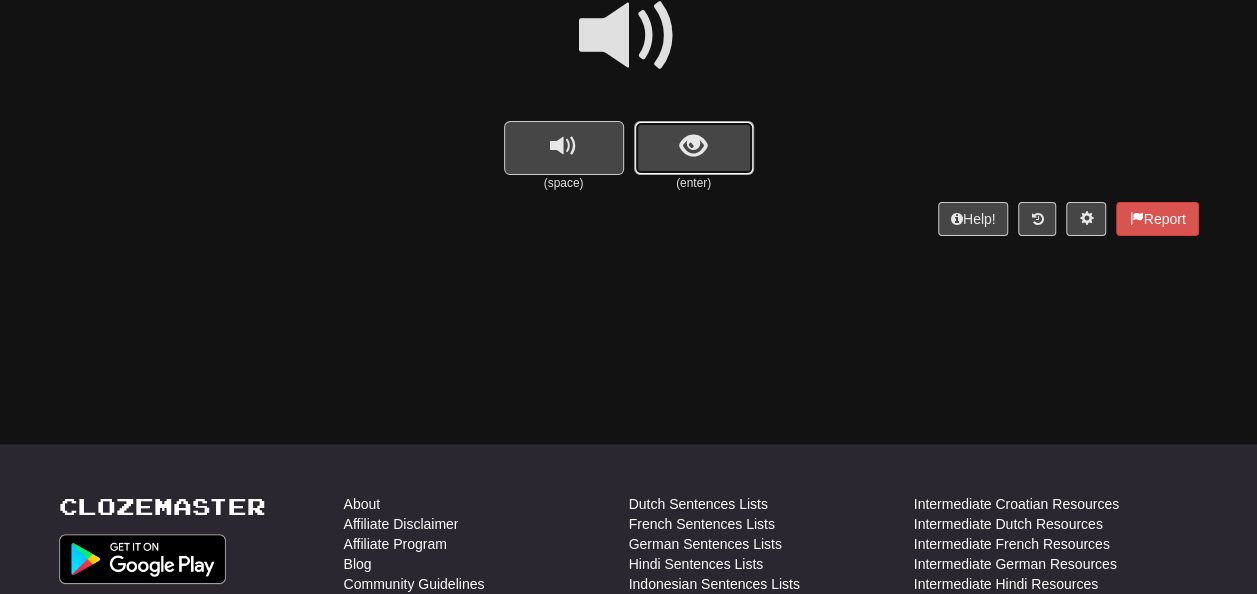 click at bounding box center [693, 146] 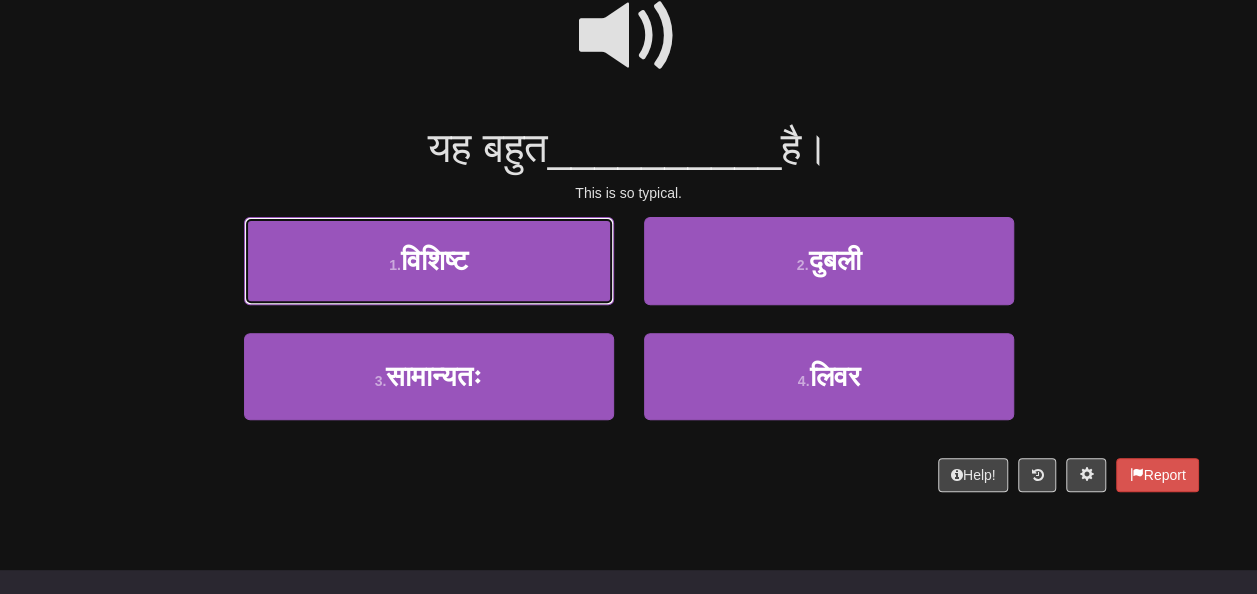 click on "विशिष्ट" at bounding box center (434, 260) 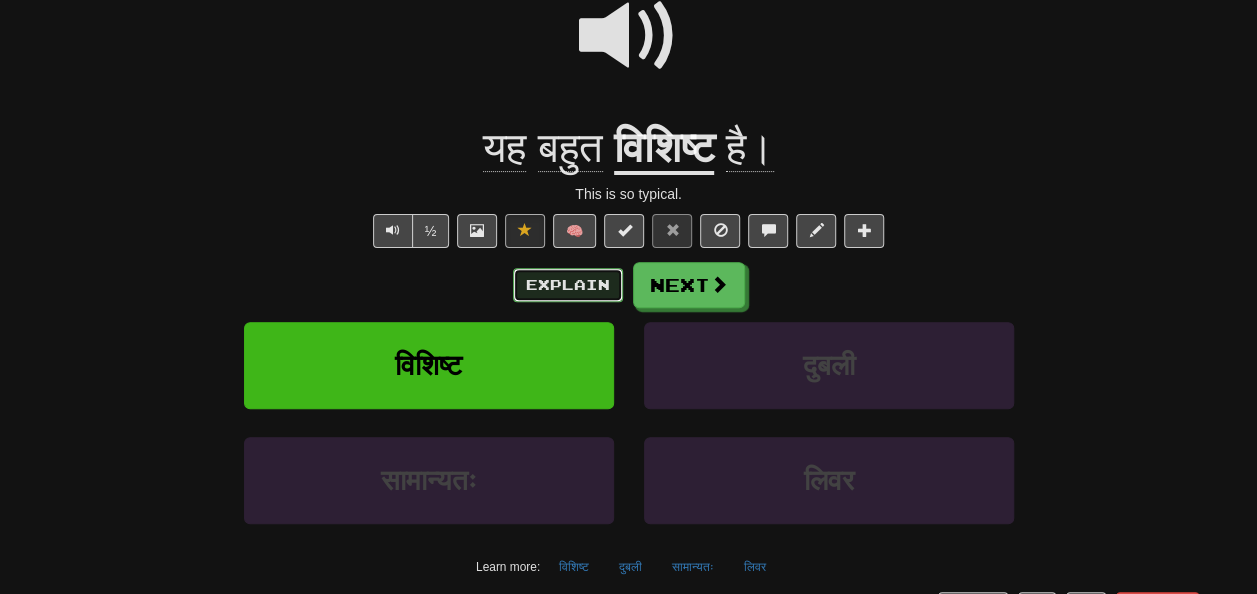 click on "Explain" at bounding box center [568, 285] 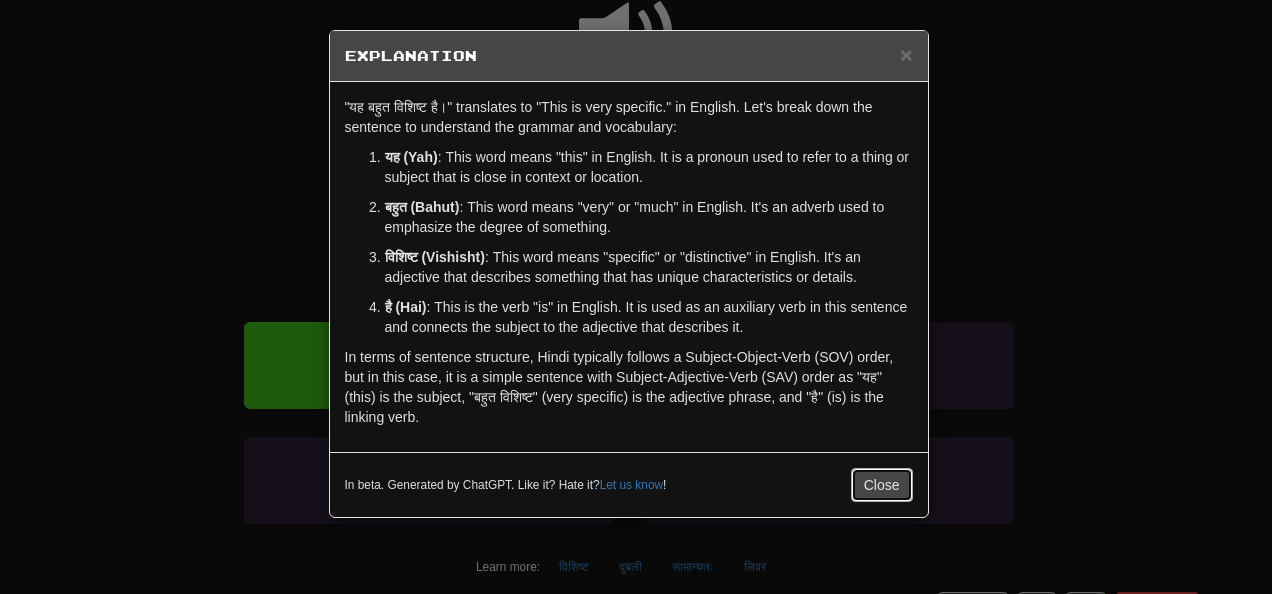 click on "Close" at bounding box center (882, 485) 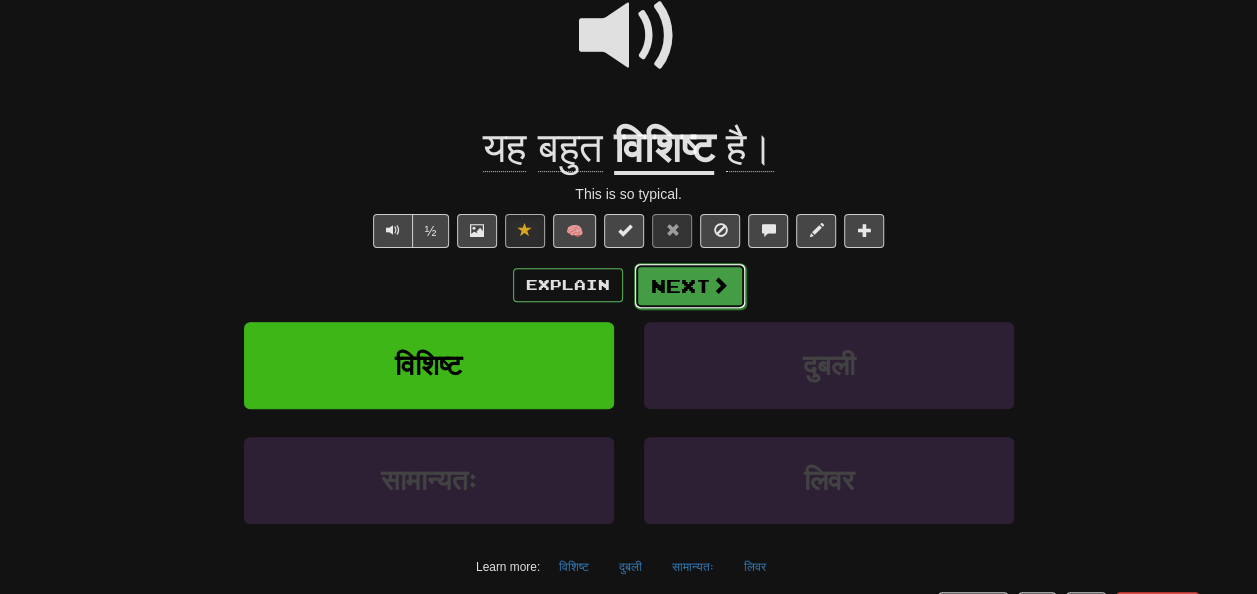 click on "Next" at bounding box center (690, 286) 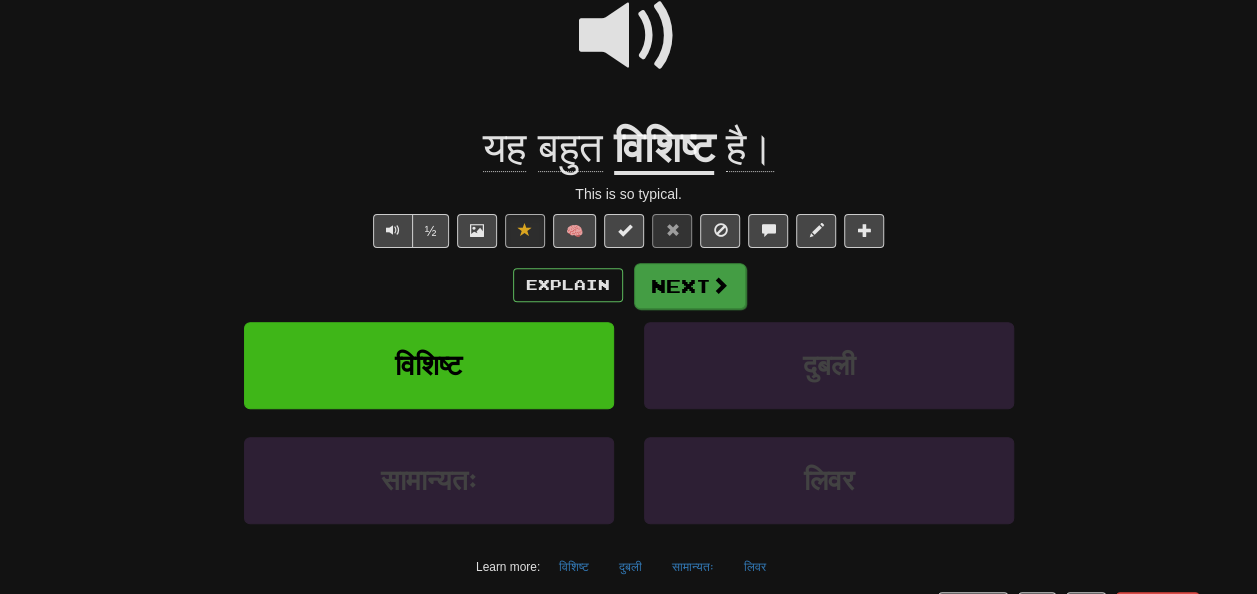 scroll, scrollTop: 0, scrollLeft: 0, axis: both 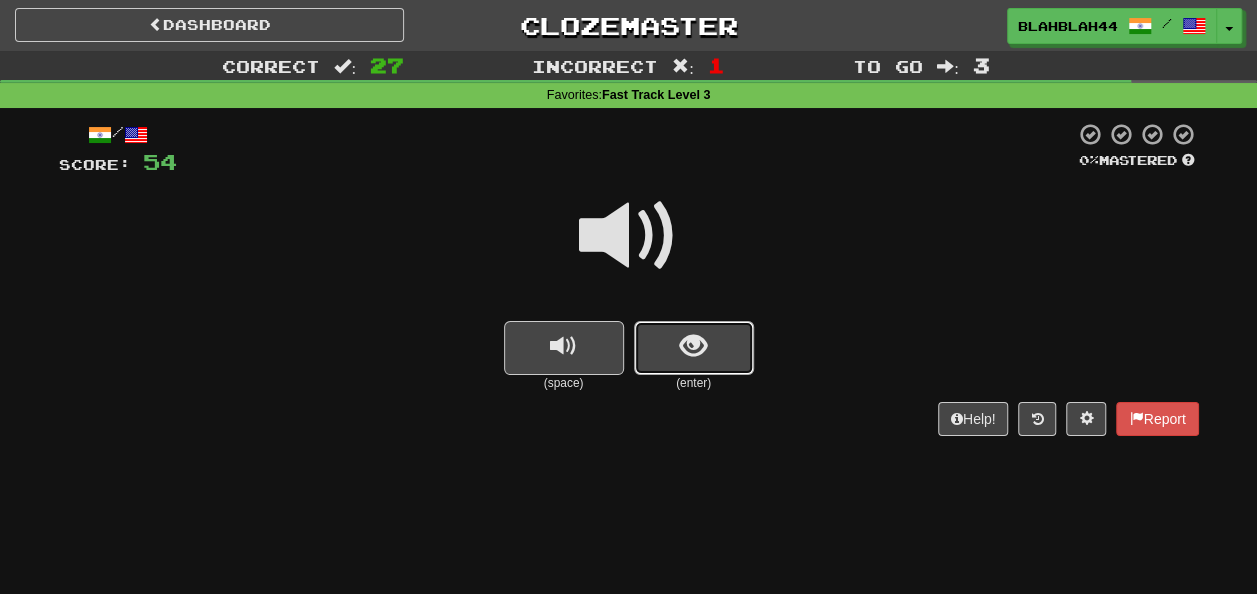 click at bounding box center [694, 348] 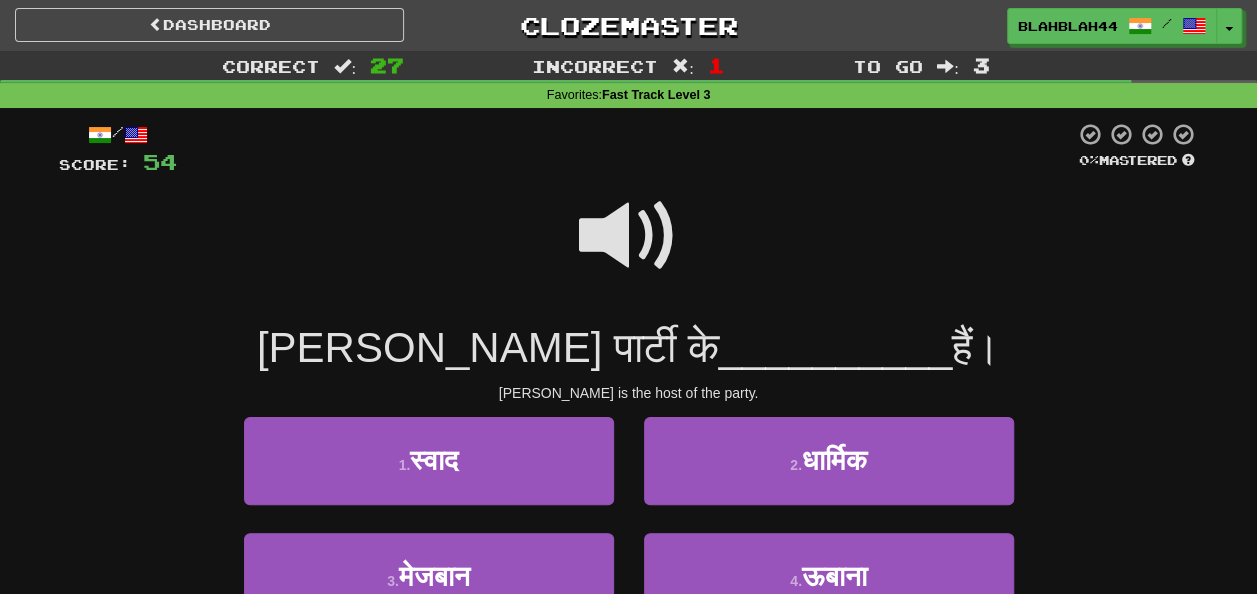 scroll, scrollTop: 100, scrollLeft: 0, axis: vertical 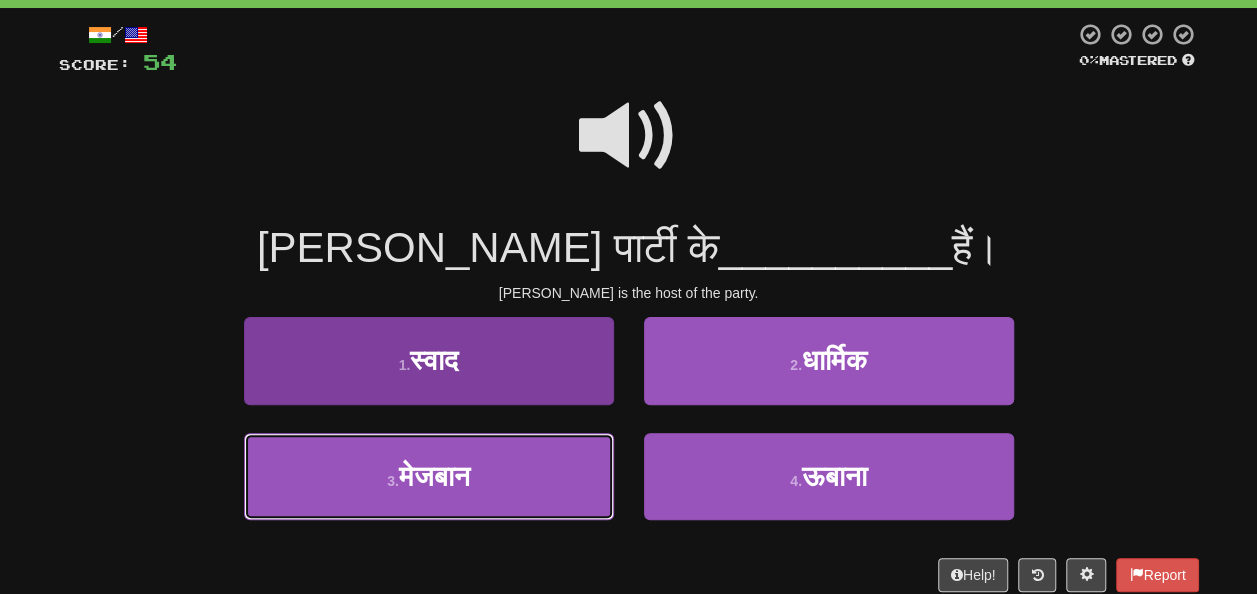 click on "3 .  मेजबान" at bounding box center (429, 476) 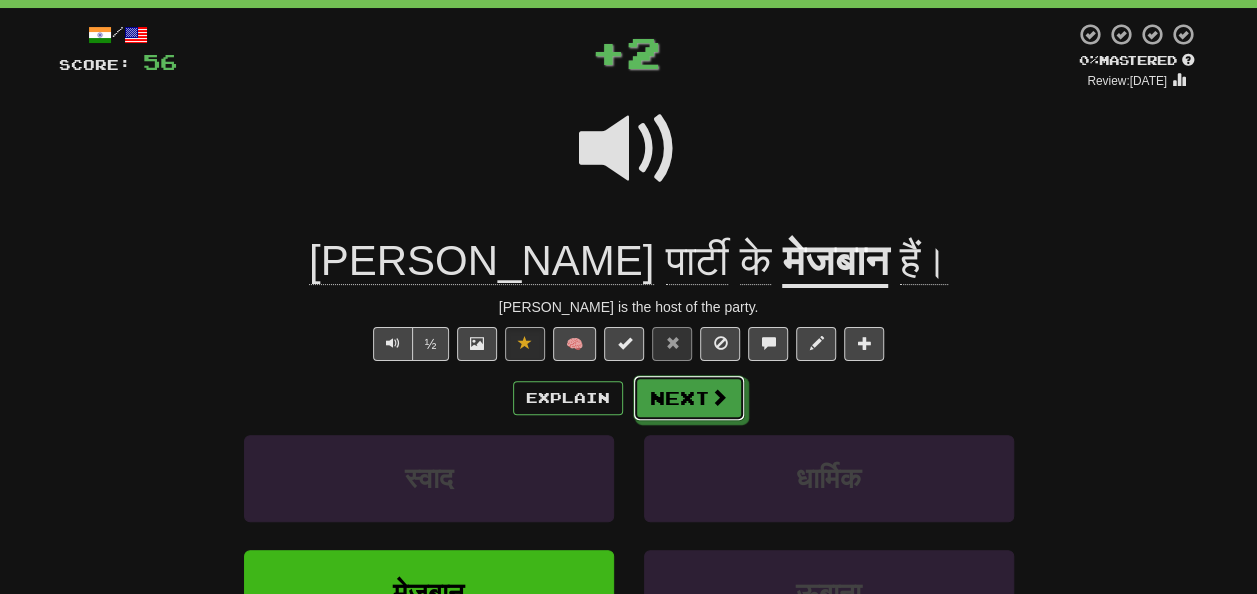 click on "Next" at bounding box center [689, 398] 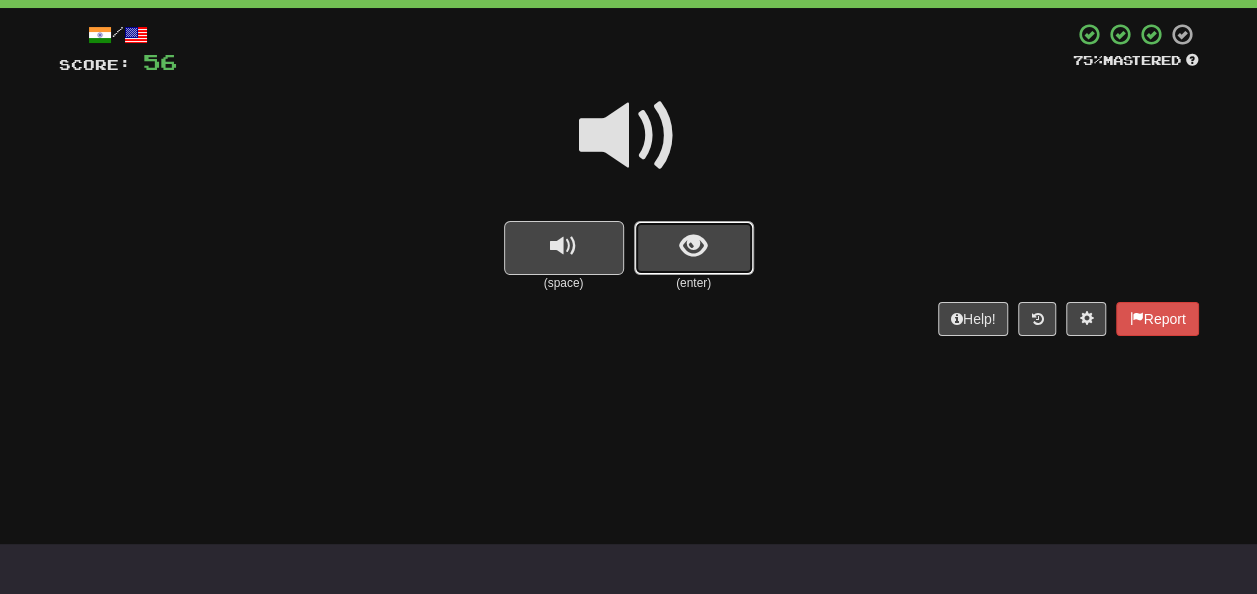 click at bounding box center (694, 248) 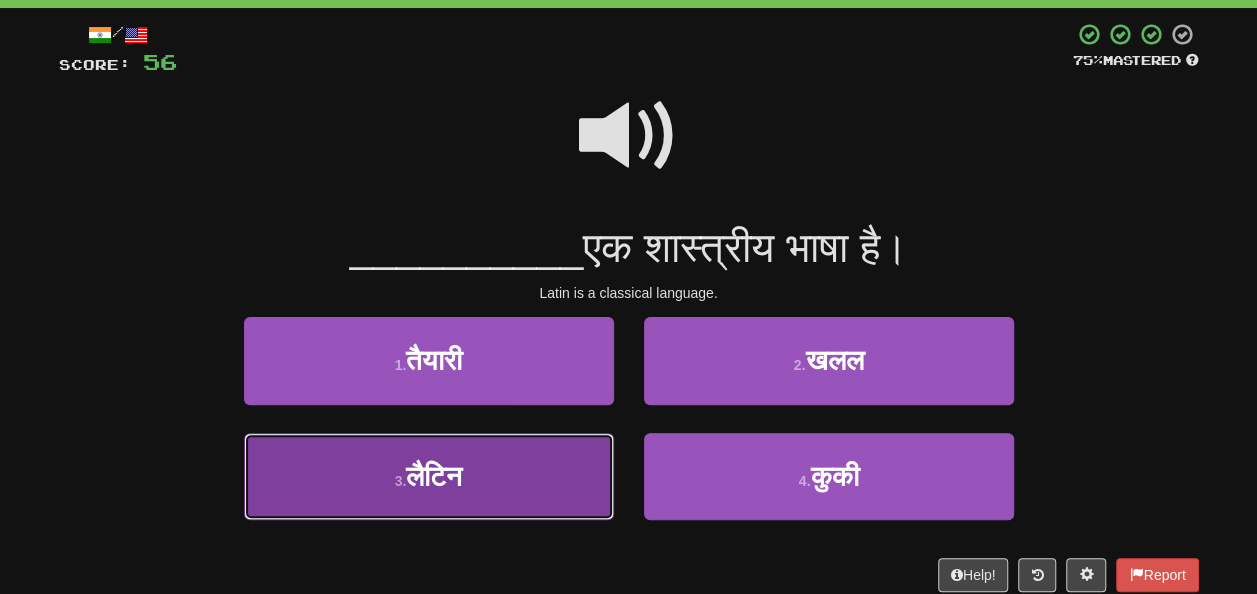 click on "3 .  लैटिन" at bounding box center [429, 476] 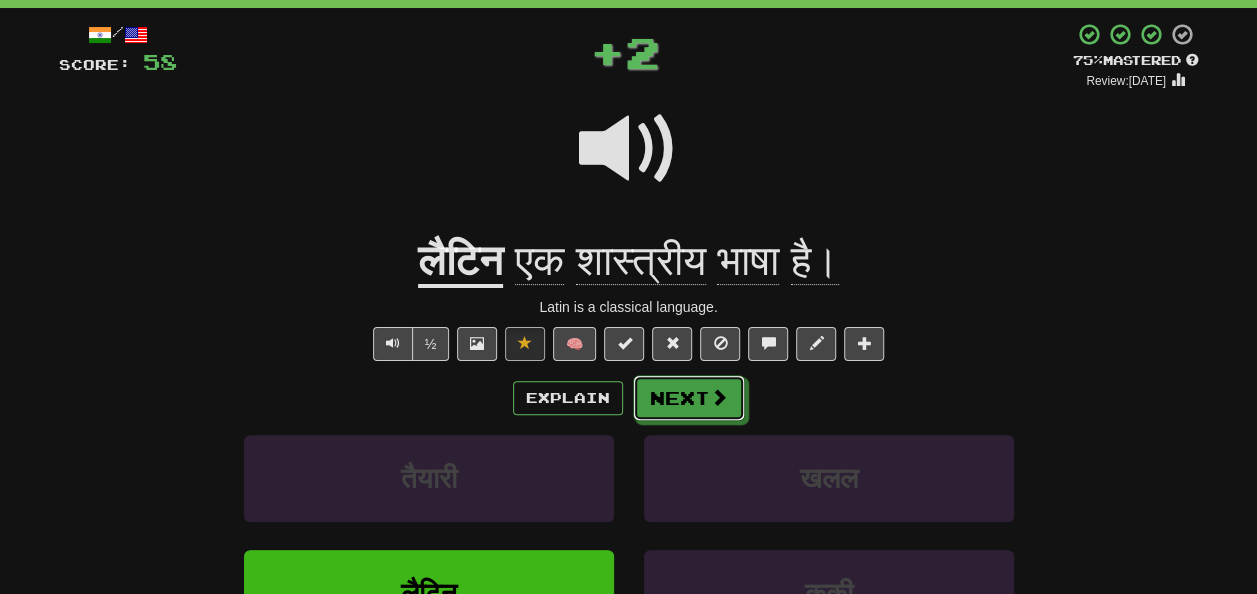 click on "Next" at bounding box center [689, 398] 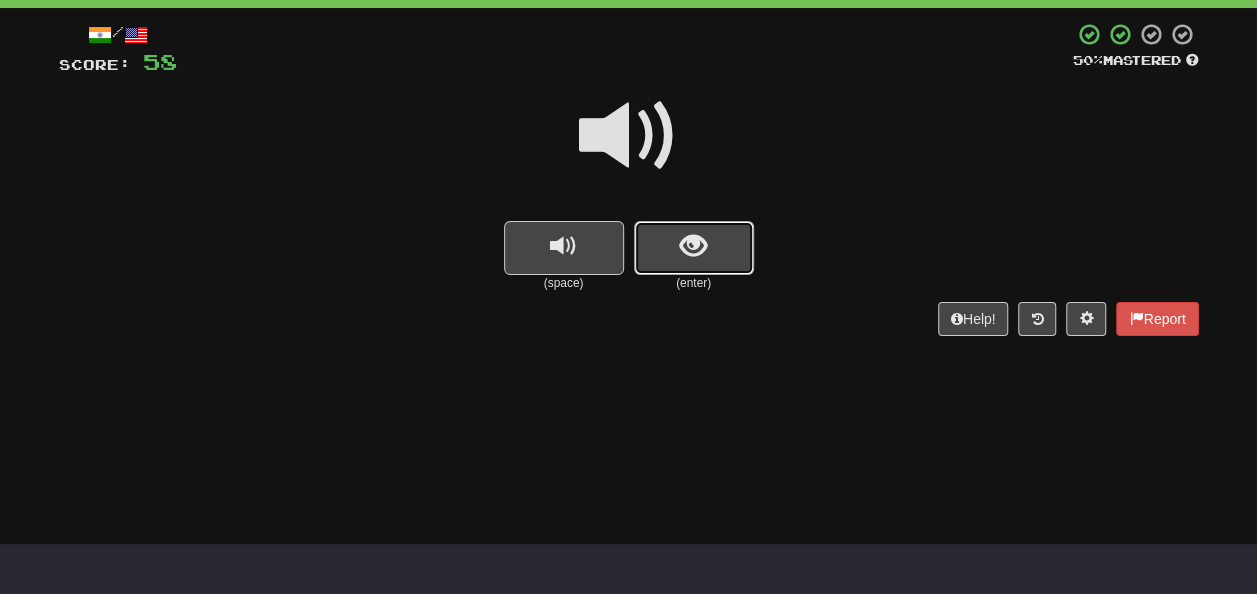 click at bounding box center (693, 246) 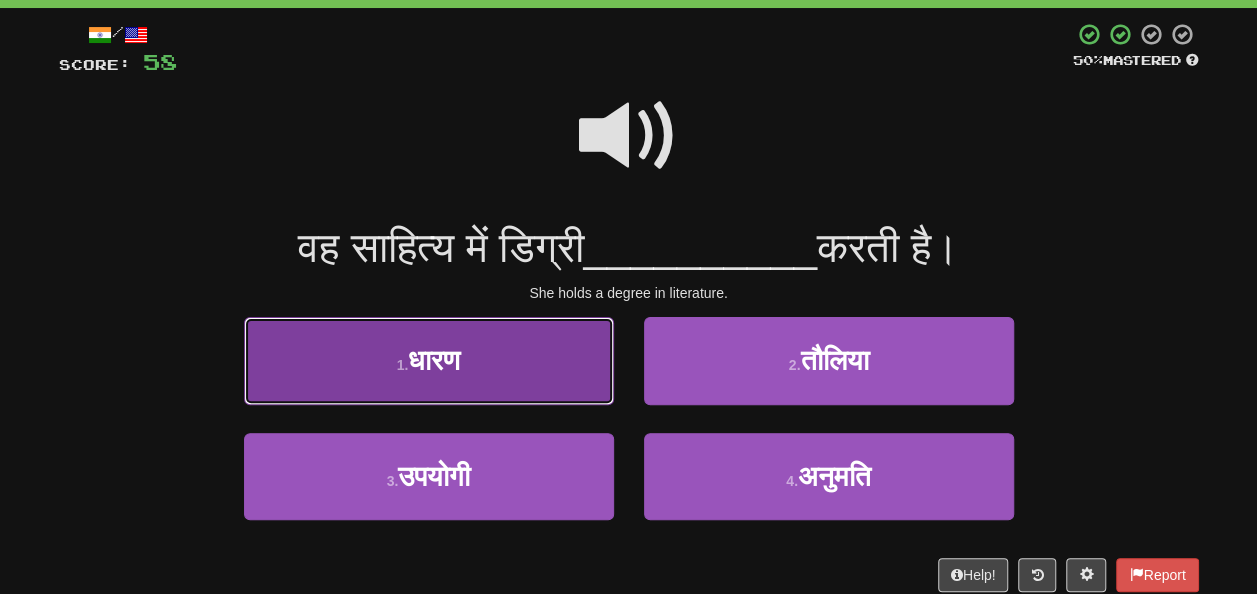 click on "1 .  धारण" at bounding box center (429, 360) 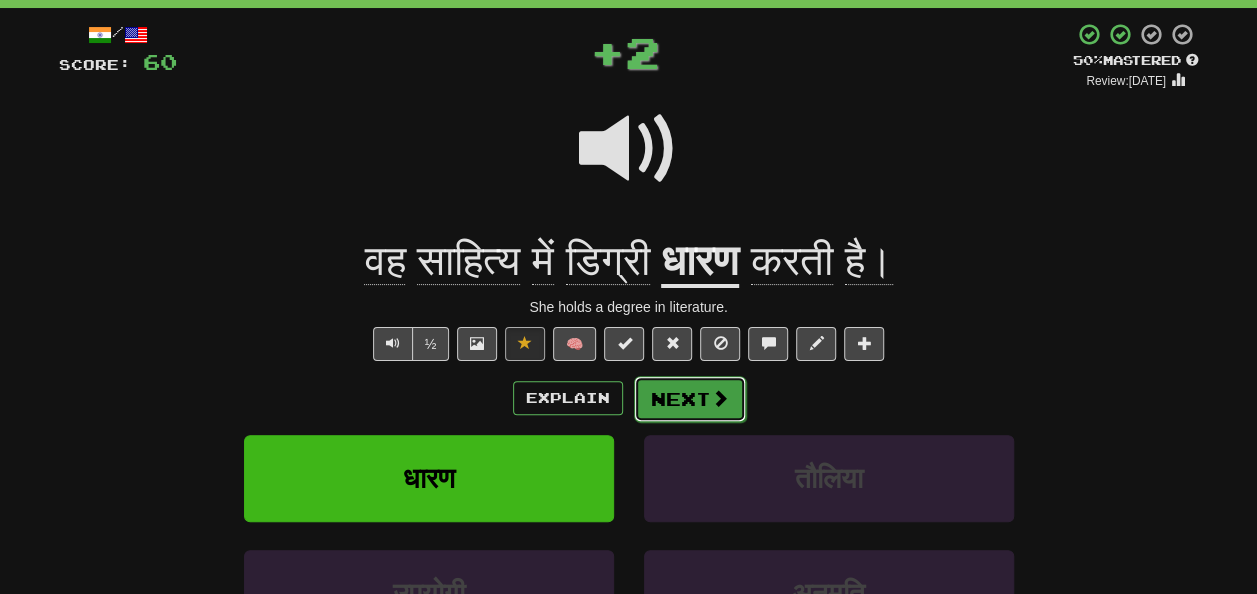 click on "Next" at bounding box center (690, 399) 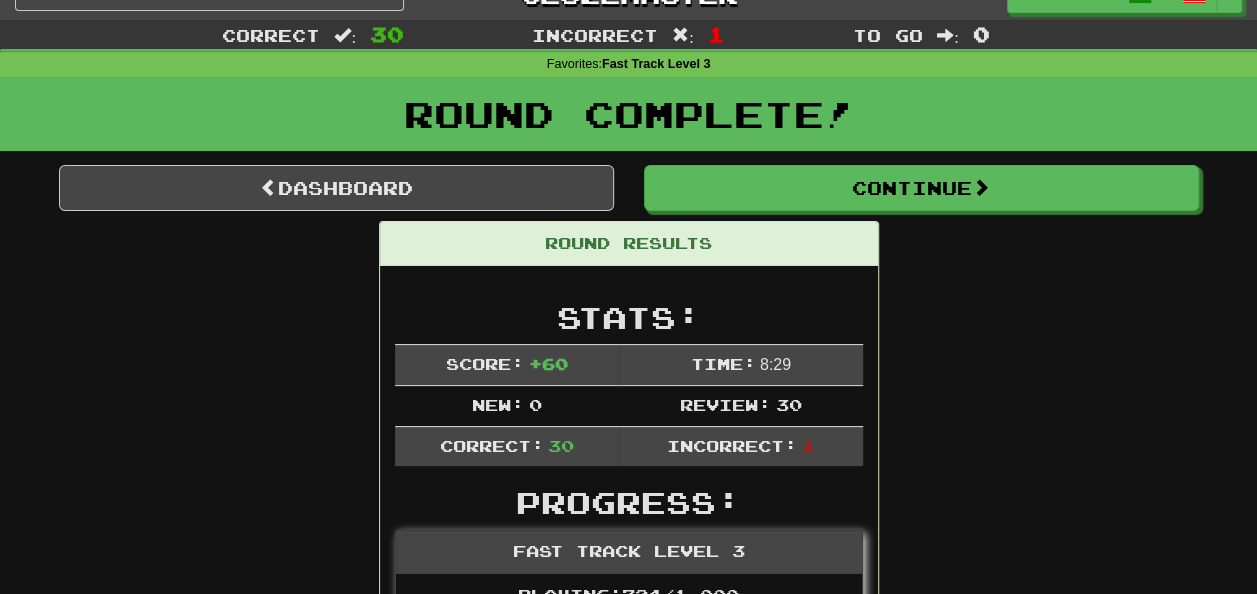 scroll, scrollTop: 0, scrollLeft: 0, axis: both 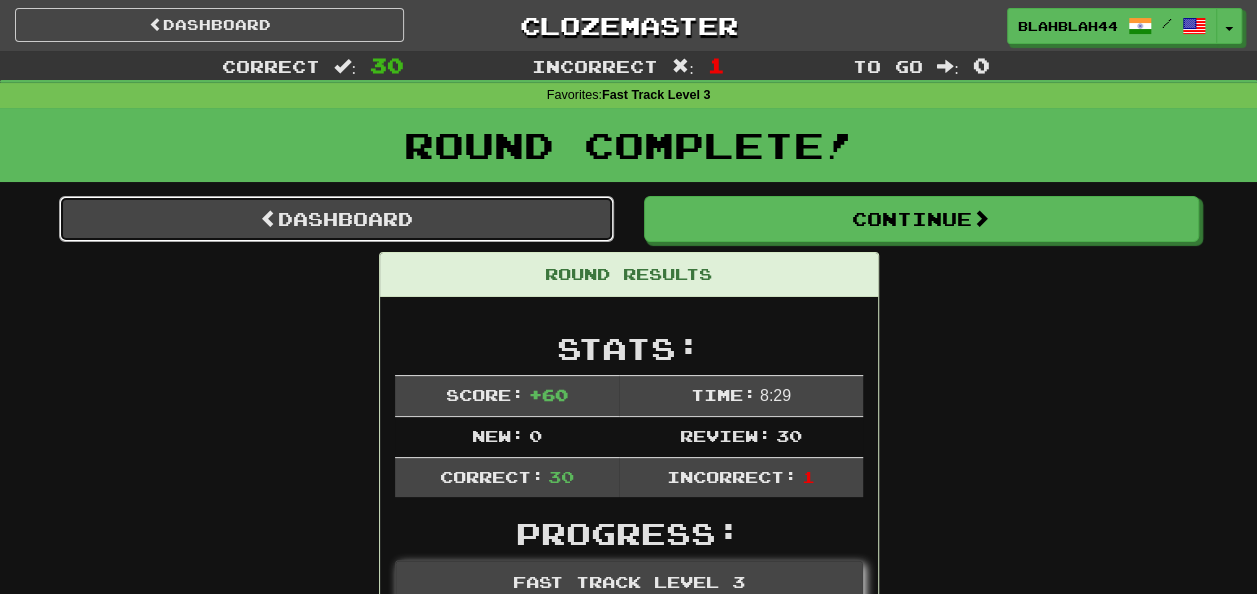 click on "Dashboard" at bounding box center [336, 219] 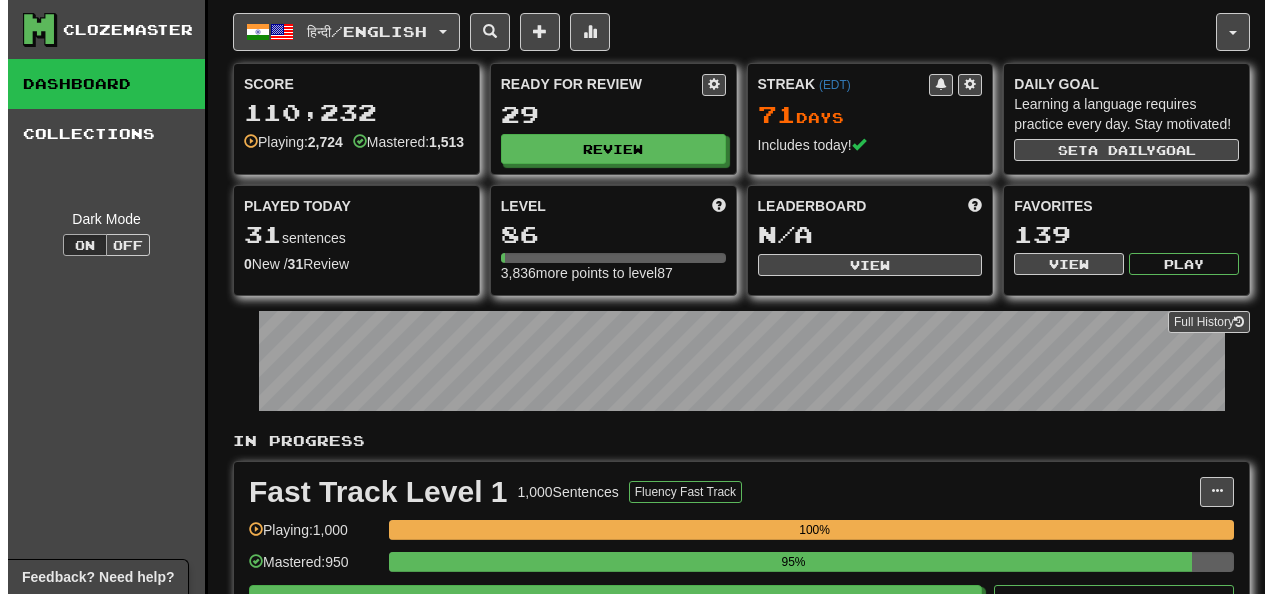 scroll, scrollTop: 0, scrollLeft: 0, axis: both 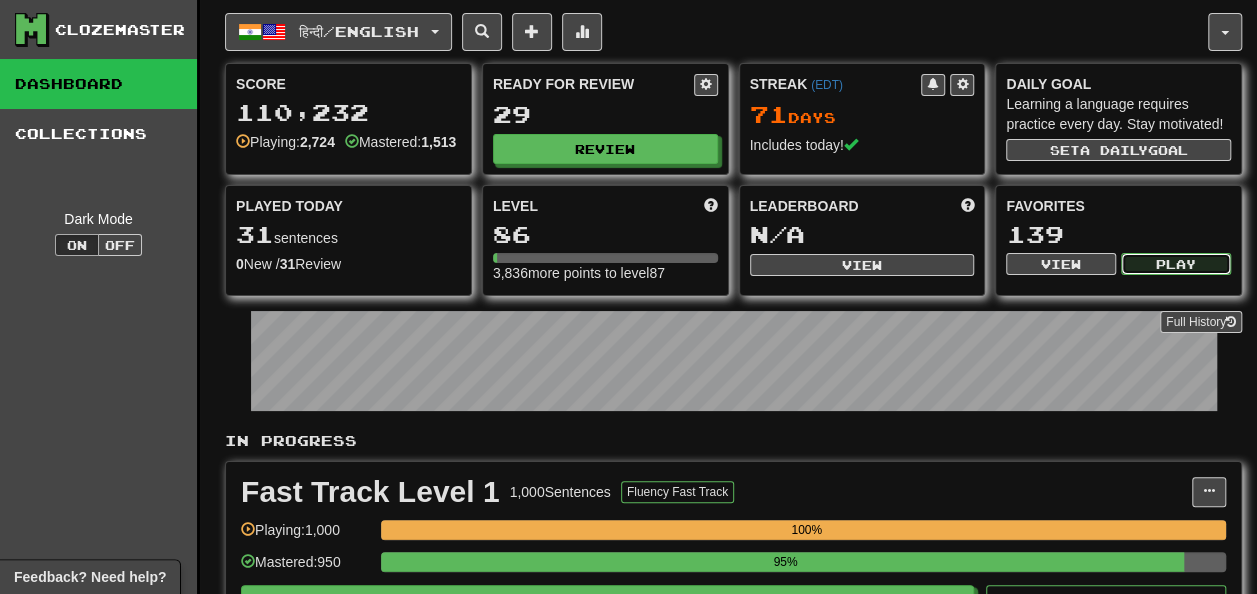 click on "Play" at bounding box center [1176, 264] 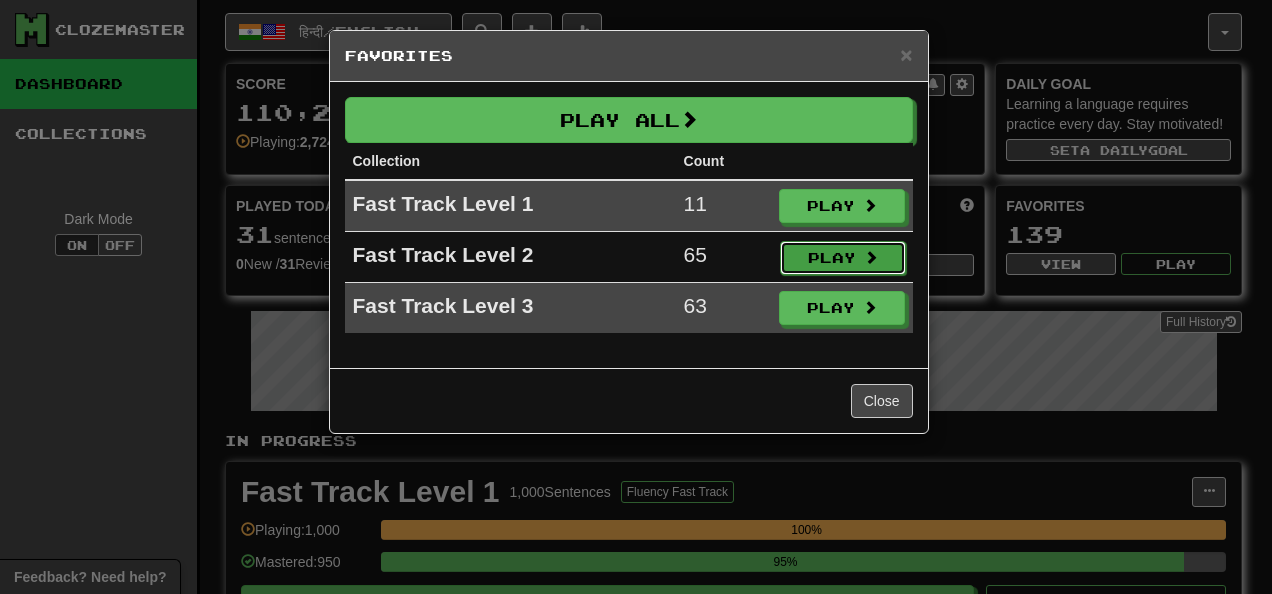 click on "Play" at bounding box center (843, 258) 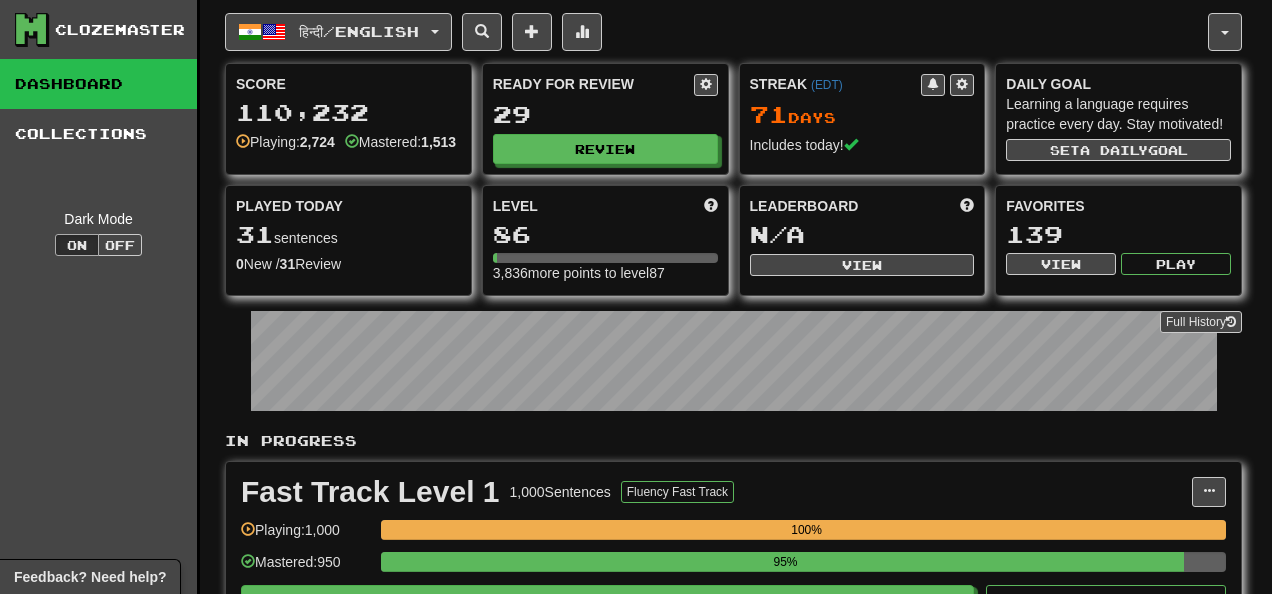 select on "**" 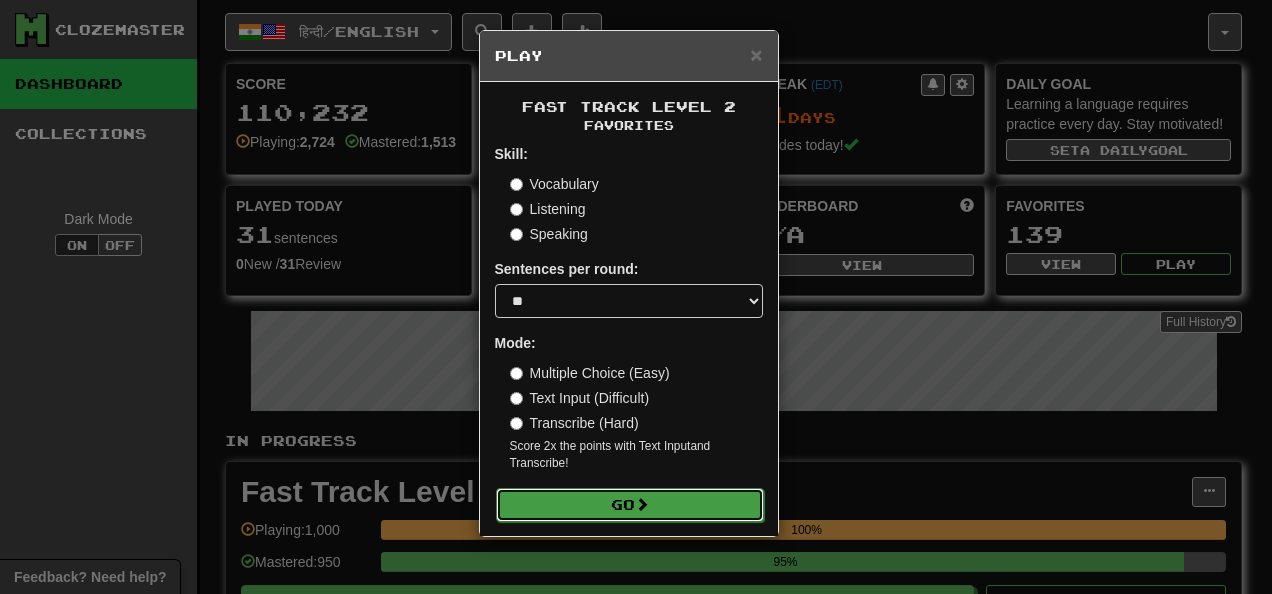 click on "Go" at bounding box center [630, 505] 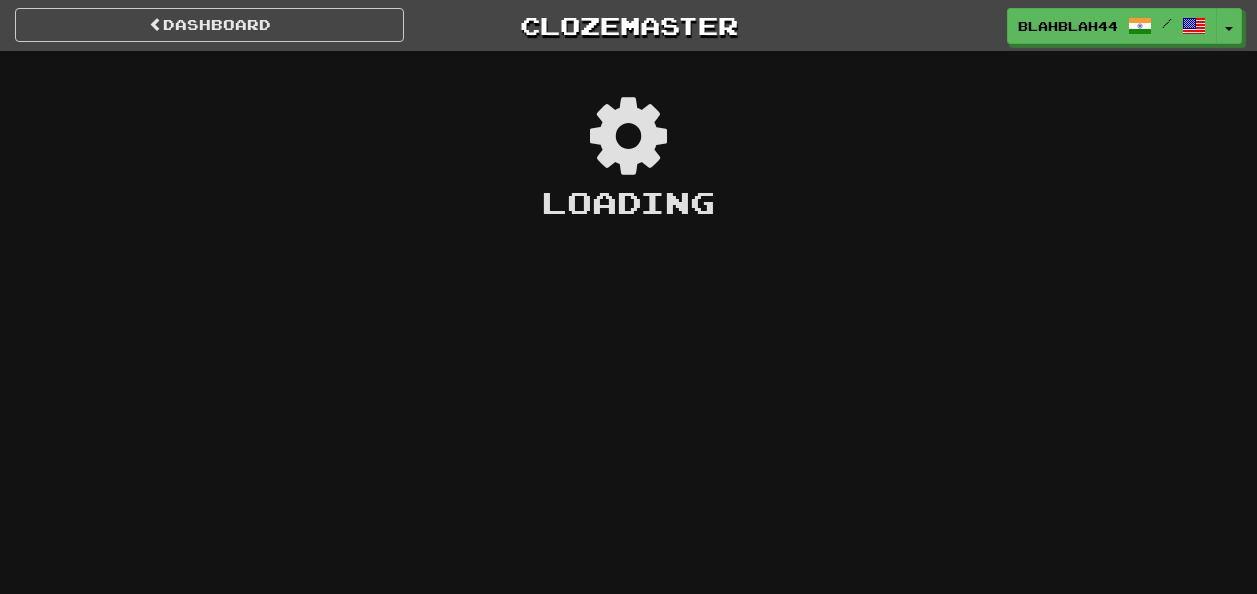 scroll, scrollTop: 0, scrollLeft: 0, axis: both 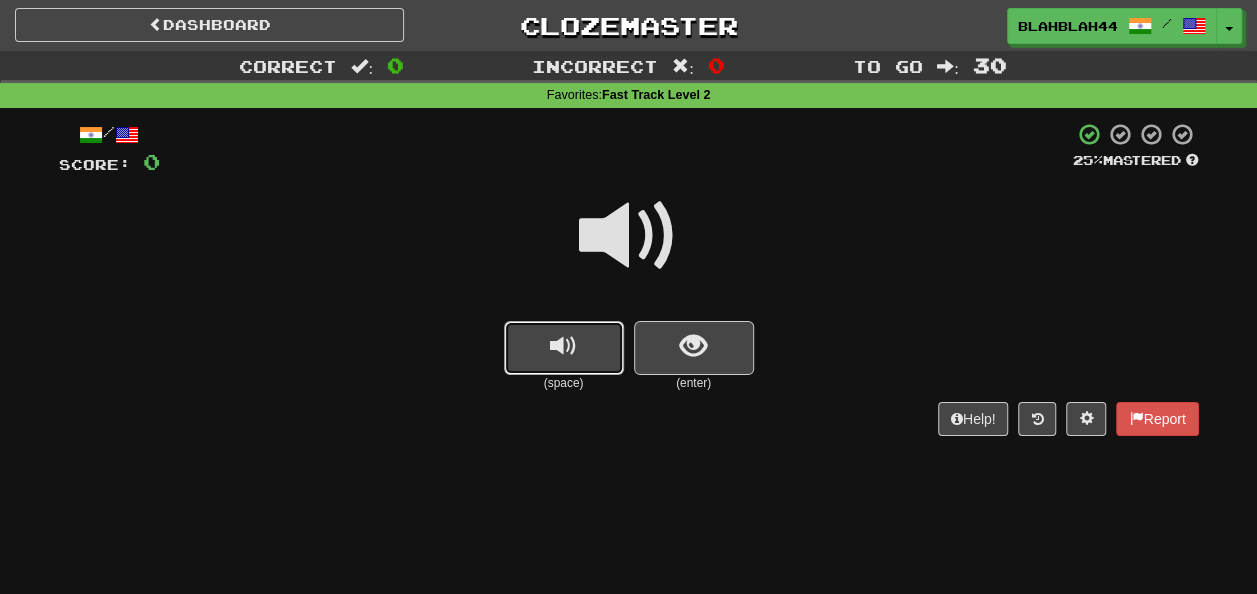 click at bounding box center (563, 346) 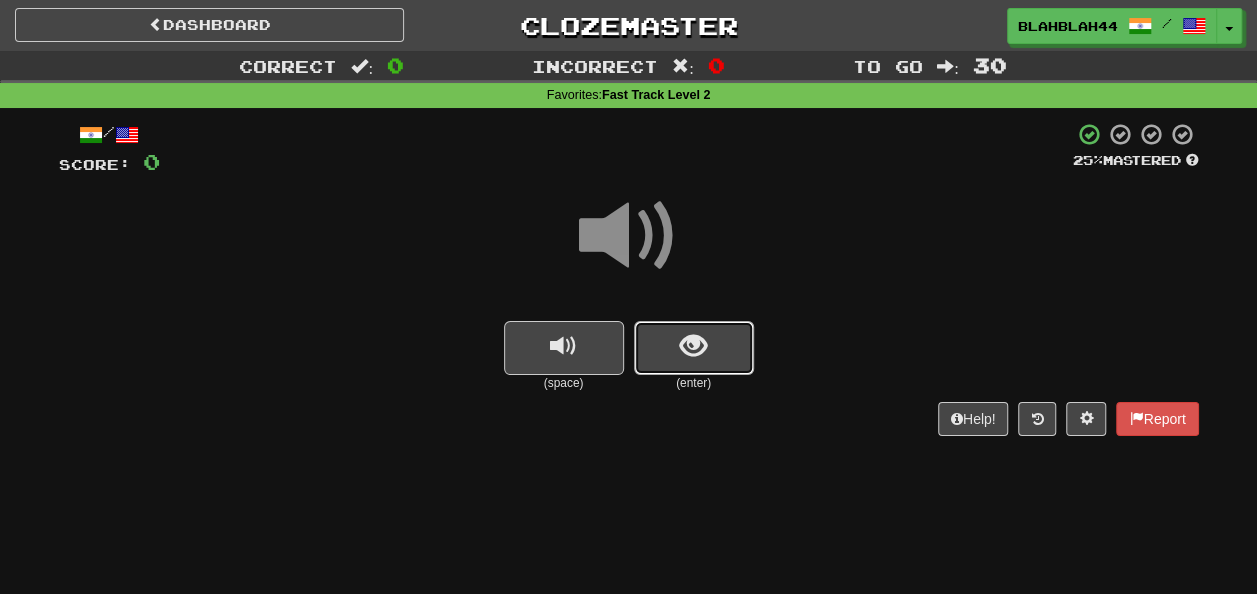 click at bounding box center [694, 348] 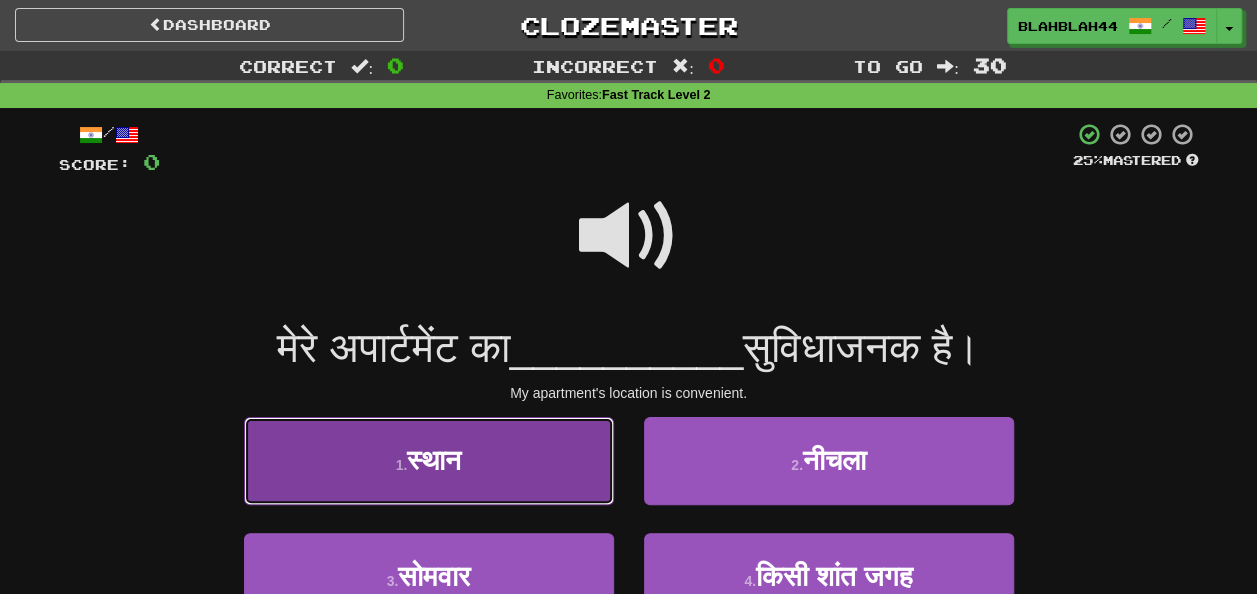 click on "1 .  स्थान" at bounding box center [429, 460] 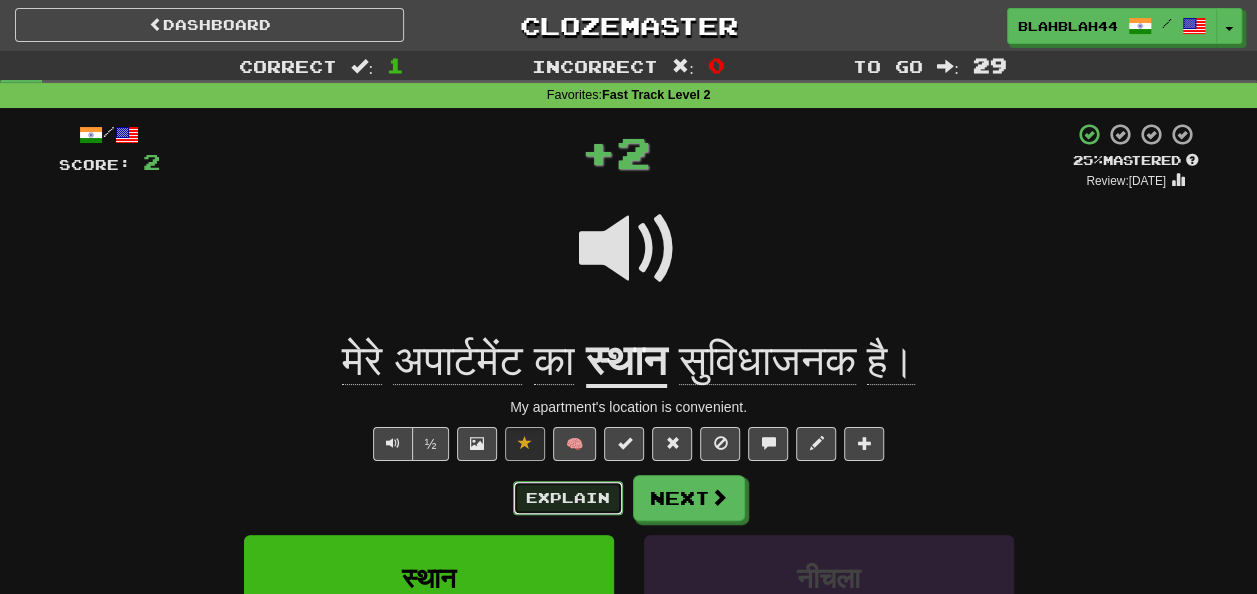 click on "Explain" at bounding box center [568, 498] 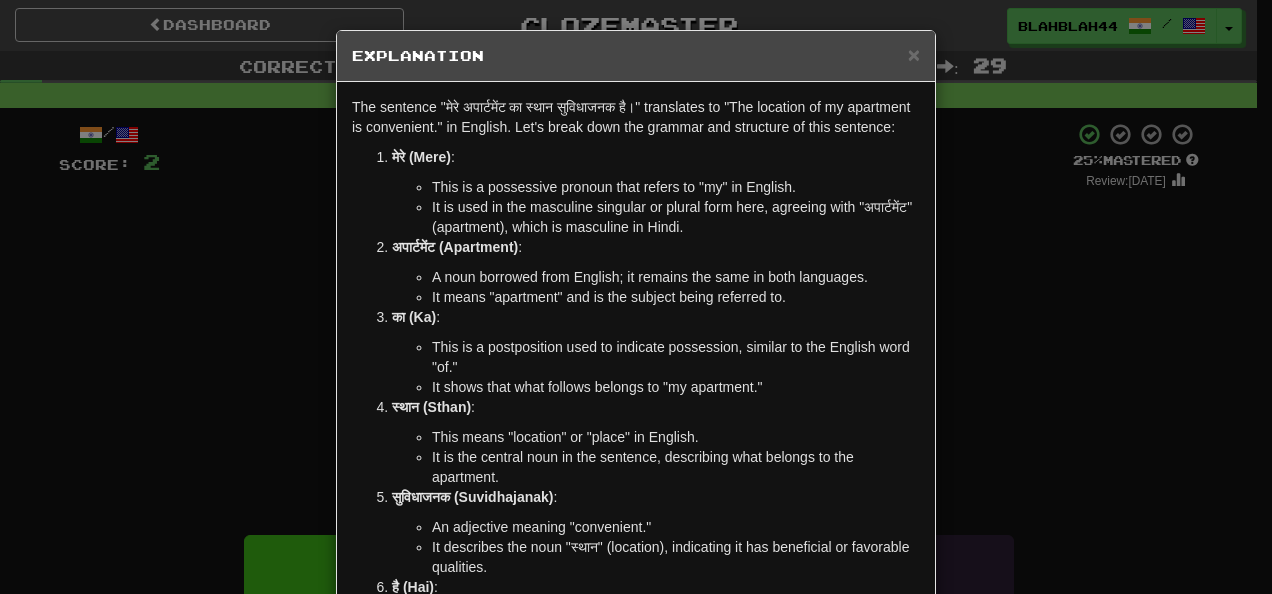 click on "× Explanation" at bounding box center [636, 56] 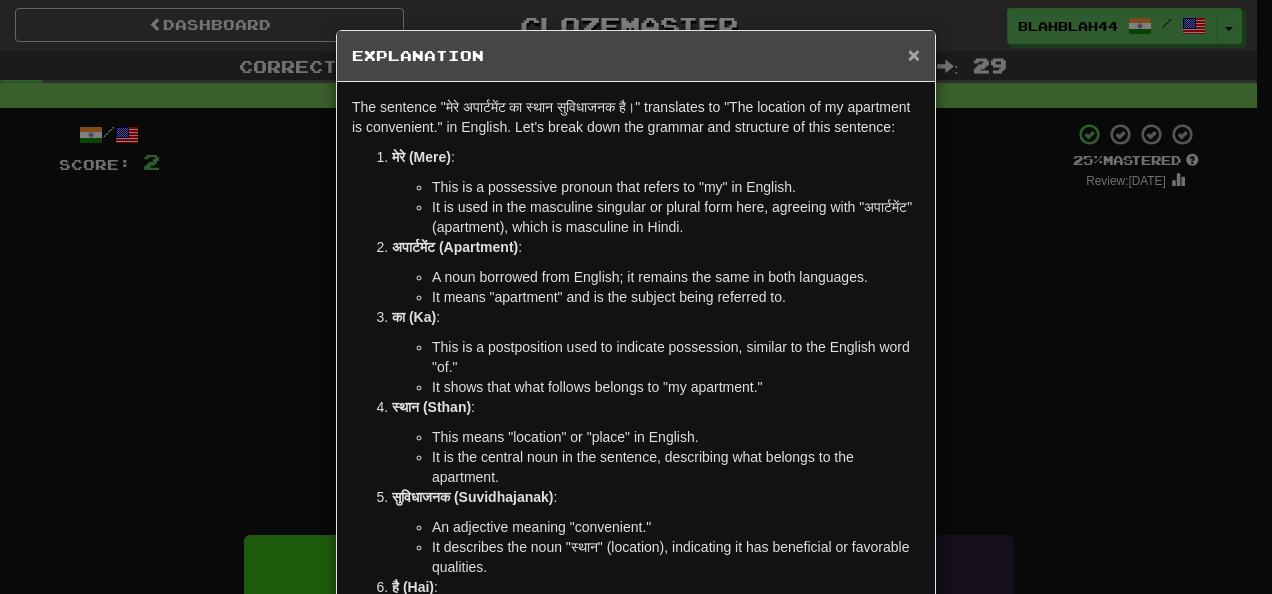 click on "×" at bounding box center [914, 54] 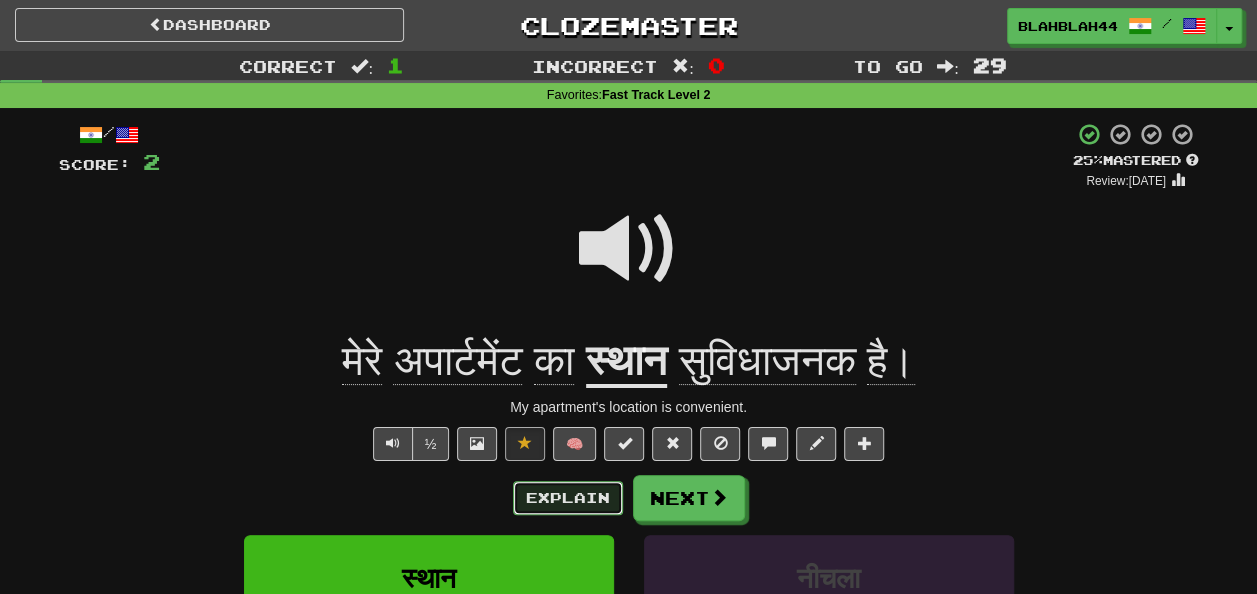 click on "Explain" at bounding box center (568, 498) 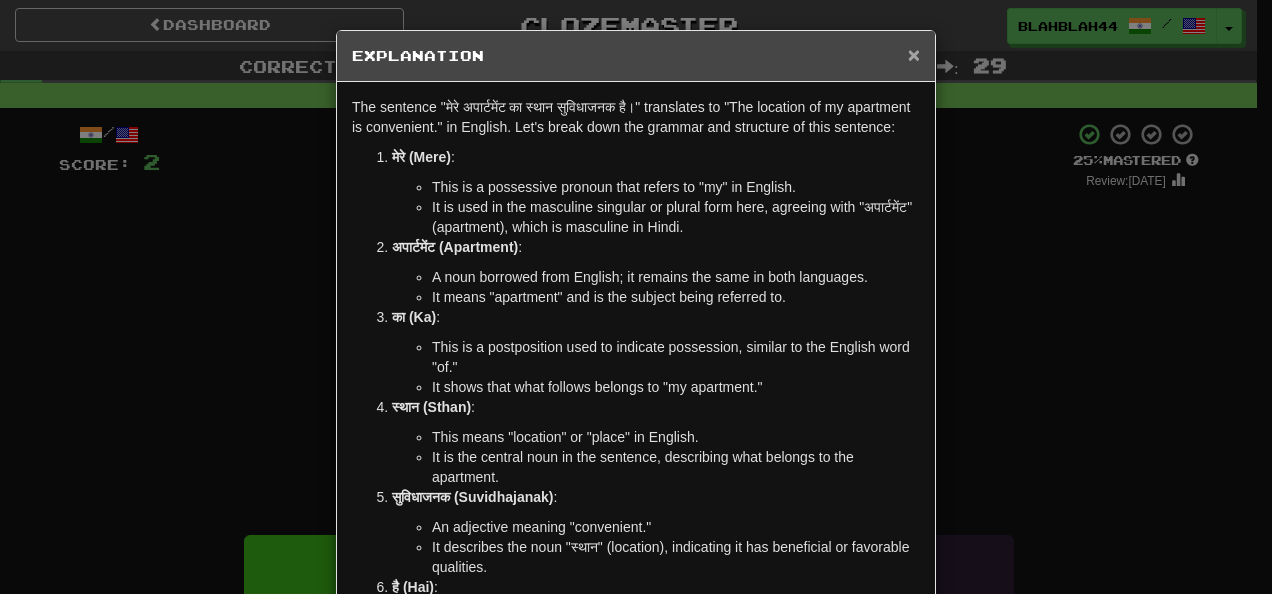 click on "×" at bounding box center [914, 54] 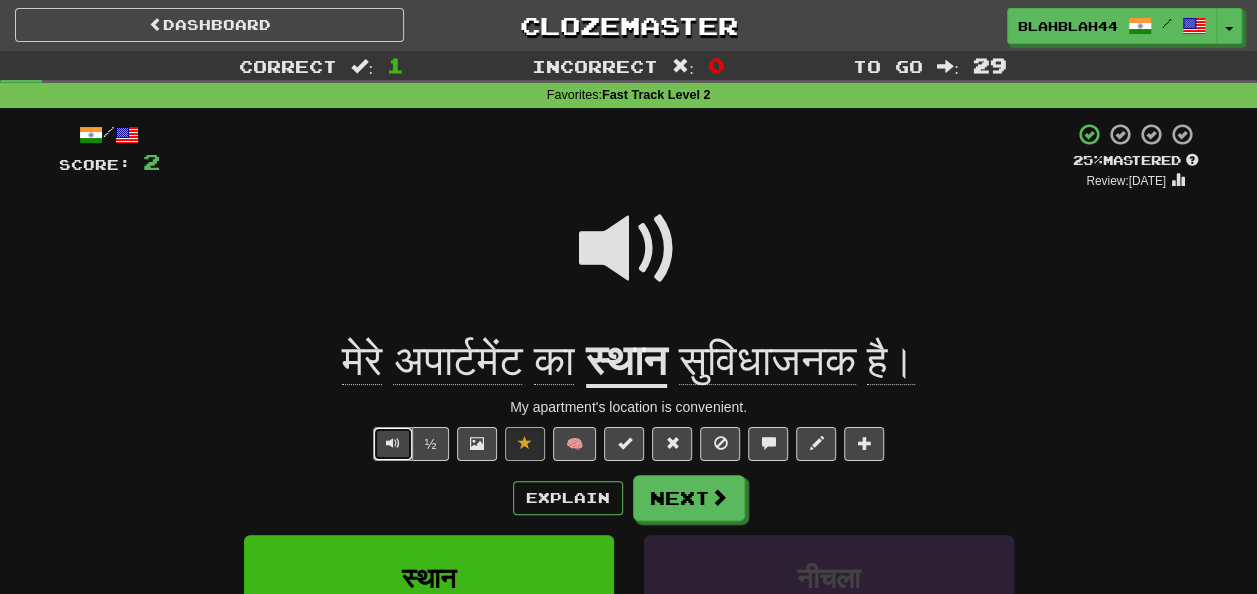 click at bounding box center (393, 444) 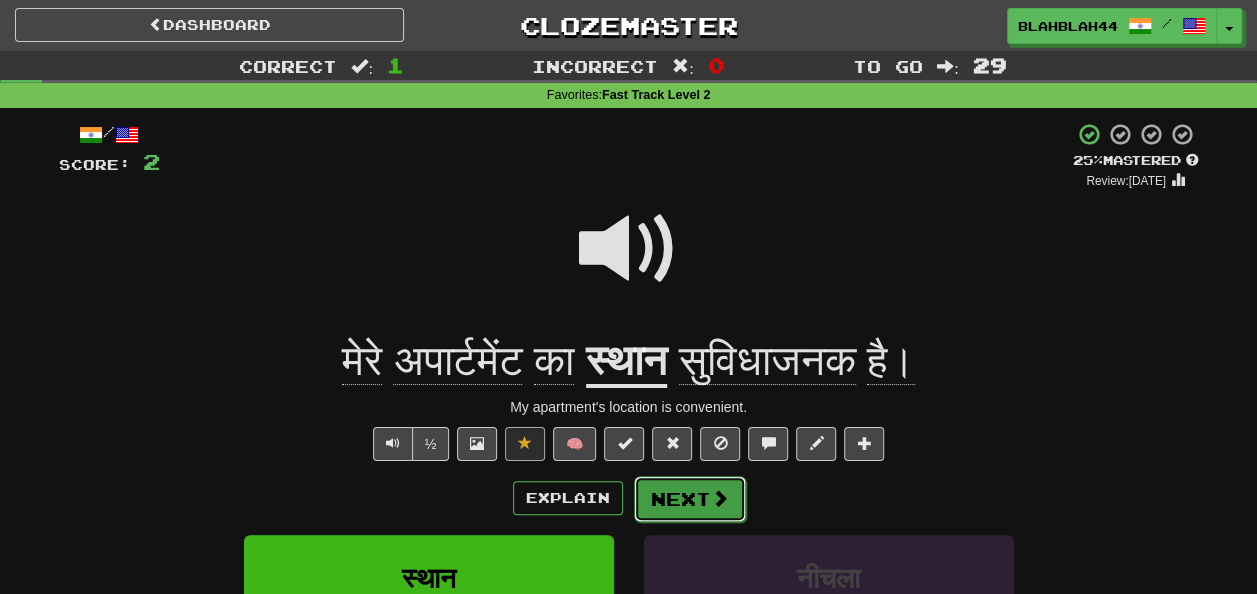 click on "Next" at bounding box center [690, 499] 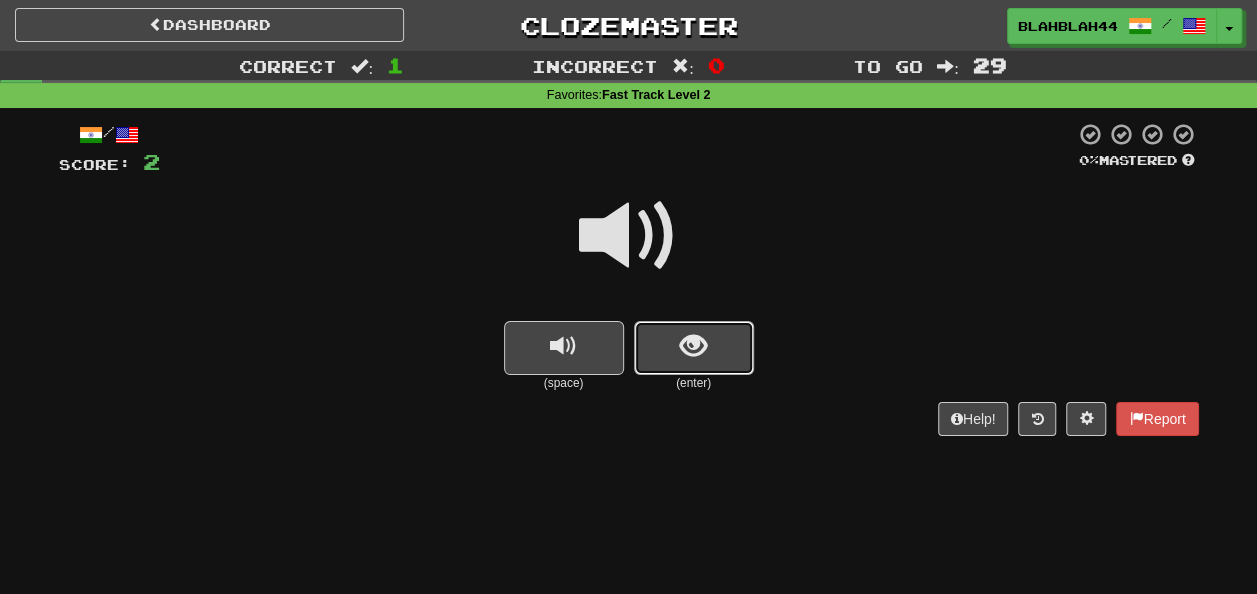 click at bounding box center (693, 346) 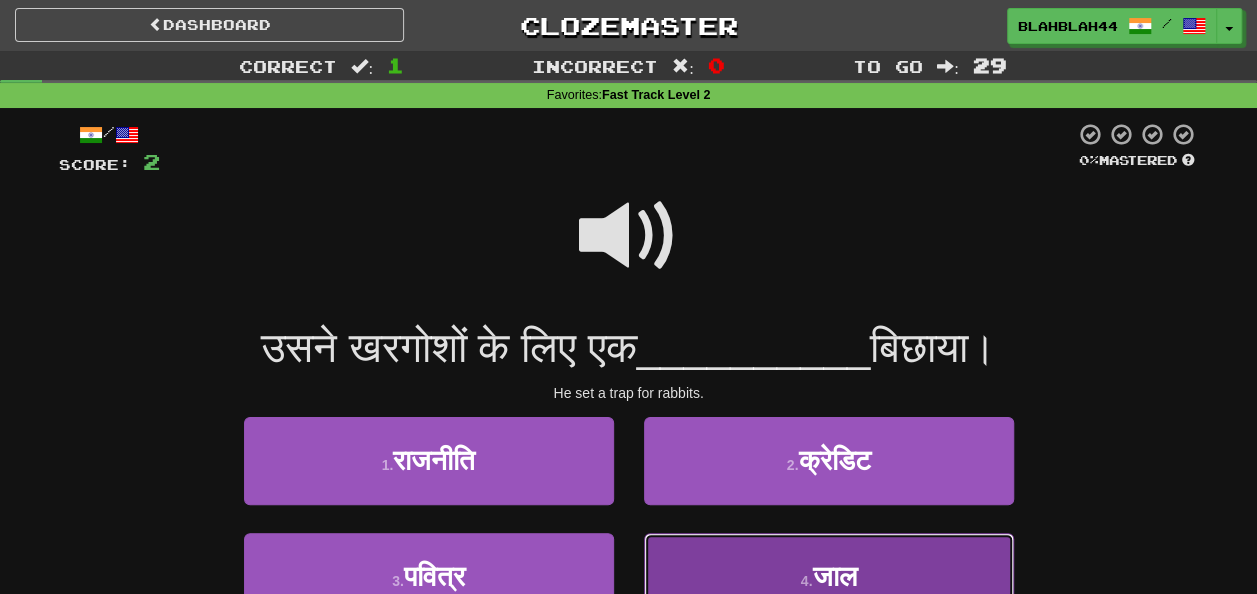 click on "4 .  जाल" at bounding box center [829, 576] 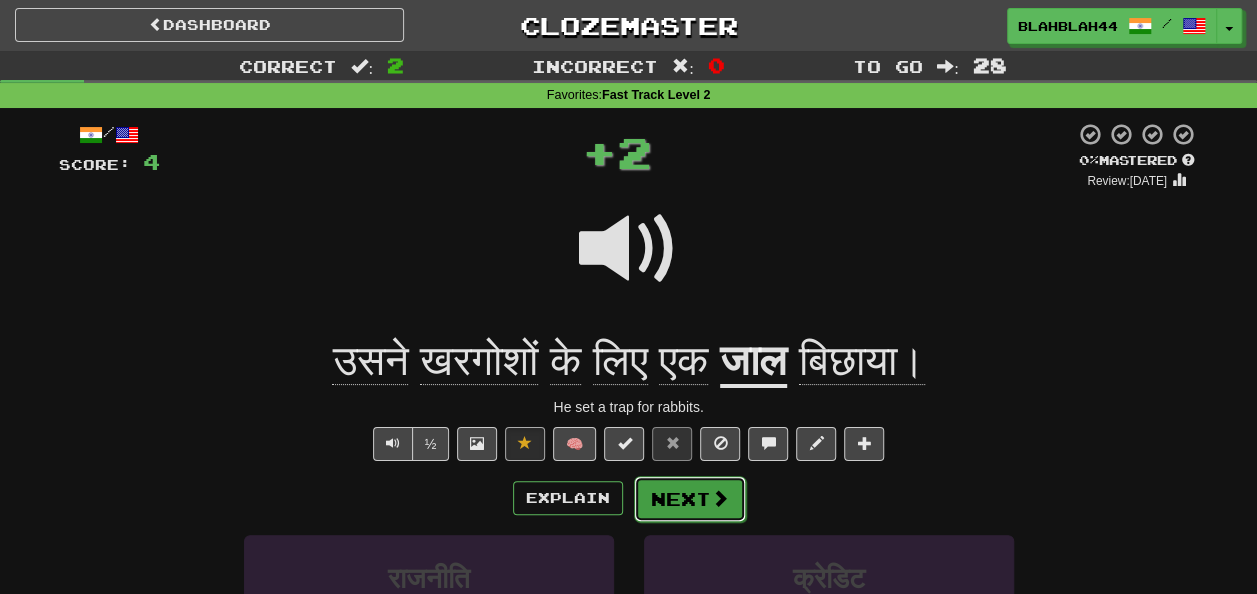 click on "Next" at bounding box center (690, 499) 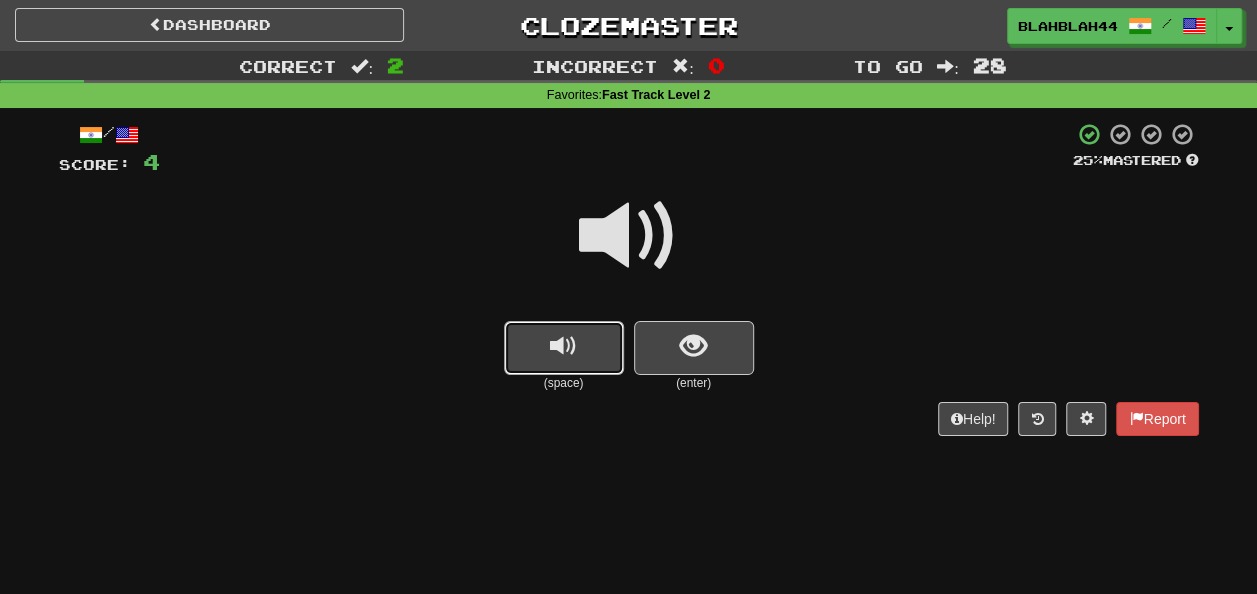 click at bounding box center (564, 348) 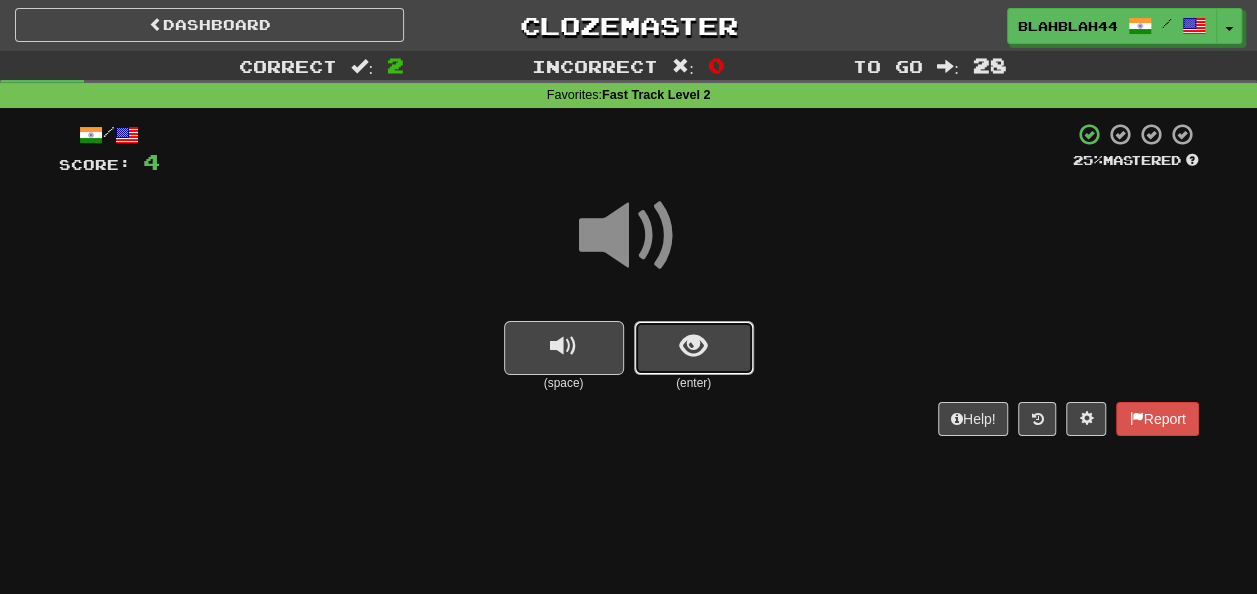 click at bounding box center (693, 346) 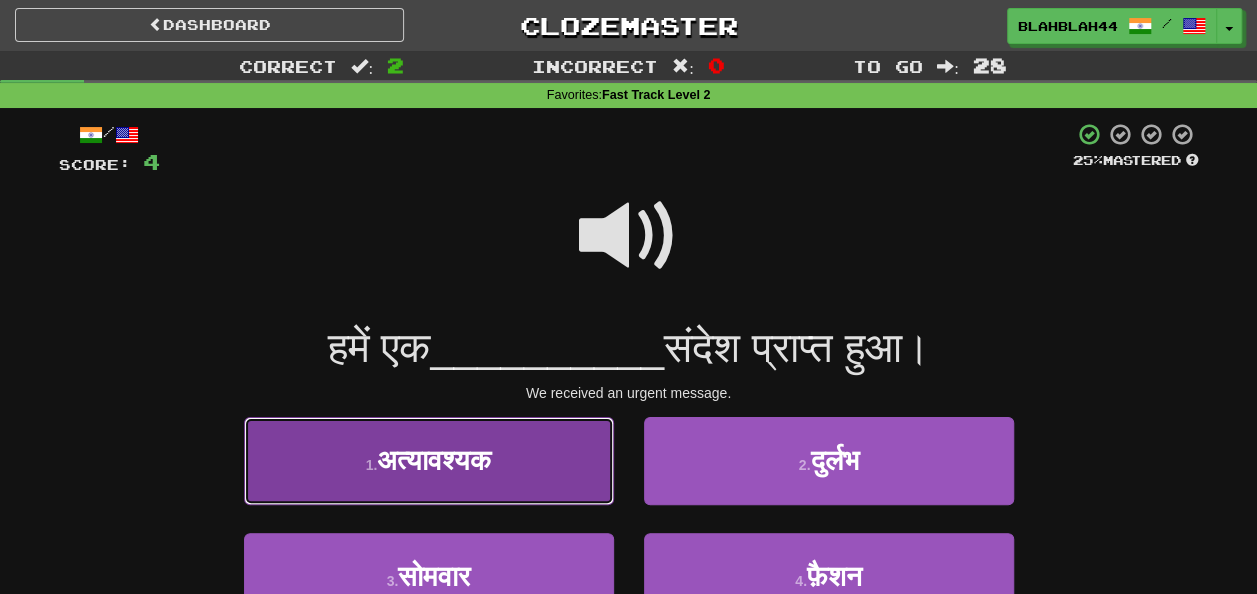 click on "अत्यावश्यक" at bounding box center (434, 460) 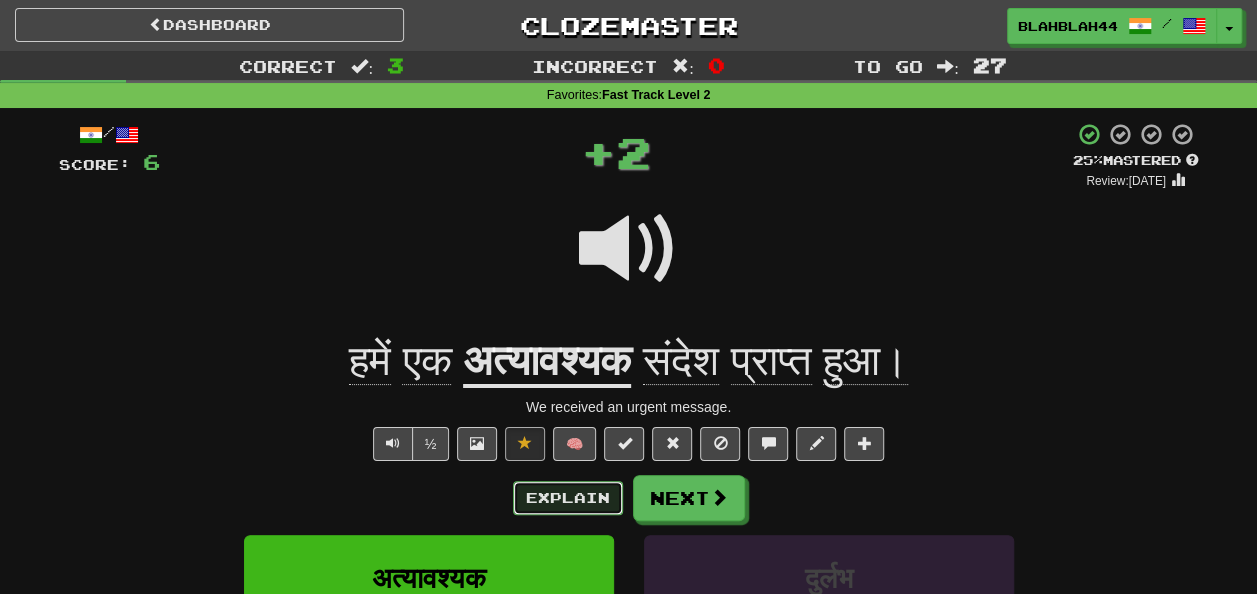 click on "Explain" at bounding box center [568, 498] 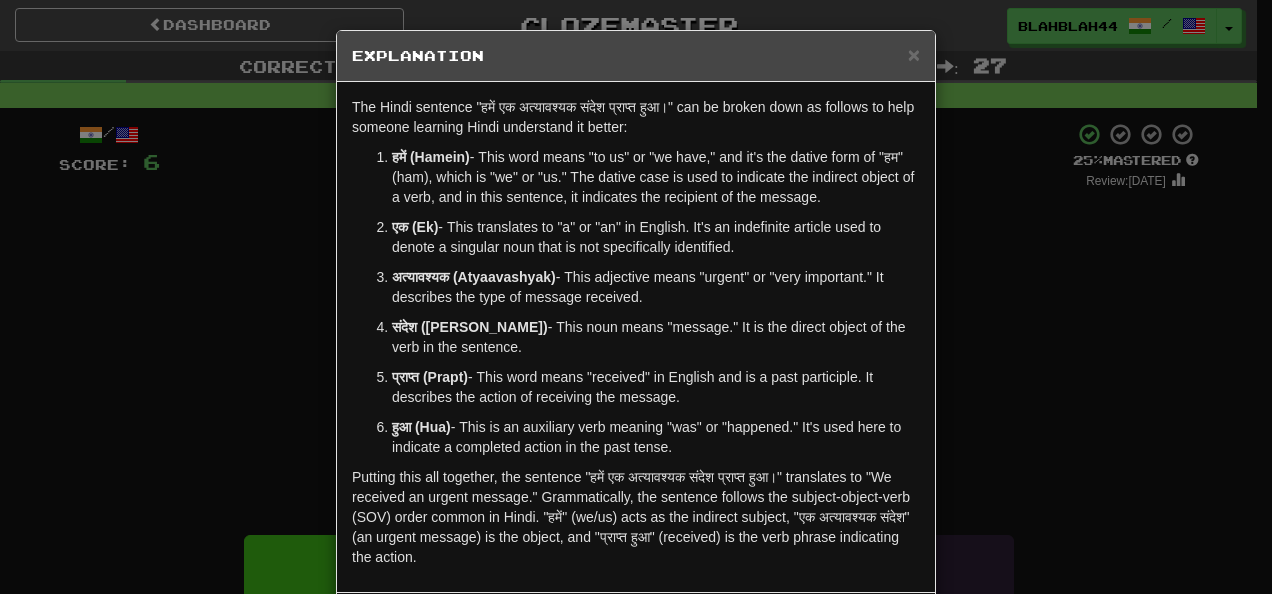 click on "× Explanation The Hindi sentence "हमें एक अत्यावश्यक संदेश प्राप्त हुआ।" can be broken down as follows to help someone learning Hindi understand it better:
हमें (Hamein)  - This word means "to us" or "we have," and it's the dative form of "हम" (ham), which is "we" or "us." The dative case is used to indicate the indirect object of a verb, and in this sentence, it indicates the recipient of the message.
एक (Ek)  - This translates to "a" or "an" in English. It's an indefinite article used to denote a singular noun that is not specifically identified.
अत्यावश्यक (Atyaavashyak)  - This adjective means "urgent" or "very important." It describes the type of message received.
संदेश (Sandesh)  - This noun means "message." It is the direct object of the verb in the sentence.
प्राप्त (Prapt)
हुआ (Hua)
Let us know ! Close" at bounding box center [636, 297] 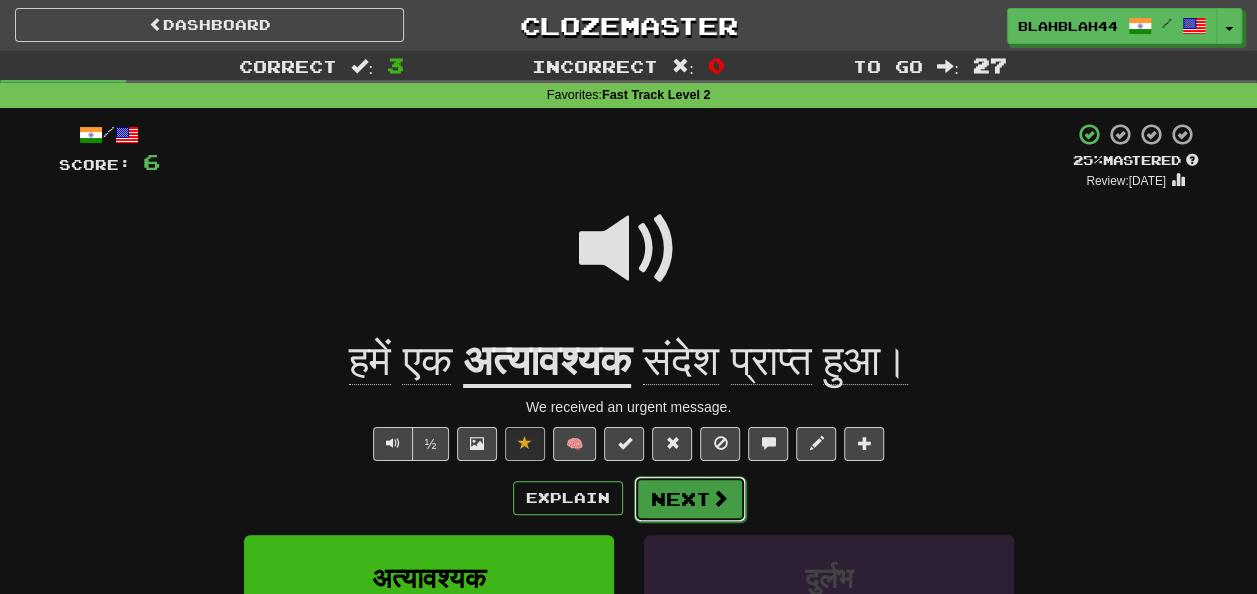 click on "Next" at bounding box center [690, 499] 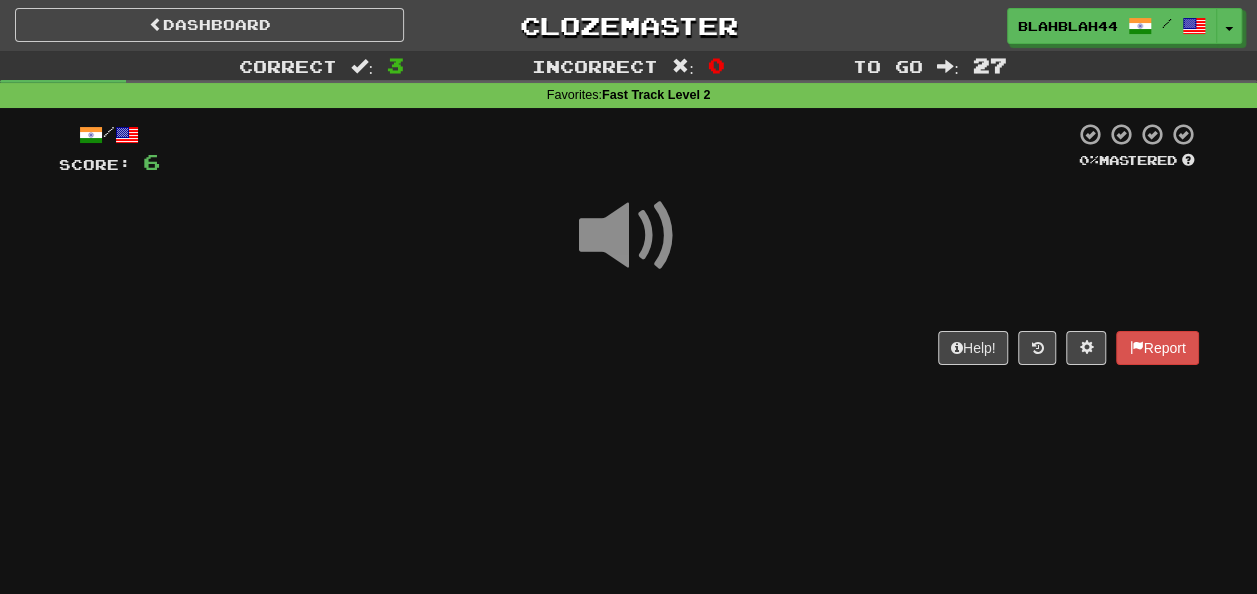 click at bounding box center [629, 236] 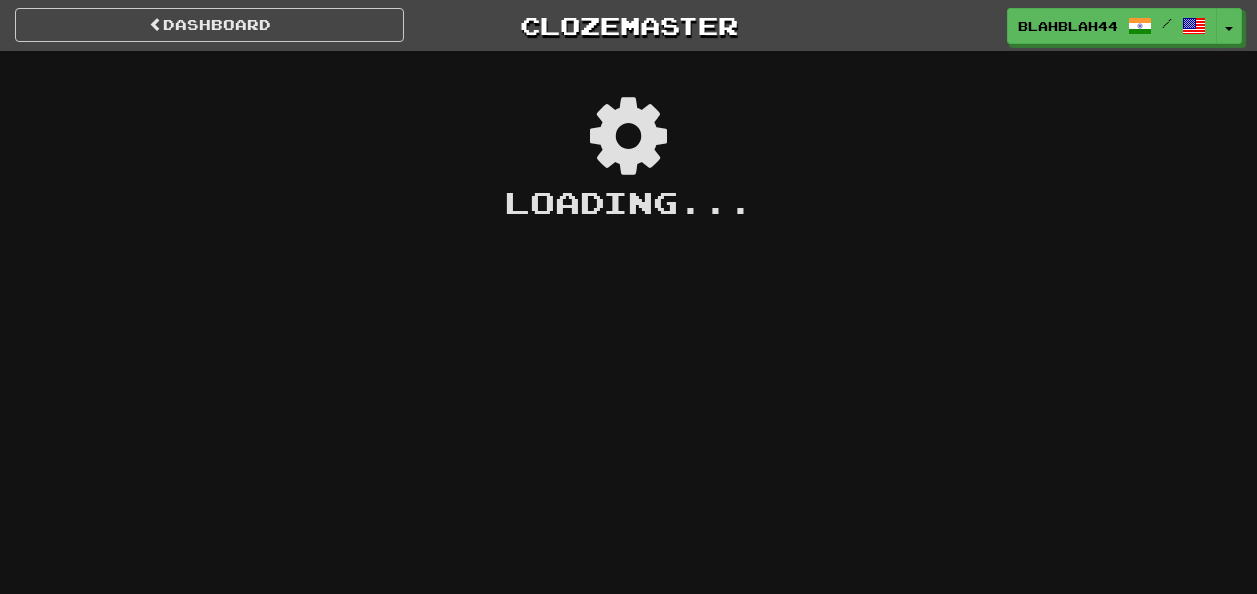 scroll, scrollTop: 0, scrollLeft: 0, axis: both 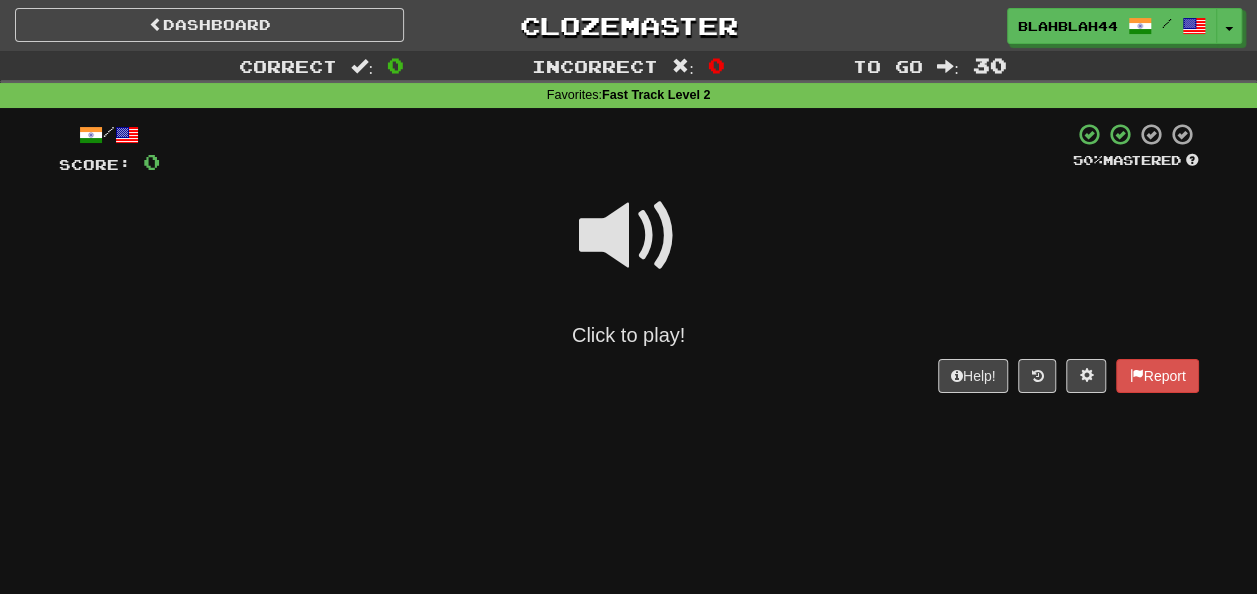 click at bounding box center [629, 236] 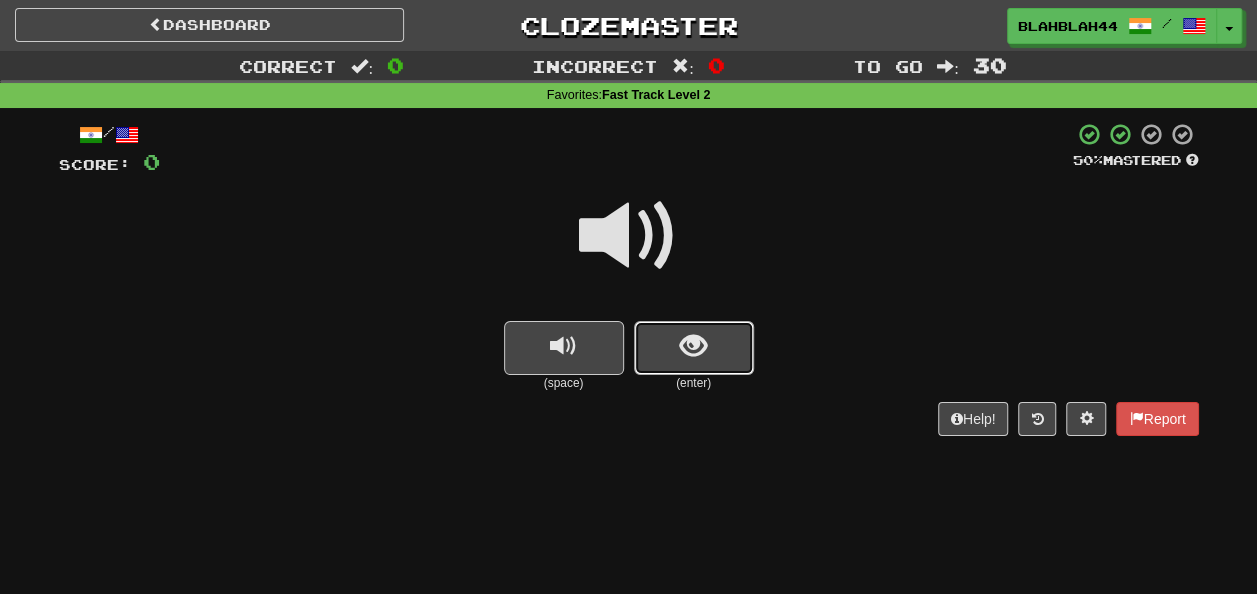 click at bounding box center [694, 348] 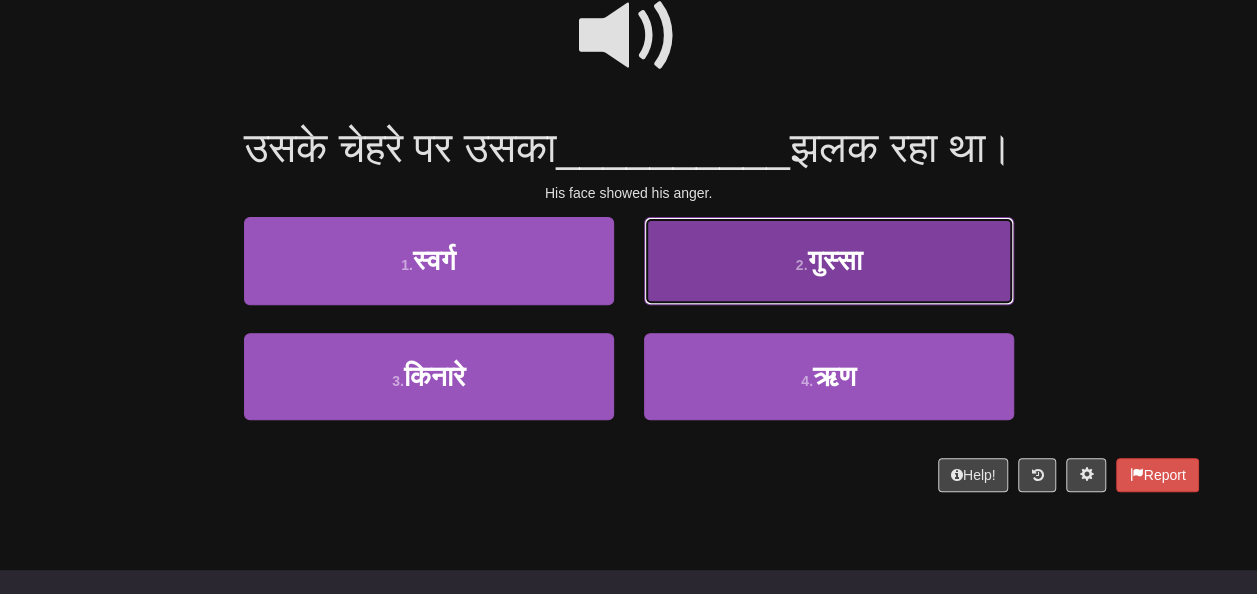 click on "2 ." at bounding box center [802, 265] 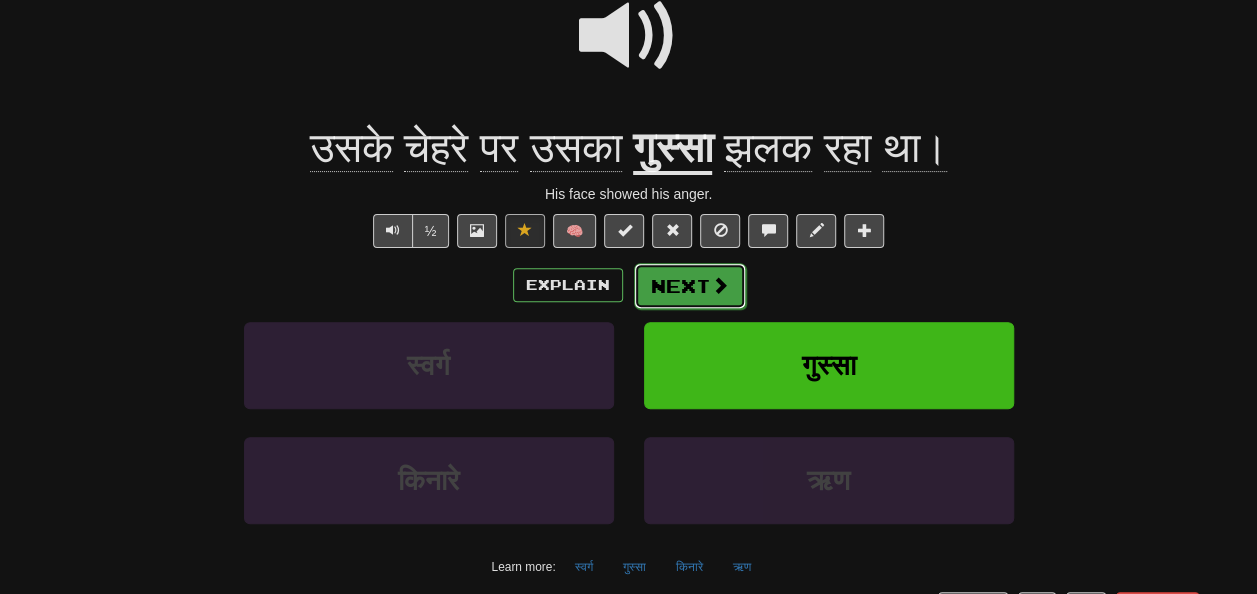 click on "Next" at bounding box center (690, 286) 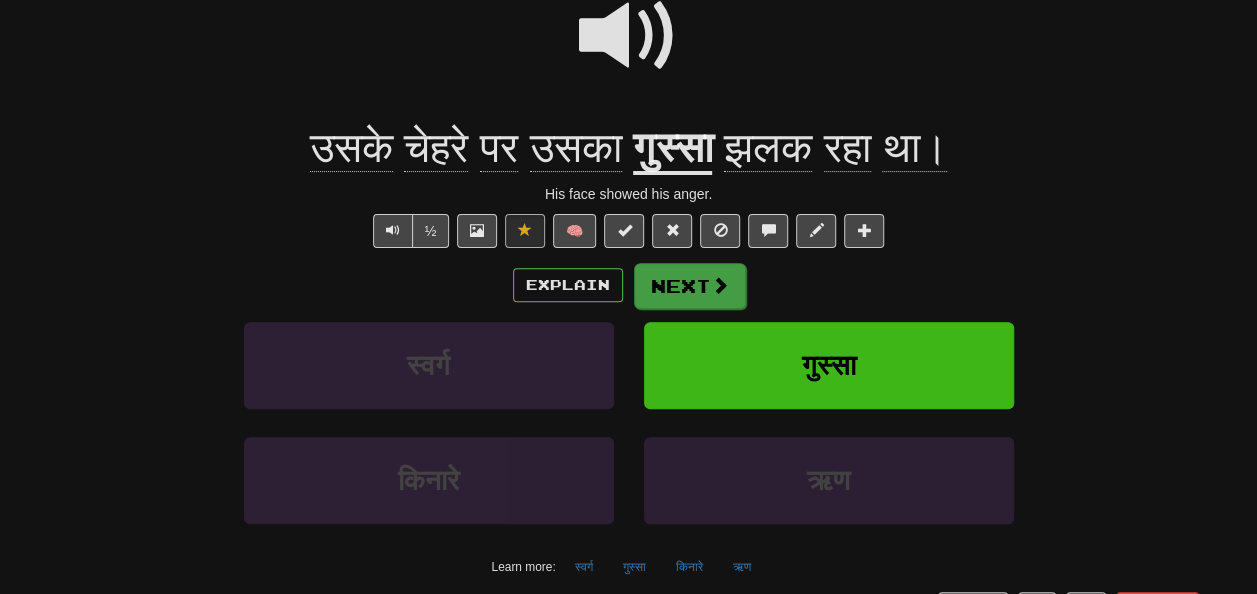 scroll, scrollTop: 0, scrollLeft: 0, axis: both 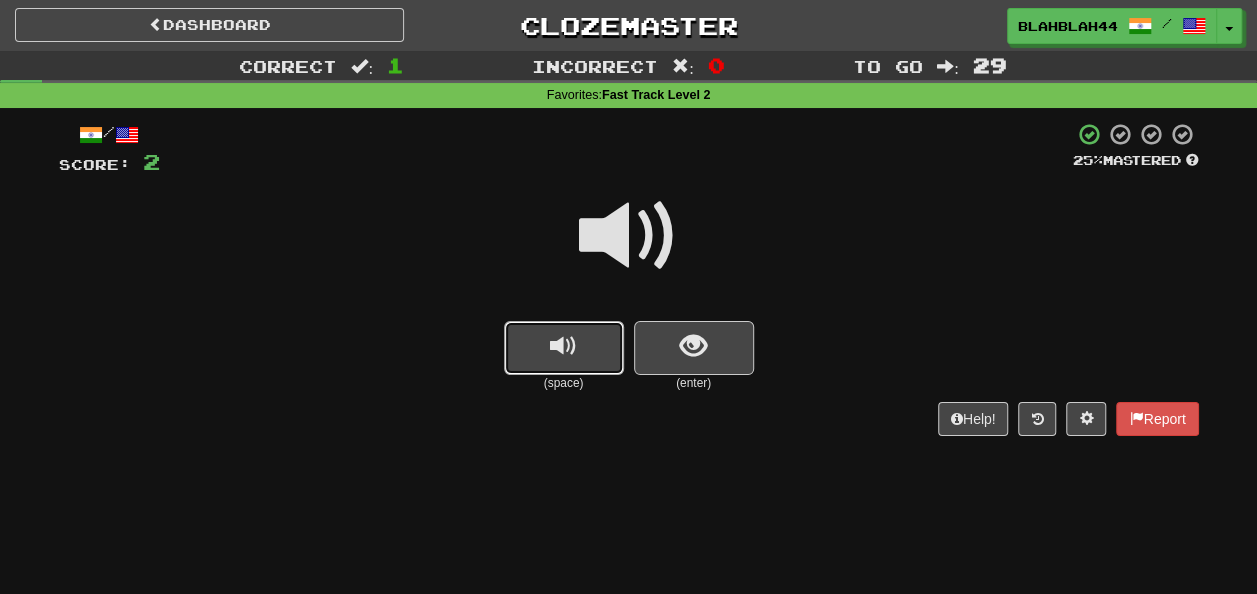 click at bounding box center [564, 348] 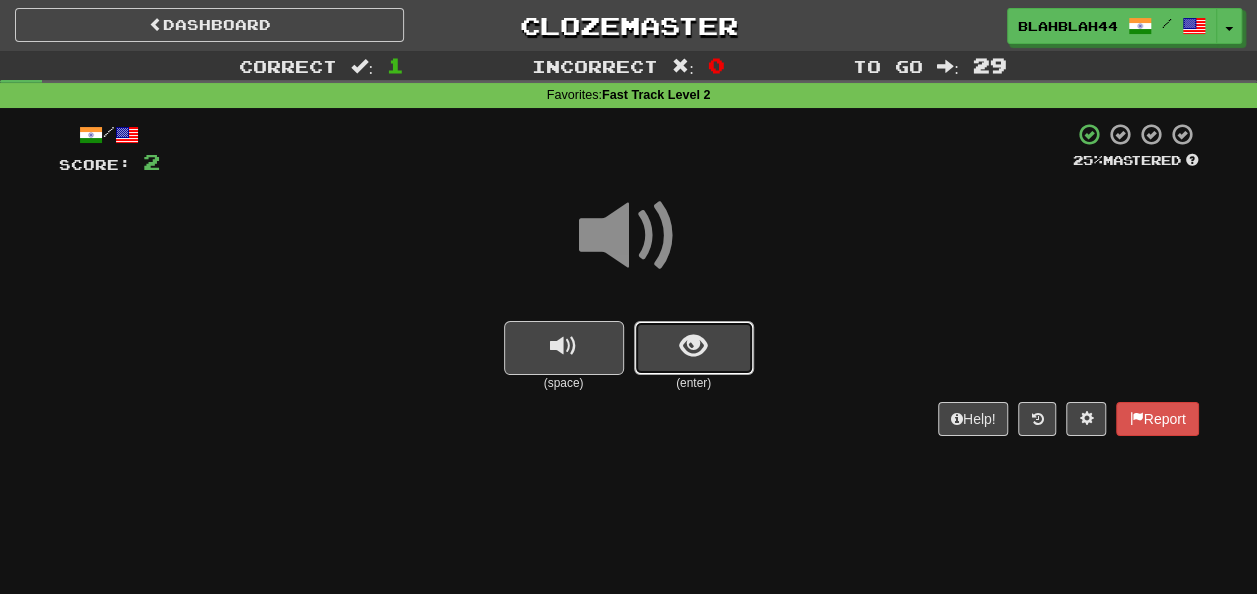 click at bounding box center (693, 346) 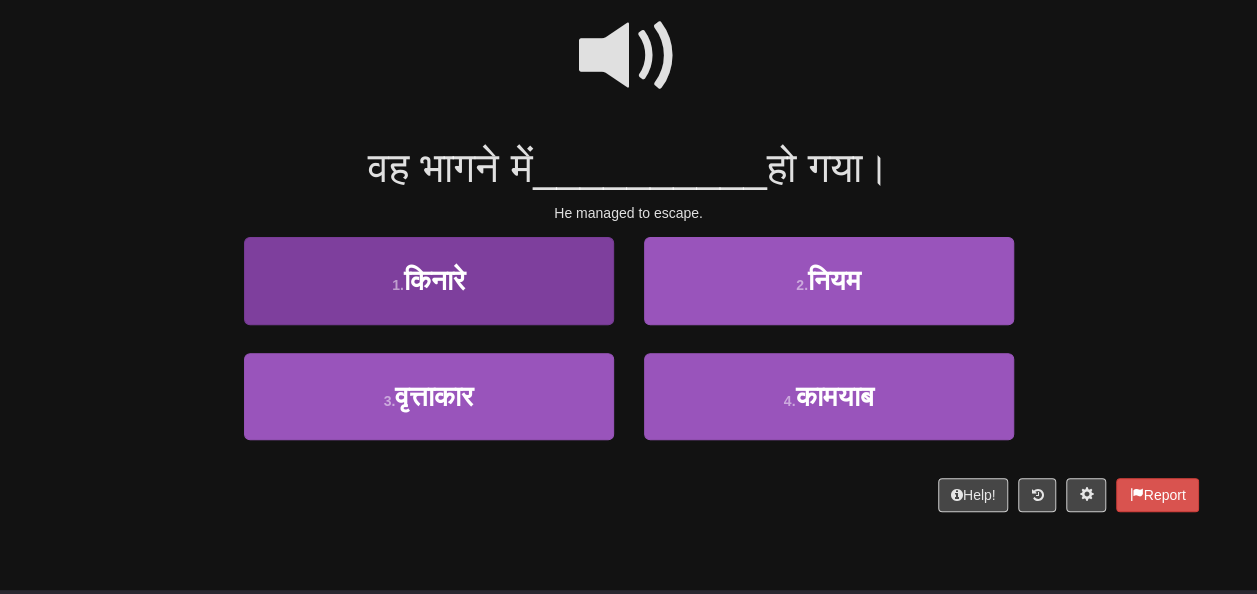 scroll, scrollTop: 200, scrollLeft: 0, axis: vertical 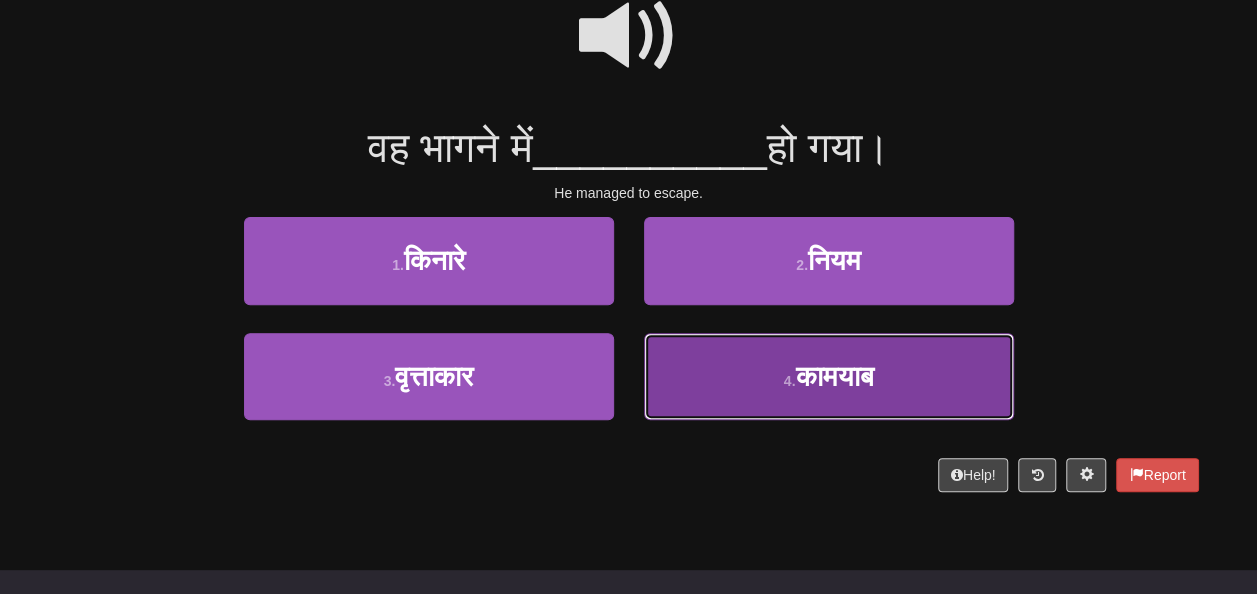 click on "4 .  [GEOGRAPHIC_DATA]" at bounding box center (829, 376) 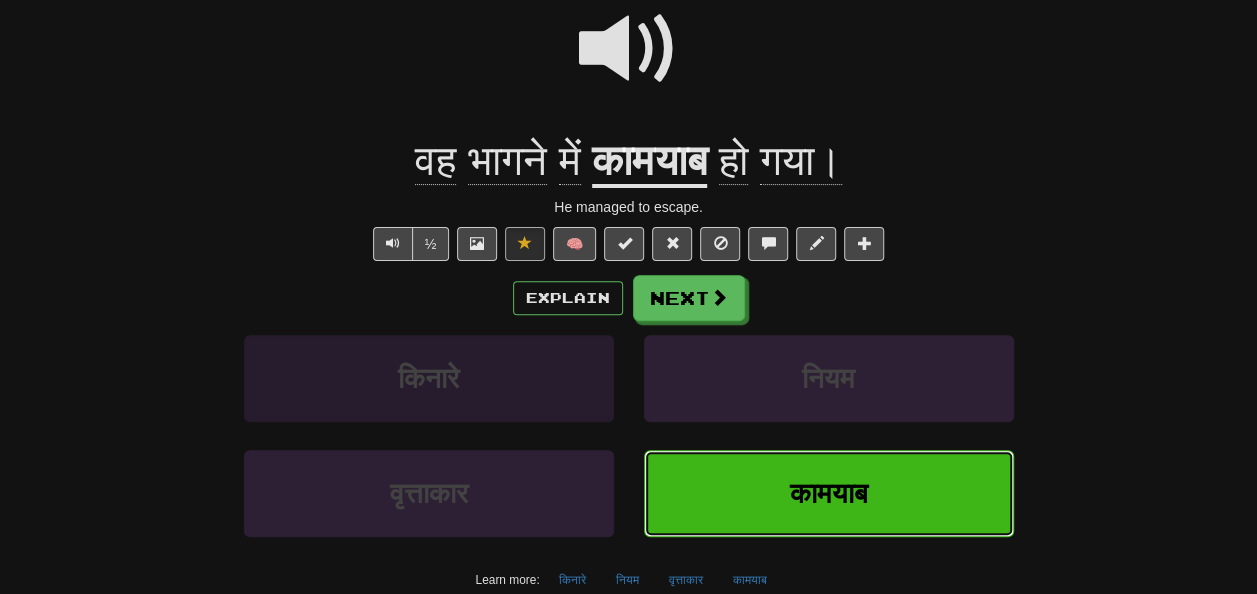 scroll, scrollTop: 213, scrollLeft: 0, axis: vertical 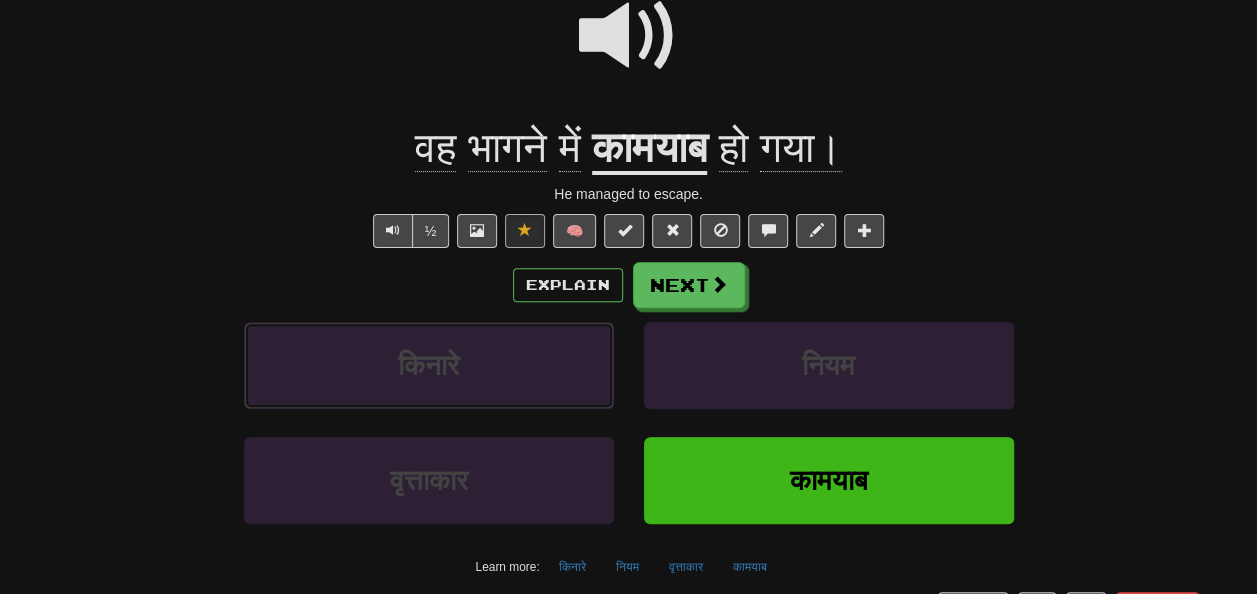 click on "किनारे" at bounding box center [428, 365] 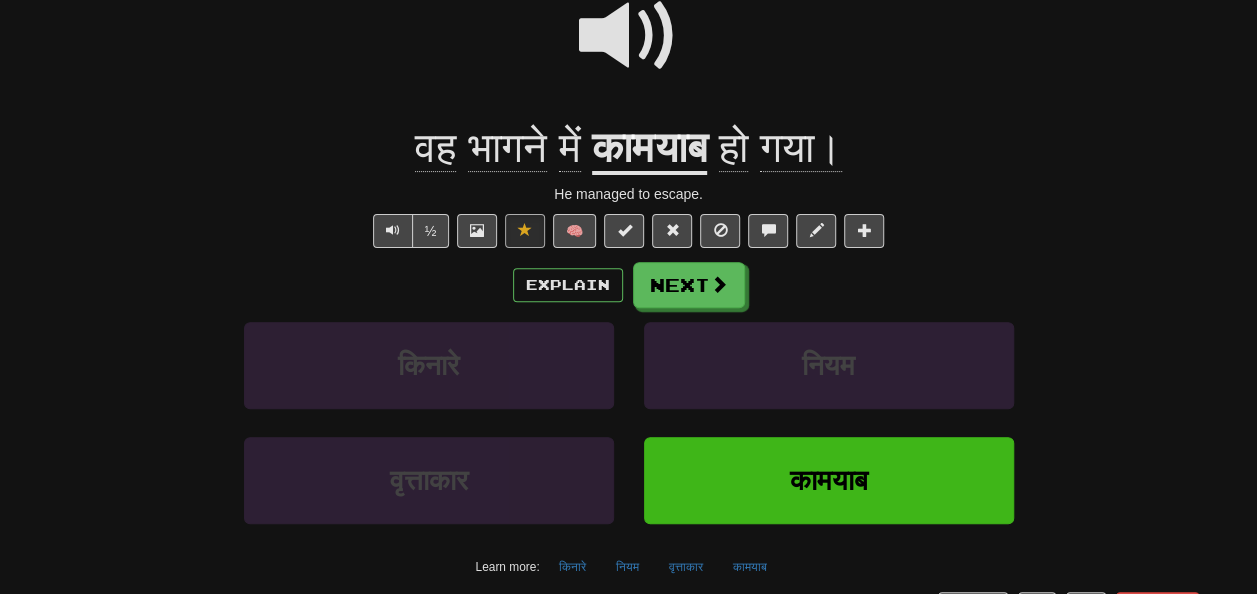 scroll, scrollTop: 0, scrollLeft: 0, axis: both 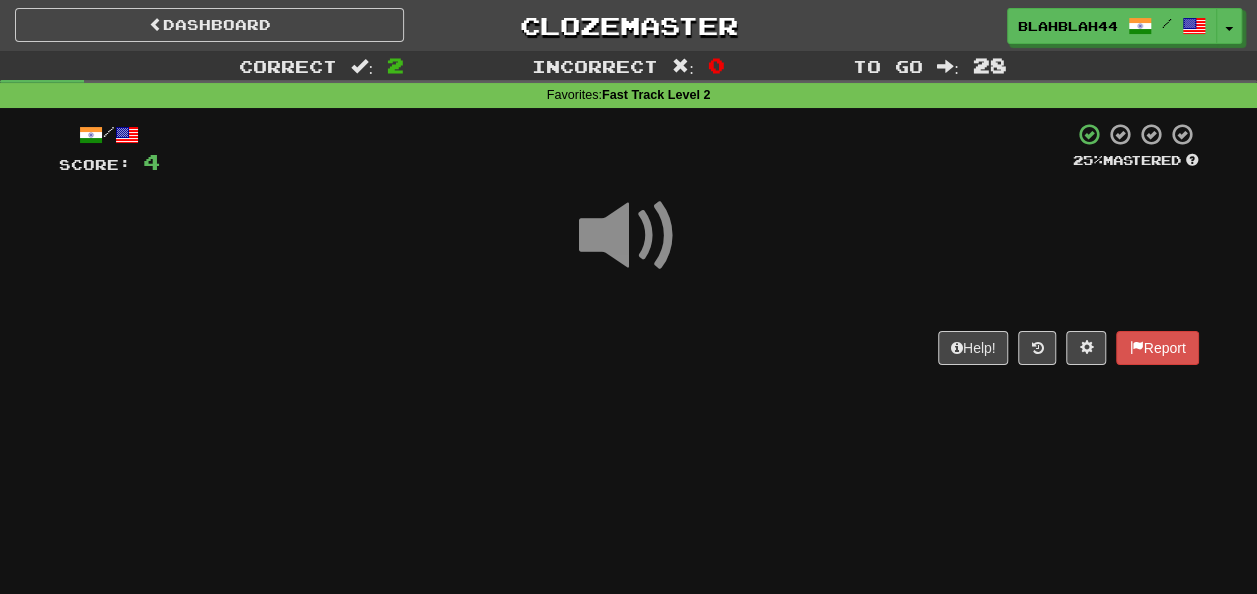 click at bounding box center [629, 236] 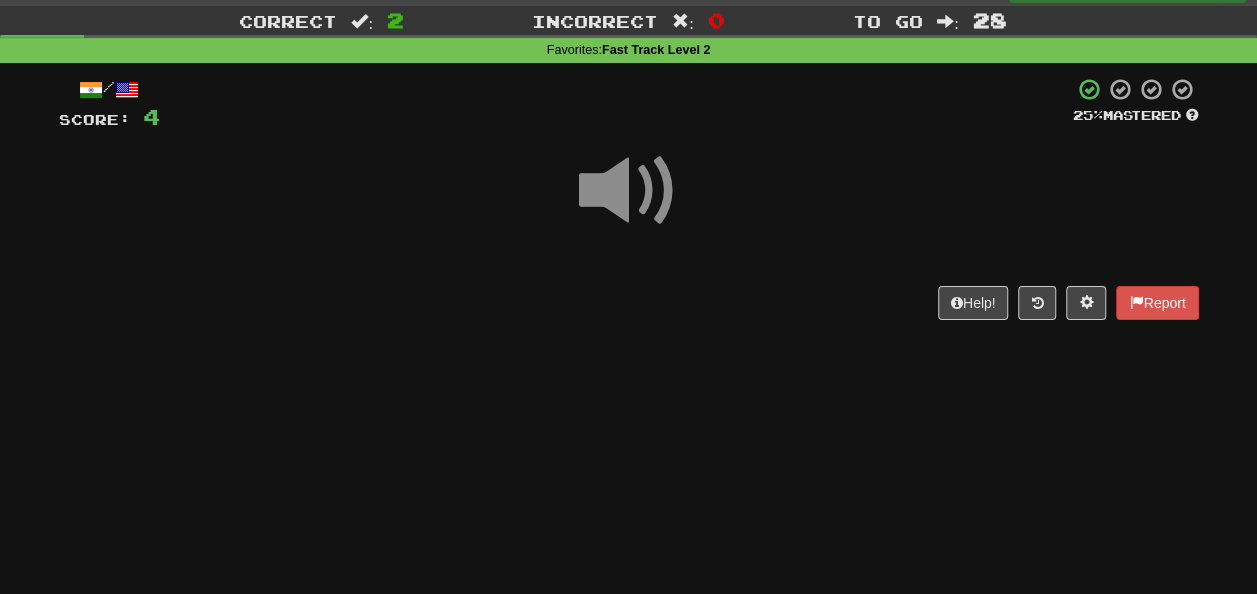 scroll, scrollTop: 0, scrollLeft: 0, axis: both 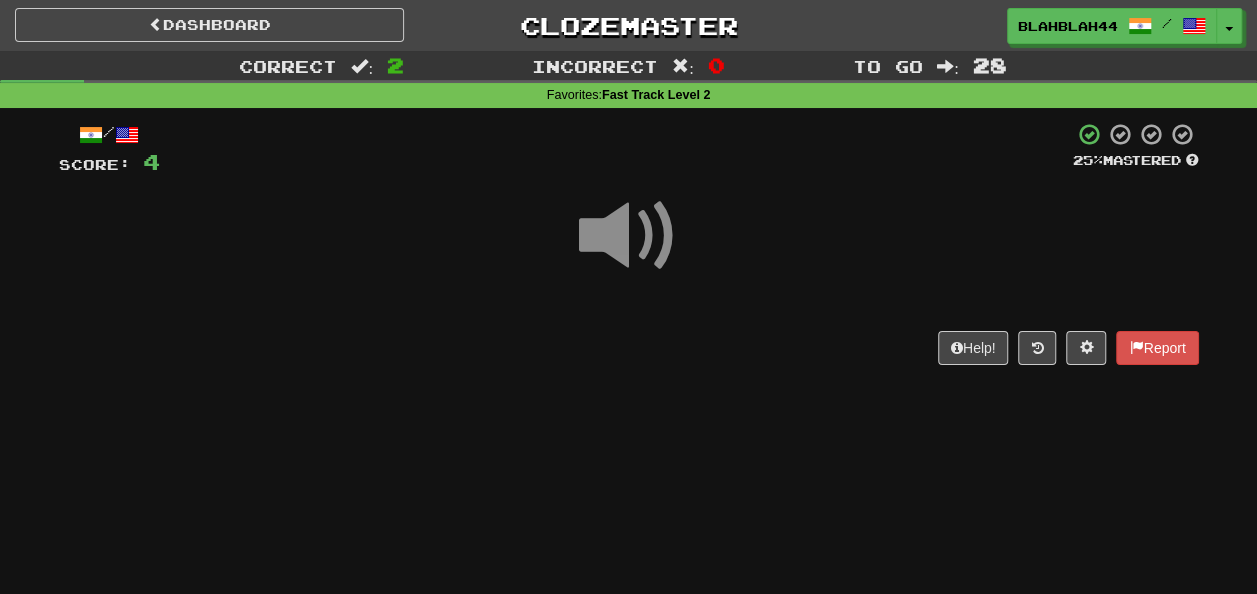 click at bounding box center [629, 236] 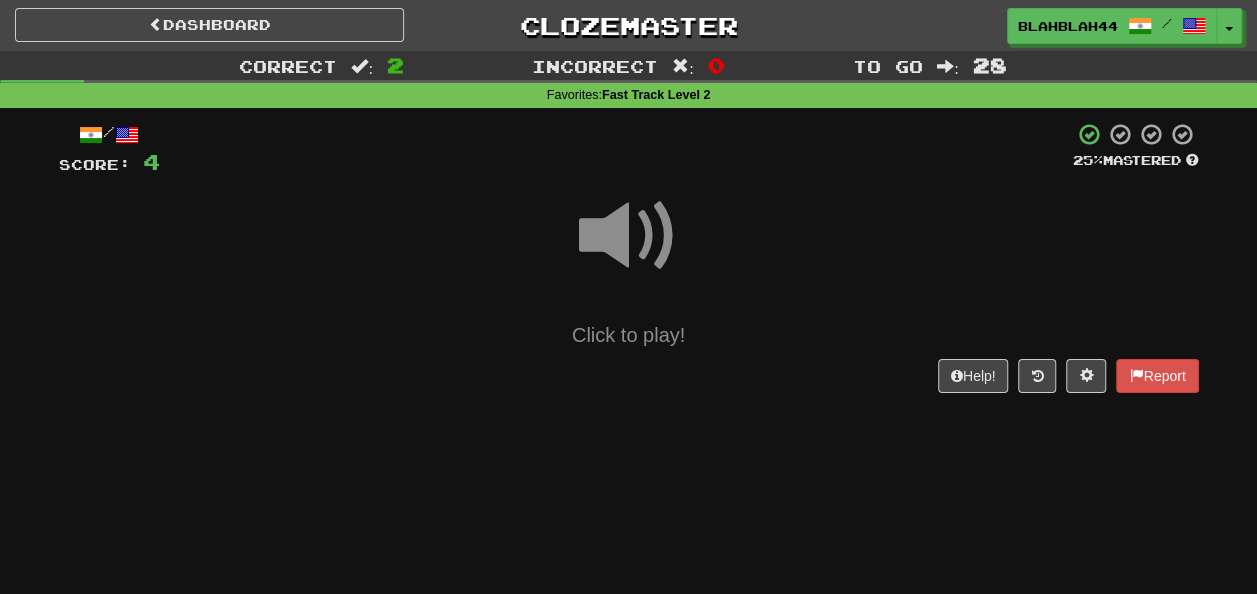 click on "Click to play!" at bounding box center [629, 335] 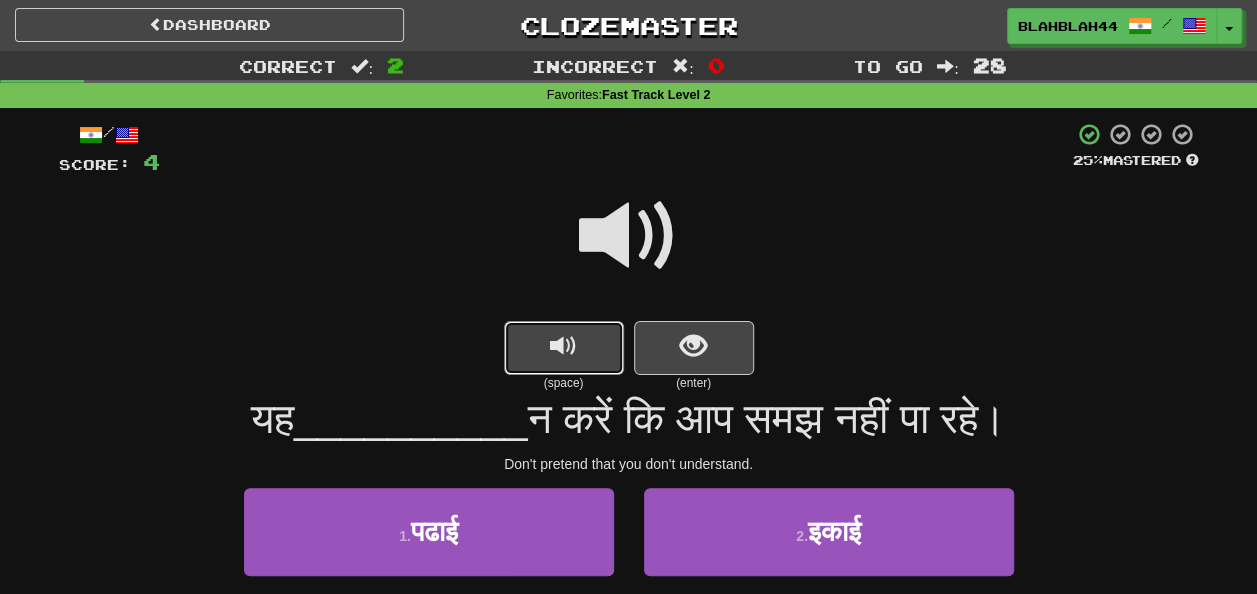drag, startPoint x: 548, startPoint y: 347, endPoint x: 822, endPoint y: 148, distance: 338.63992 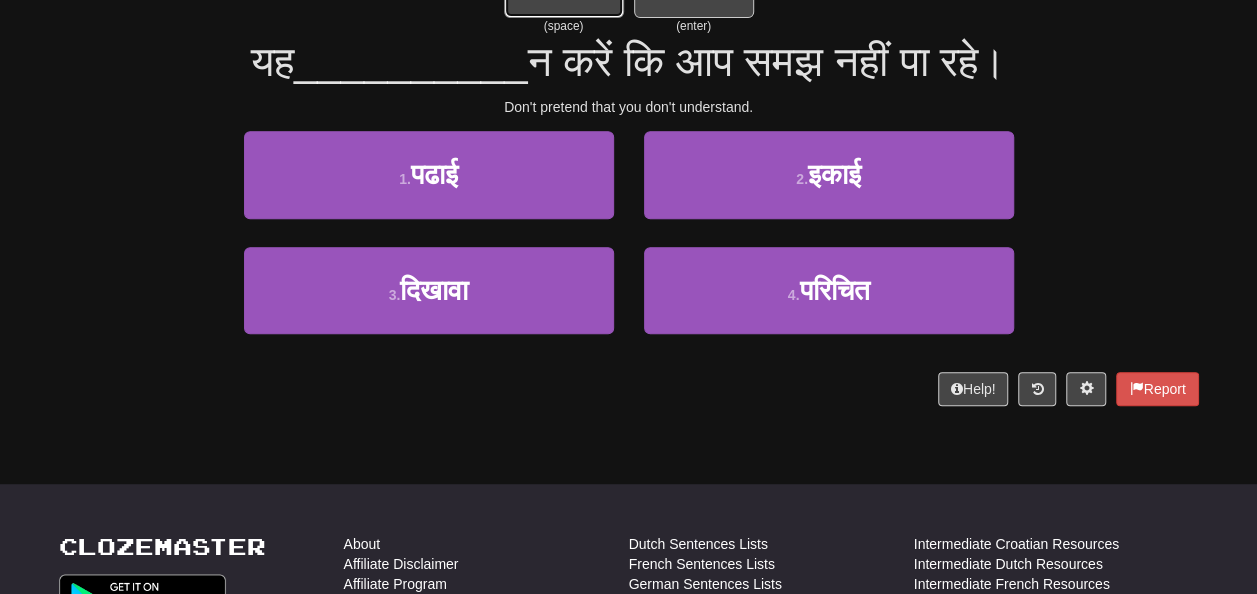 scroll, scrollTop: 400, scrollLeft: 0, axis: vertical 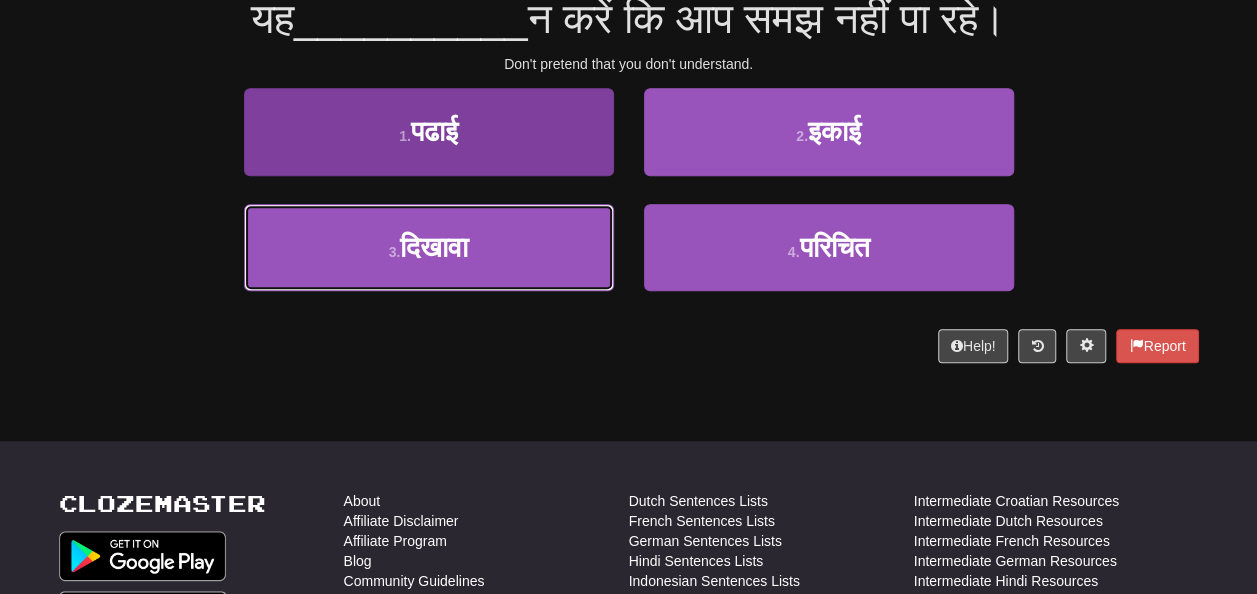 click on "3 .  [GEOGRAPHIC_DATA]" at bounding box center [429, 247] 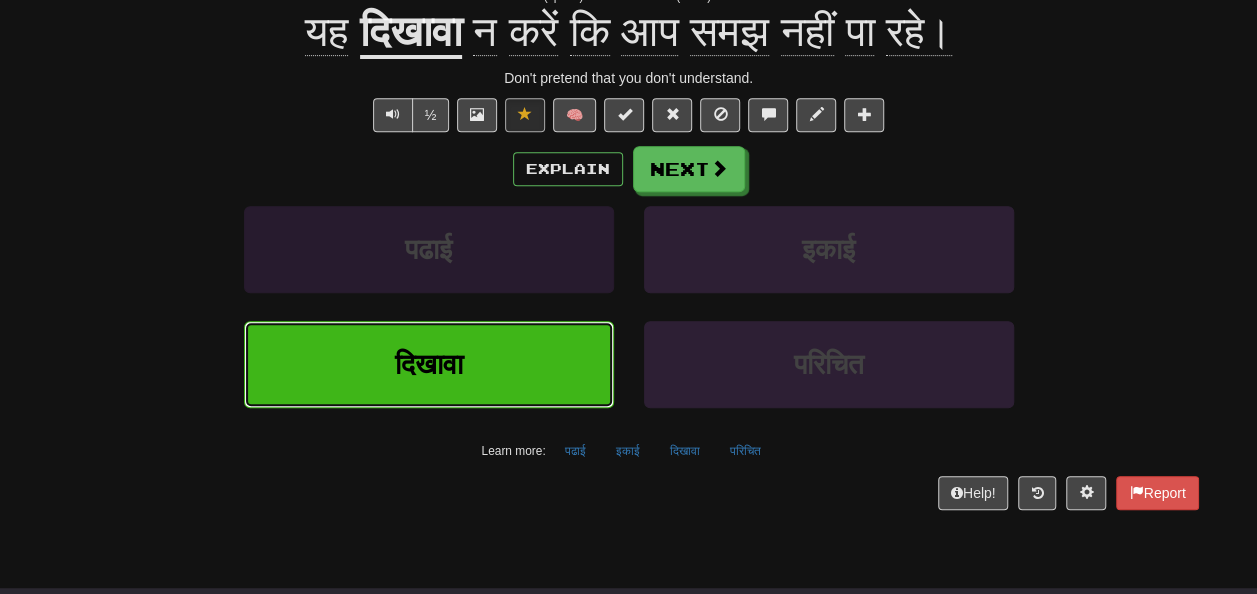 scroll, scrollTop: 412, scrollLeft: 0, axis: vertical 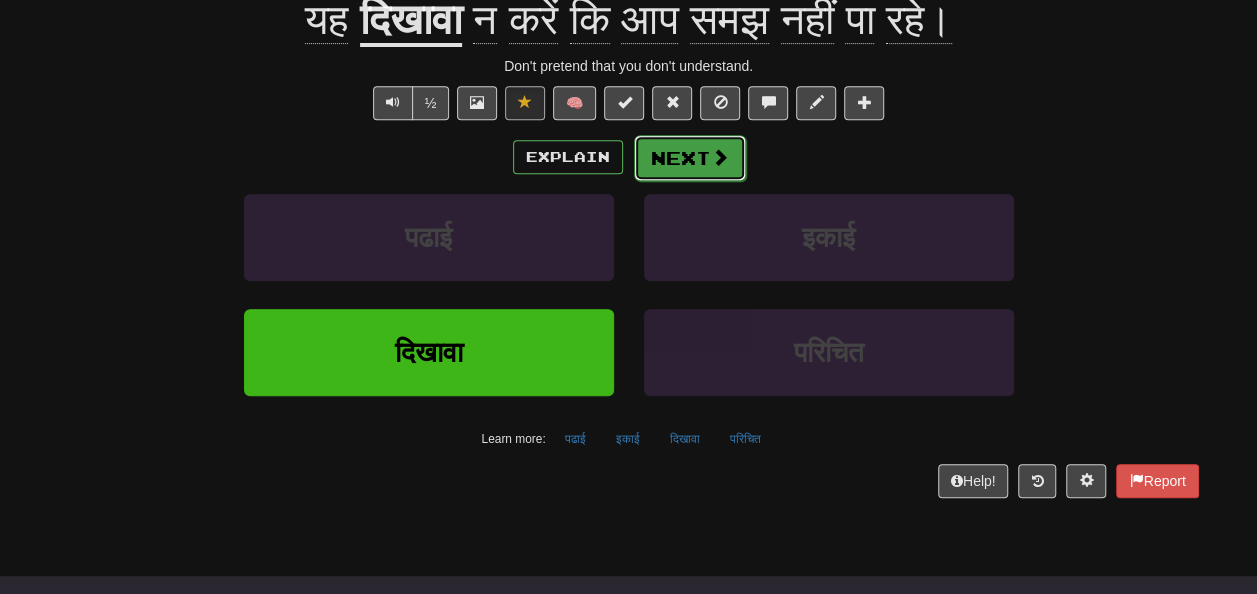 click on "Next" at bounding box center (690, 158) 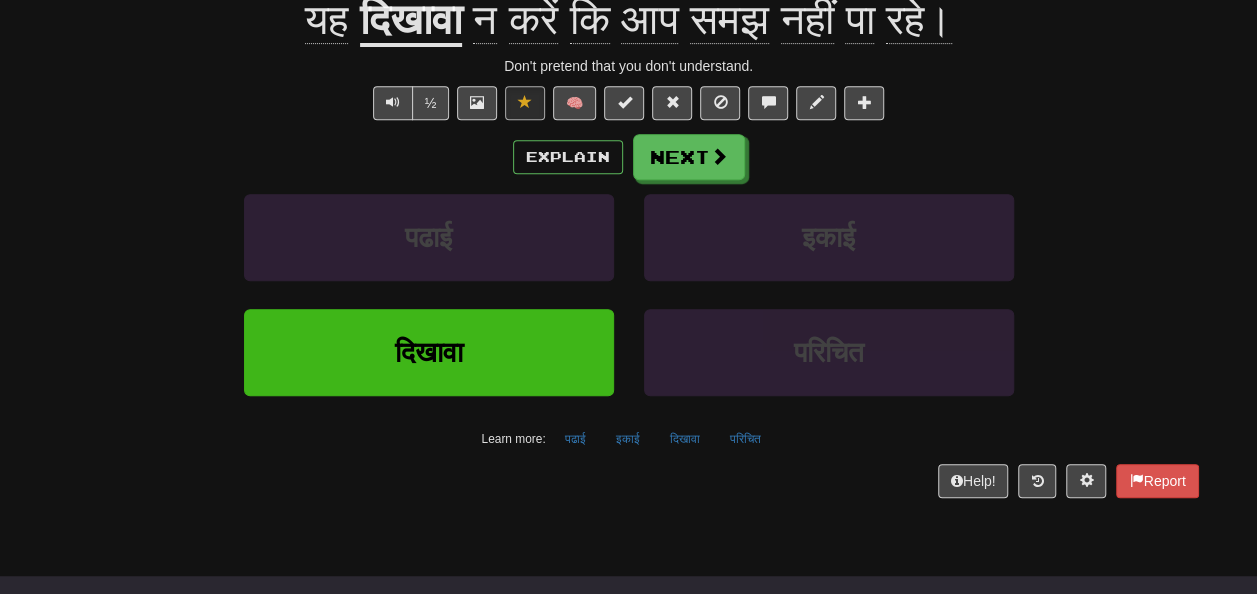 scroll, scrollTop: 0, scrollLeft: 0, axis: both 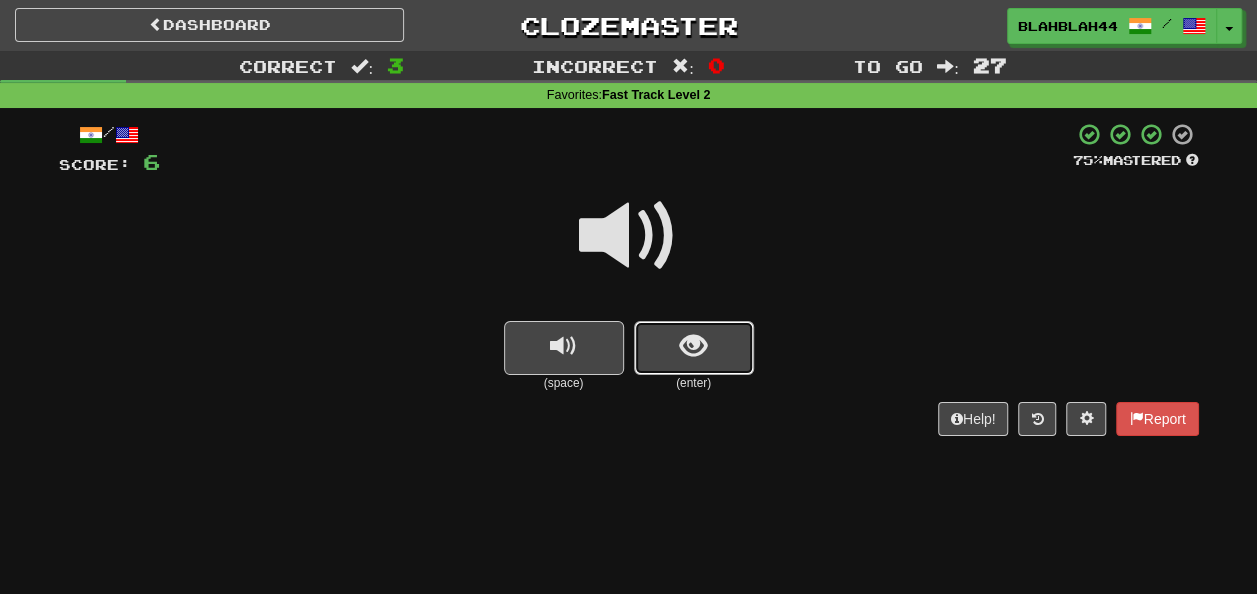click at bounding box center (693, 346) 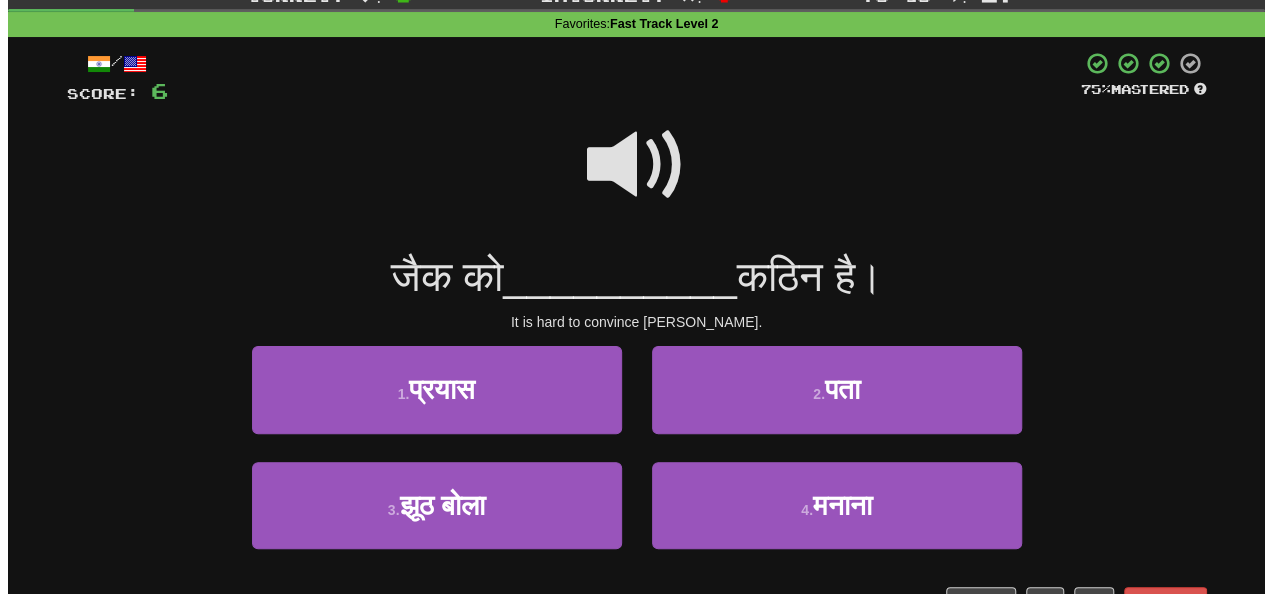 scroll, scrollTop: 100, scrollLeft: 0, axis: vertical 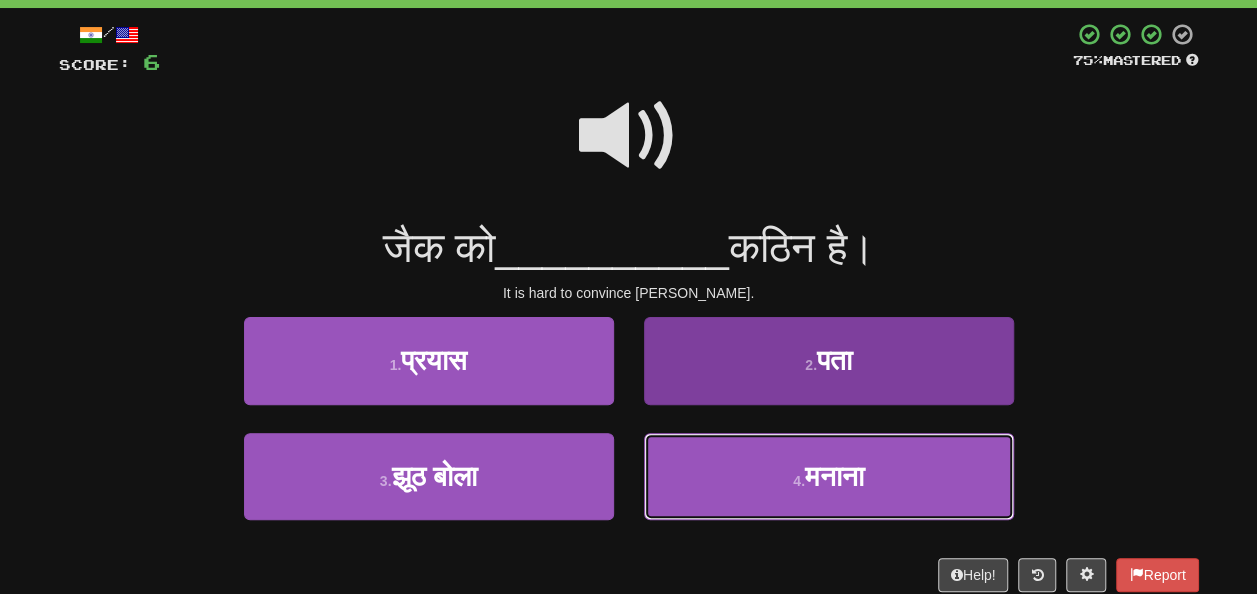 click on "4 .  [GEOGRAPHIC_DATA]" at bounding box center [829, 476] 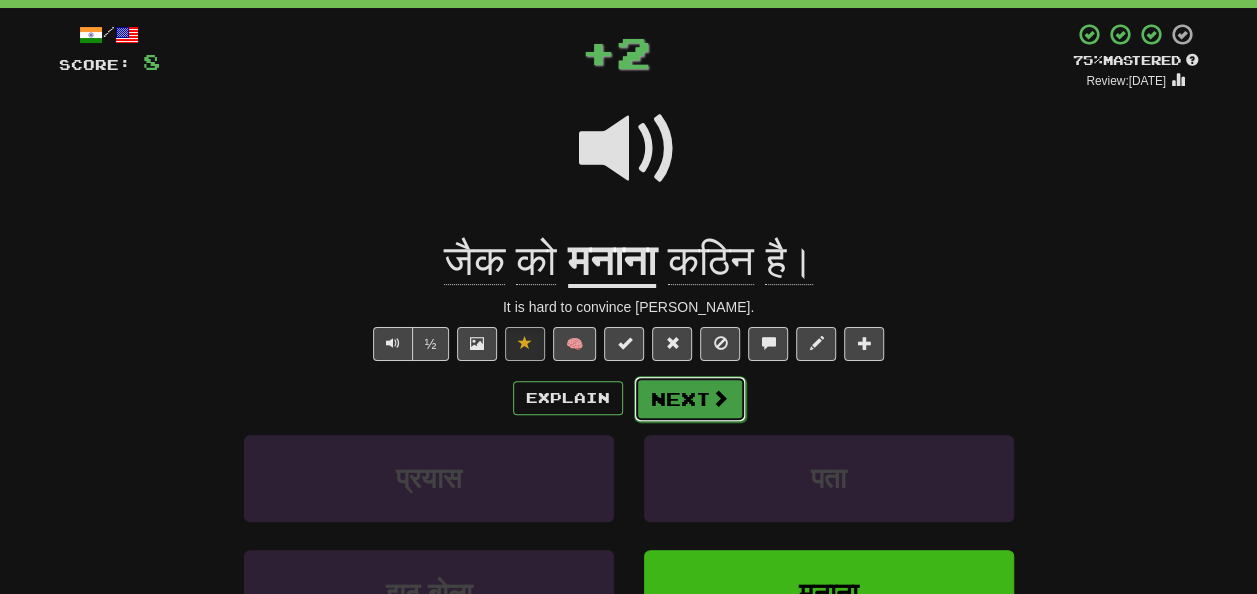 click at bounding box center [720, 398] 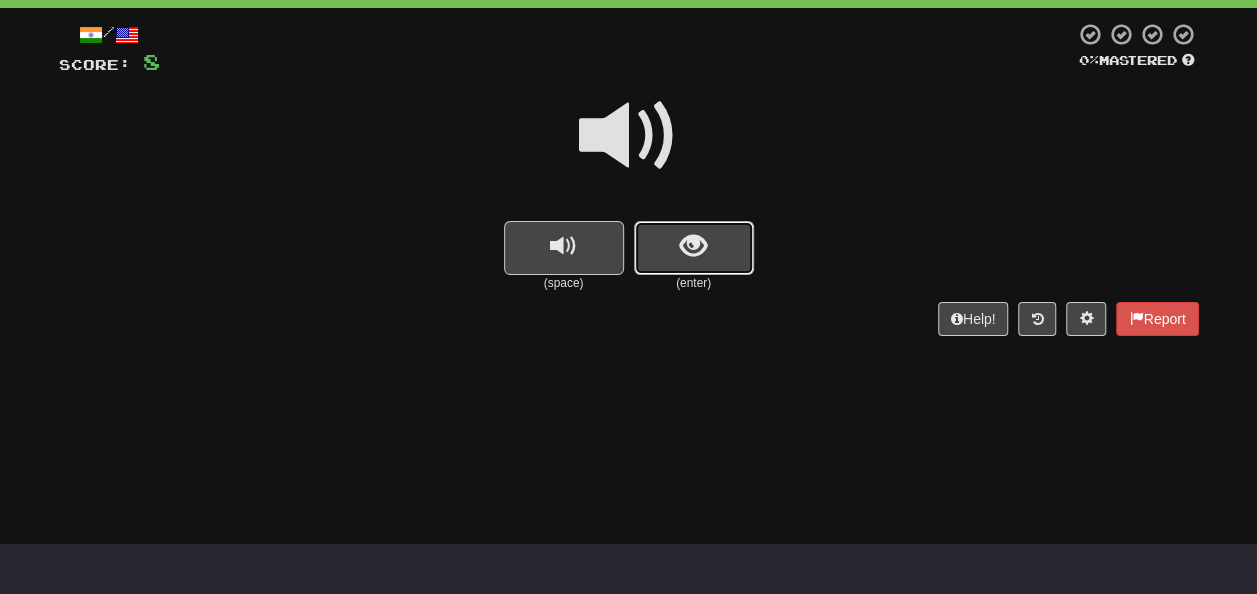 click at bounding box center (694, 248) 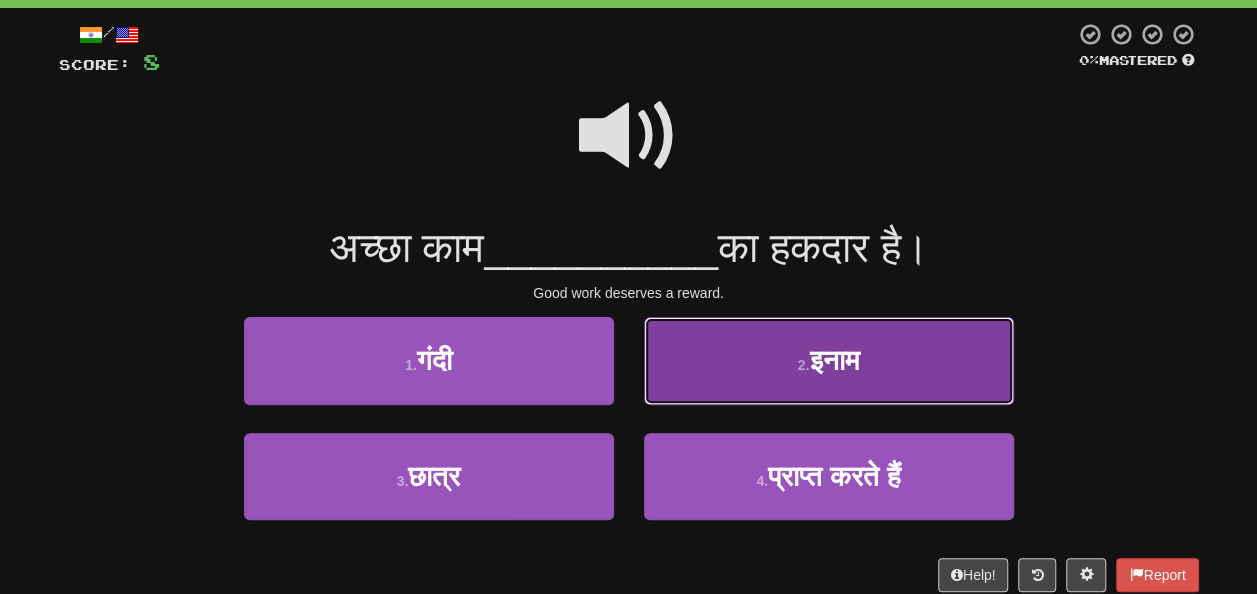 click on "2 .  इनाम" at bounding box center [829, 360] 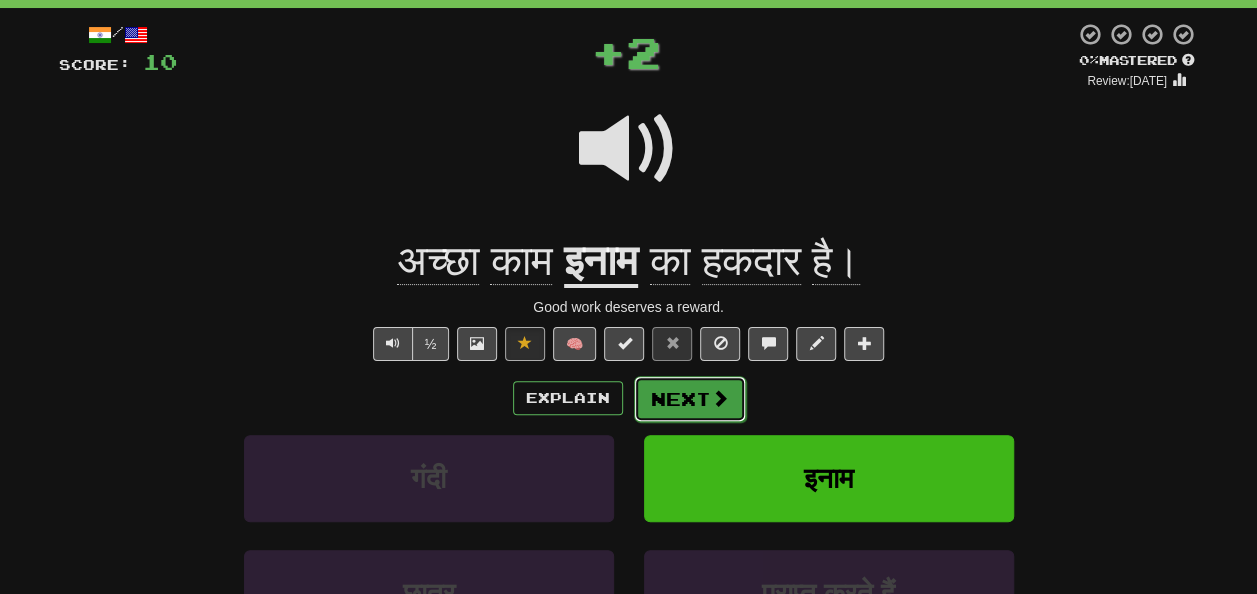 click on "Next" at bounding box center (690, 399) 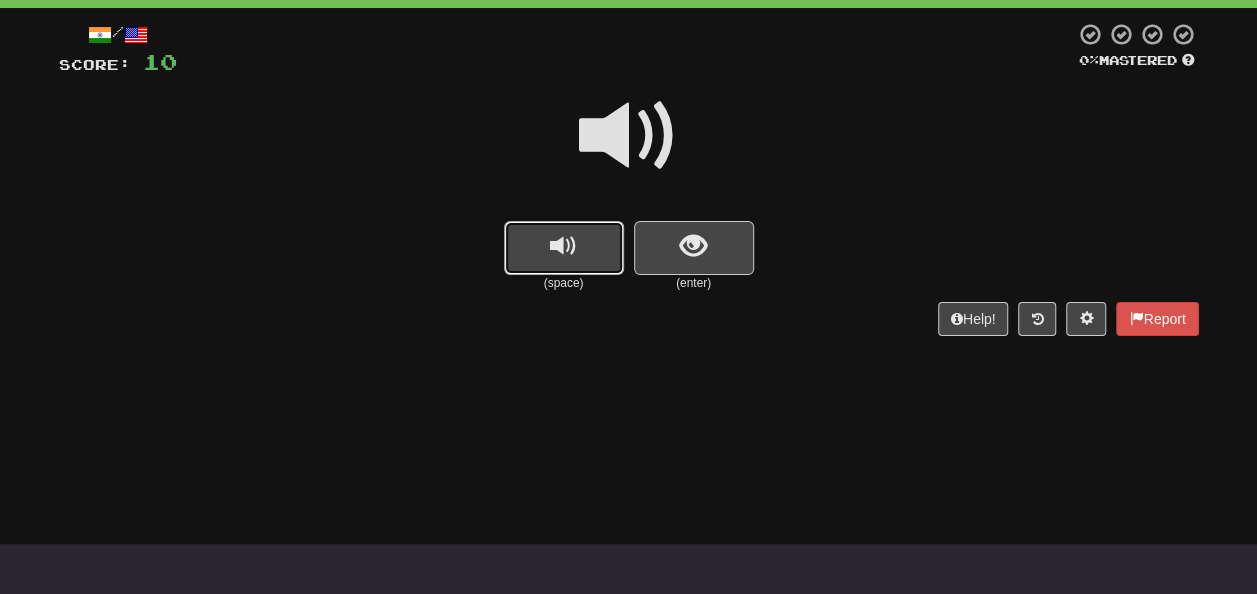 click at bounding box center (564, 248) 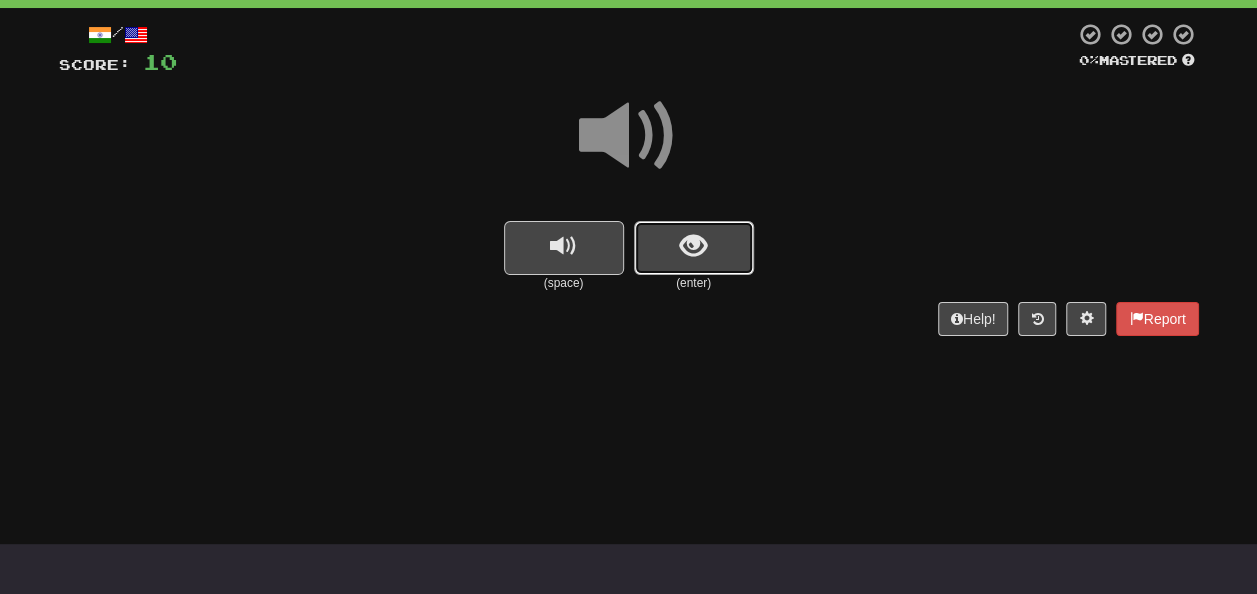 click at bounding box center (694, 248) 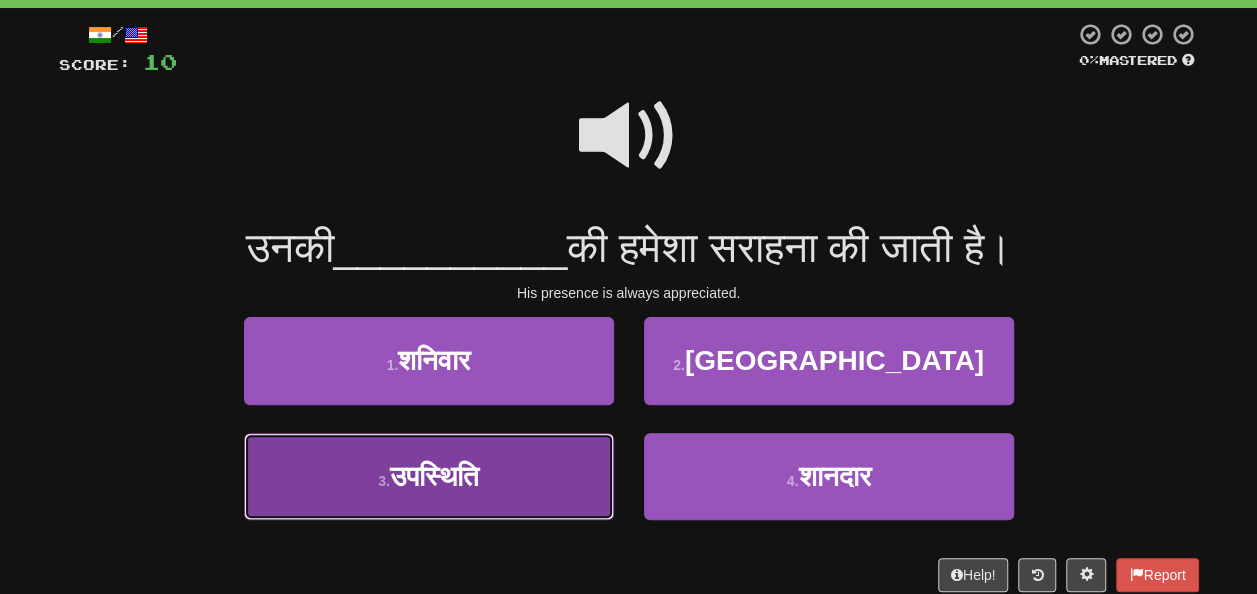 click on "3 .  उपस्थिति" at bounding box center (429, 476) 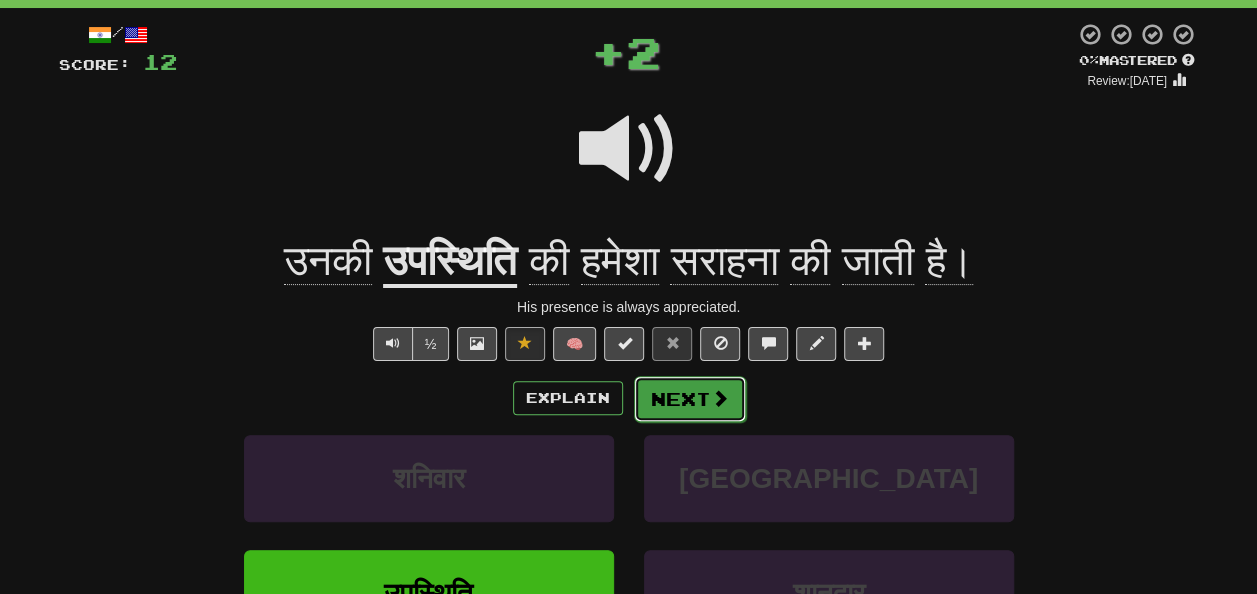 click on "Next" at bounding box center [690, 399] 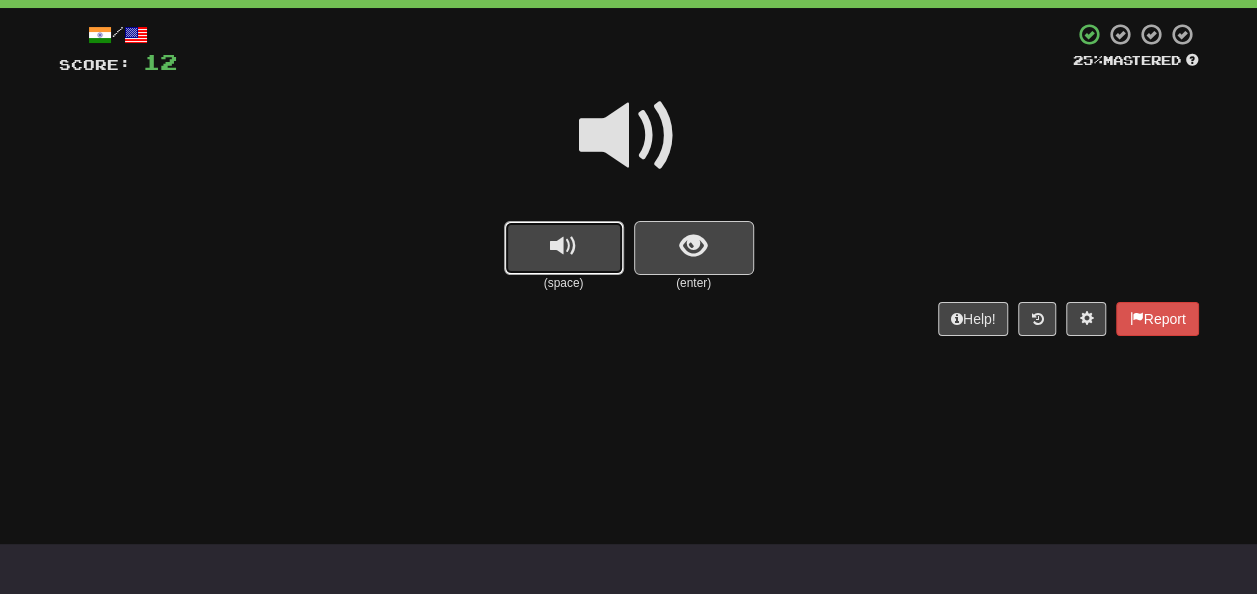 click at bounding box center [563, 246] 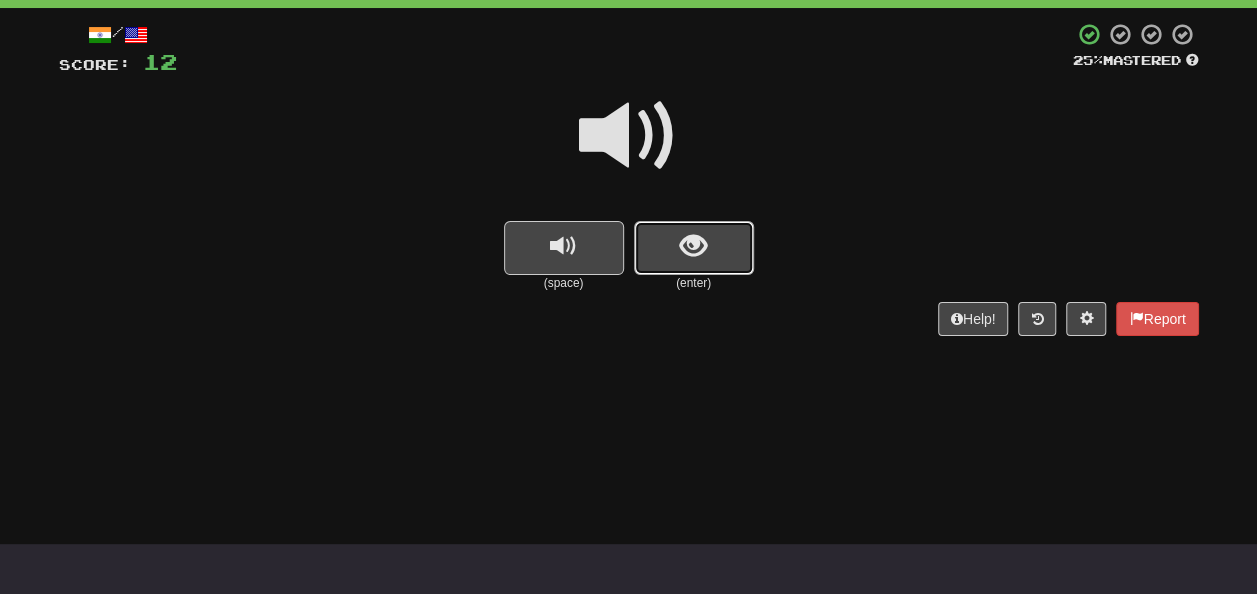 click at bounding box center (694, 248) 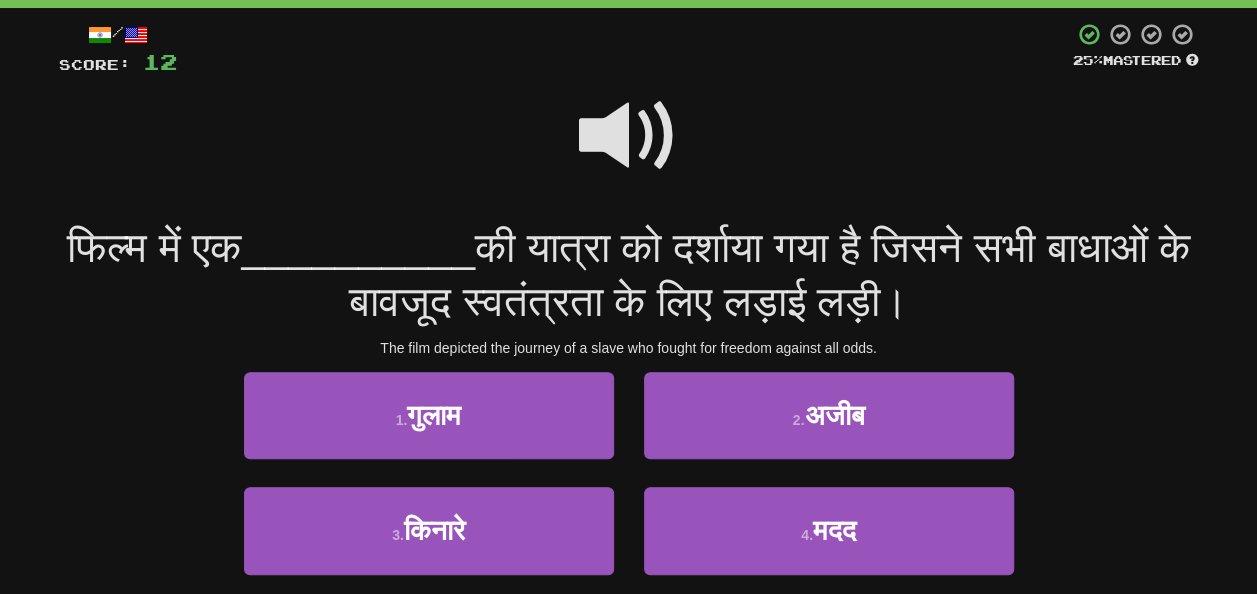 click at bounding box center [629, 136] 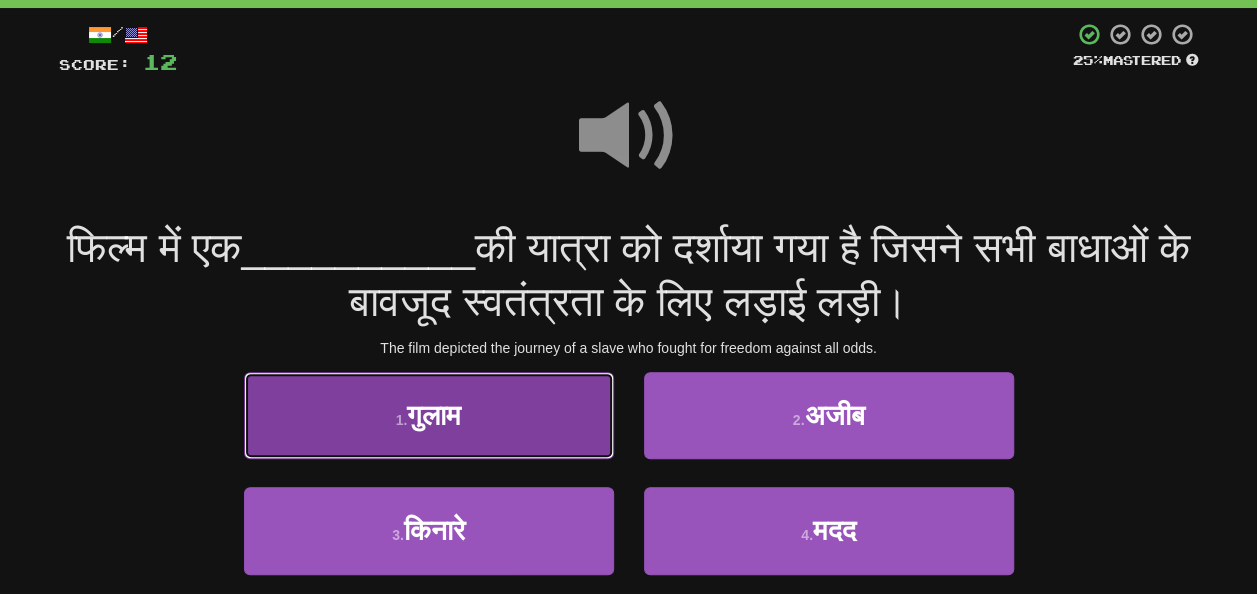 click on "1 .  गुलाम" at bounding box center (429, 415) 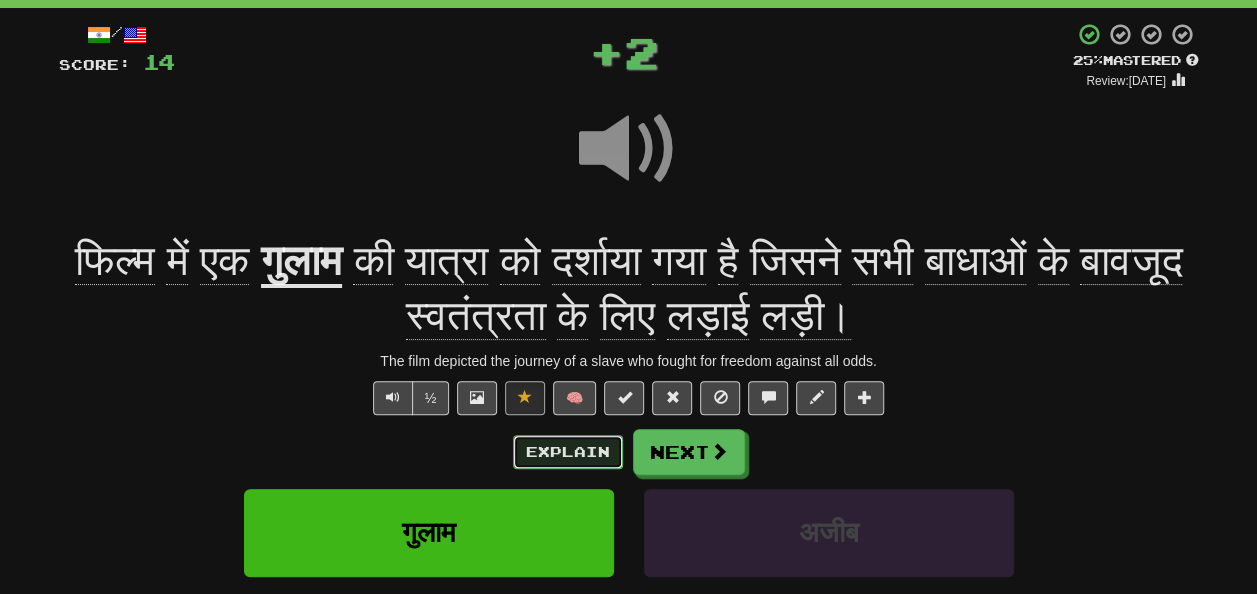 click on "Explain" at bounding box center [568, 452] 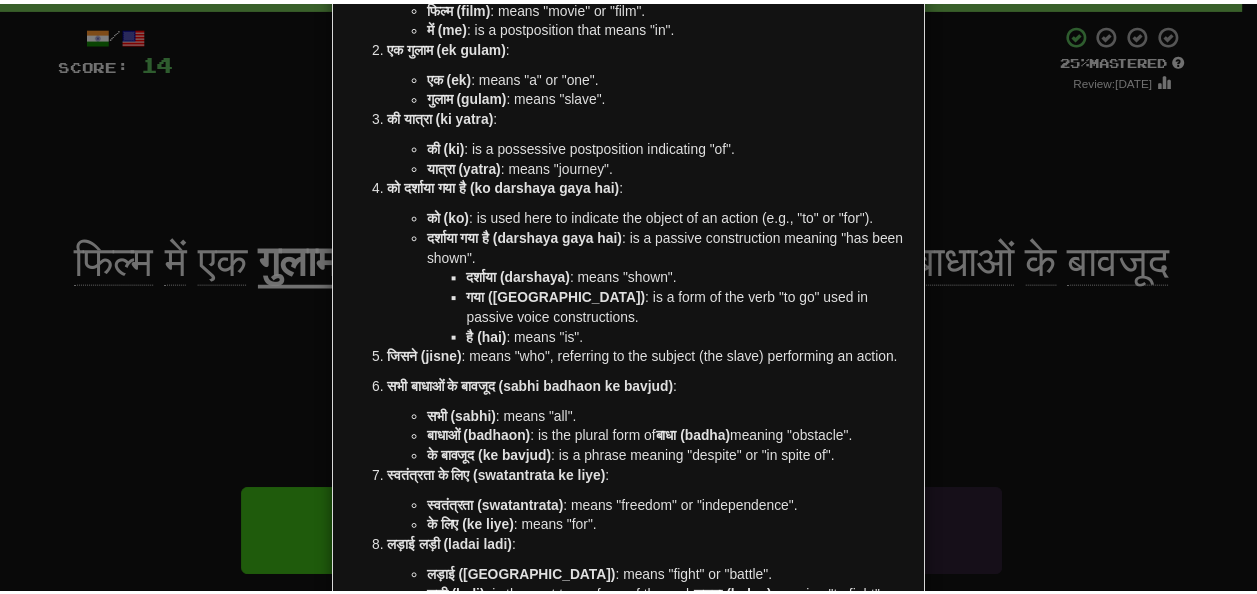 scroll, scrollTop: 0, scrollLeft: 0, axis: both 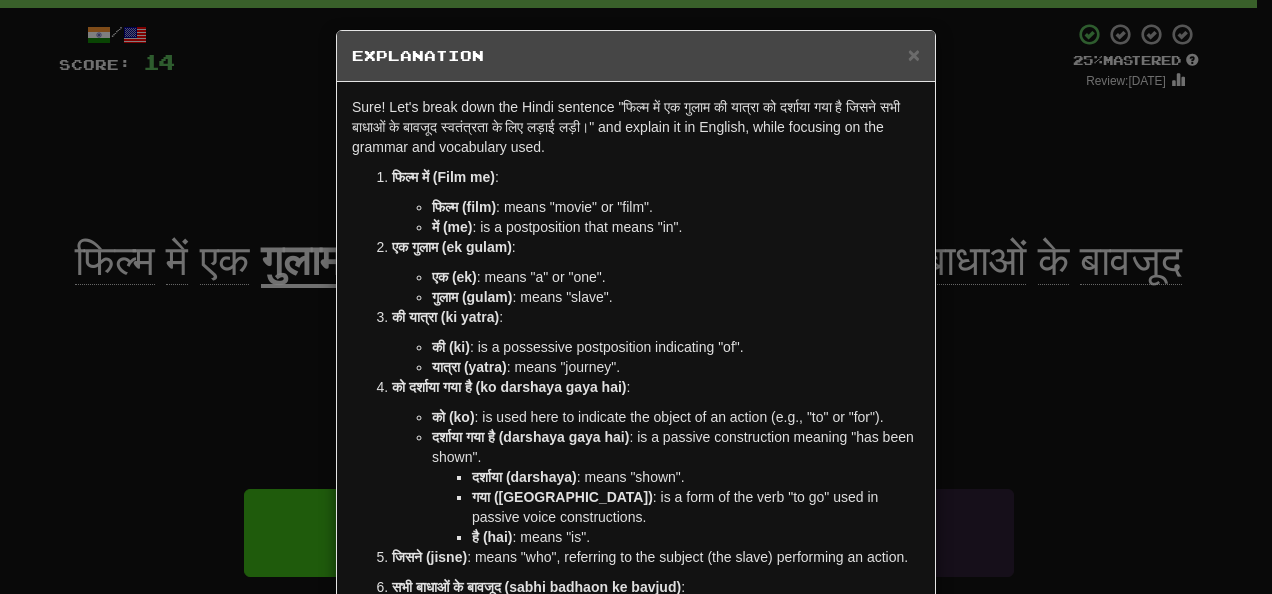 click on "× Explanation" at bounding box center [636, 56] 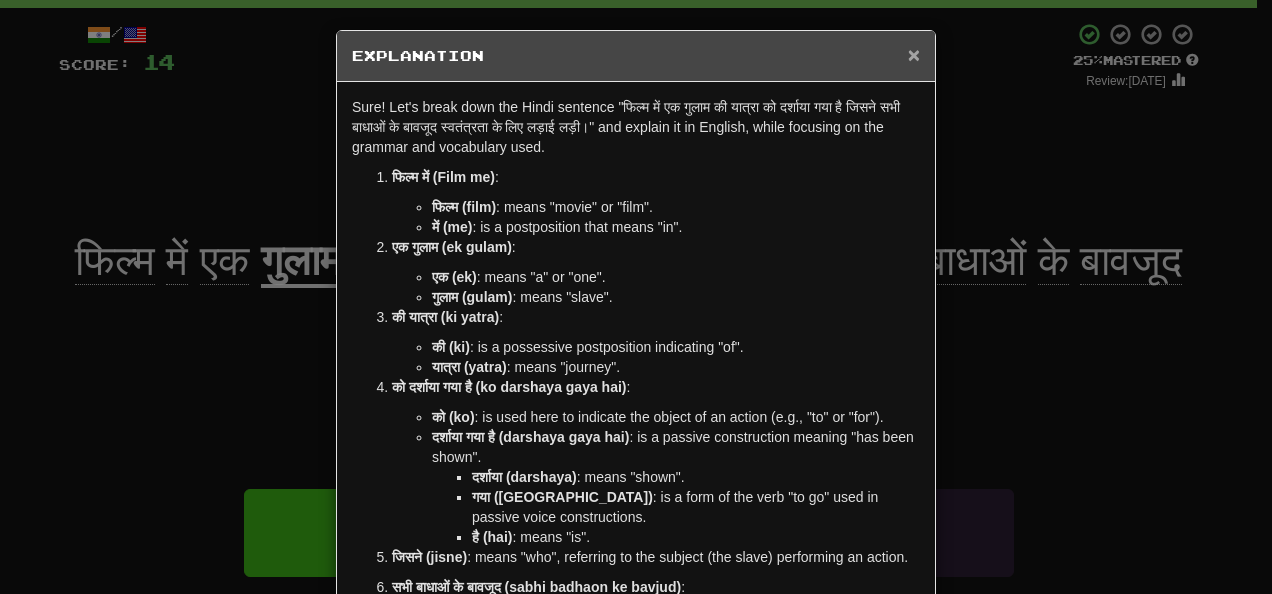 click on "×" at bounding box center [914, 54] 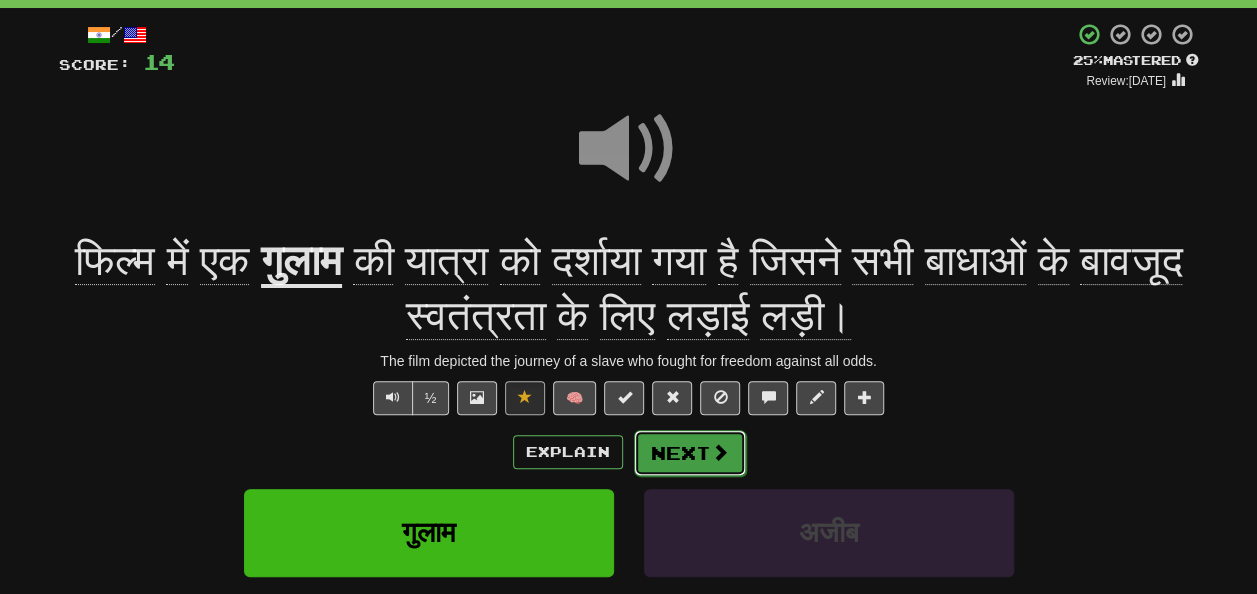 click on "Next" at bounding box center (690, 453) 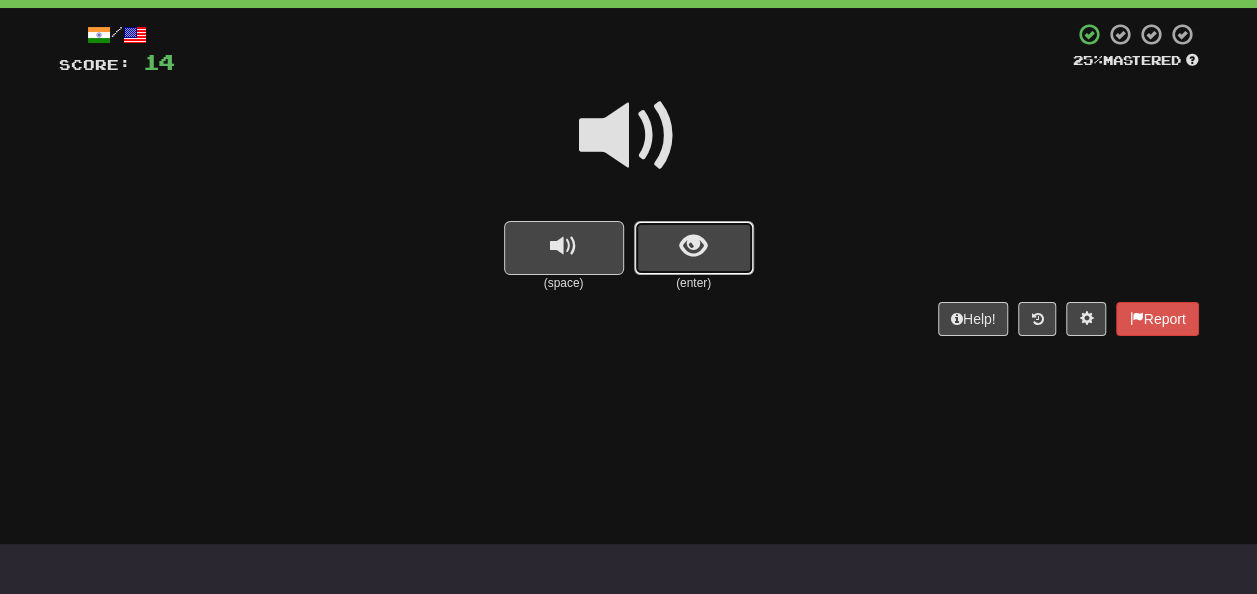 click at bounding box center (694, 248) 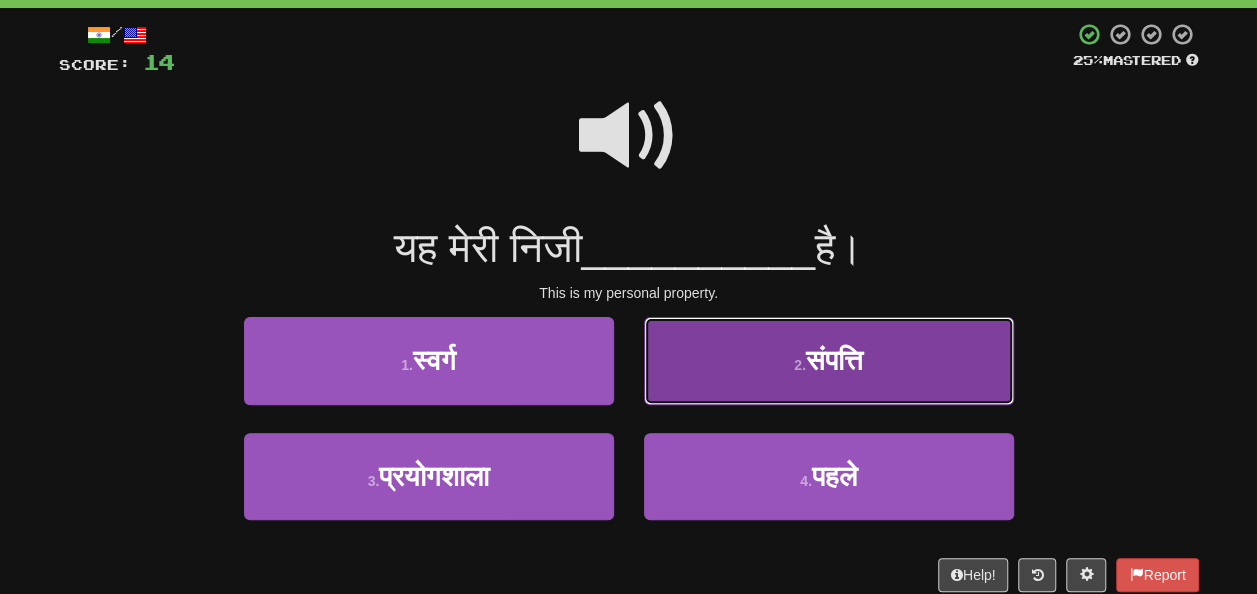 click on "संपत्ति" at bounding box center (834, 360) 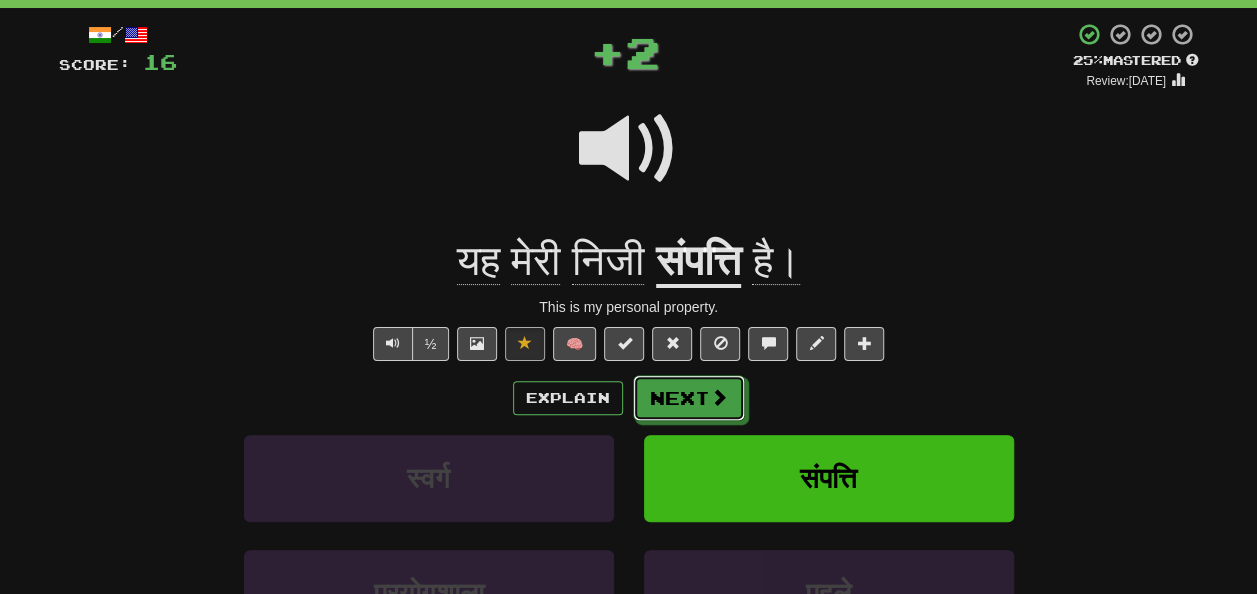 click on "Next" at bounding box center [689, 398] 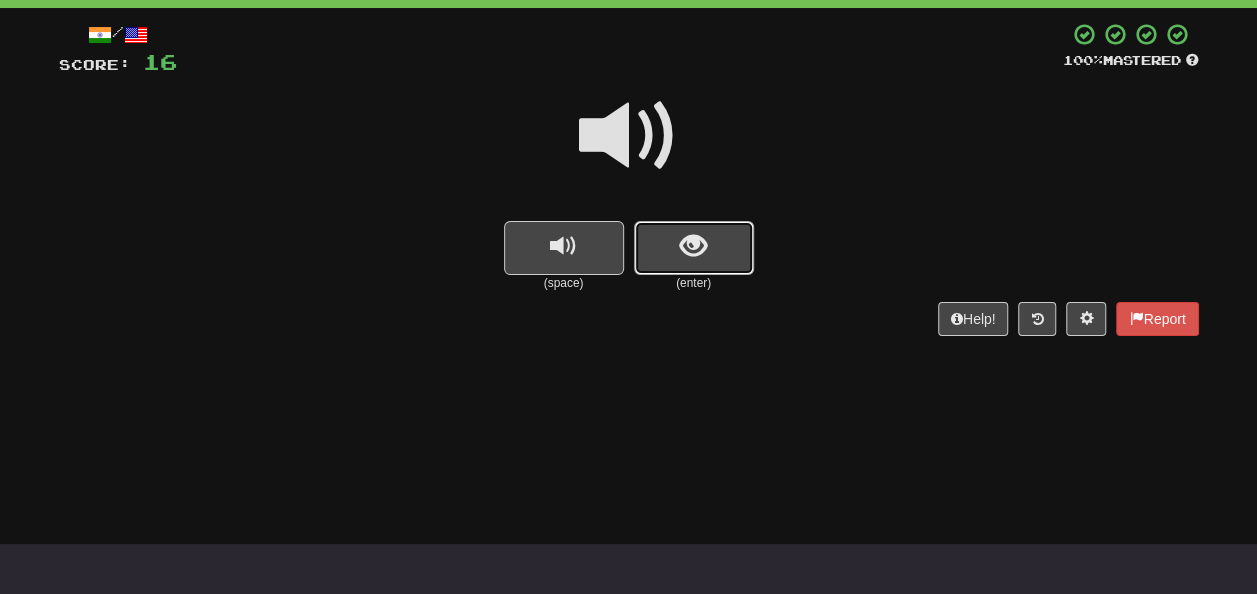 click at bounding box center (694, 248) 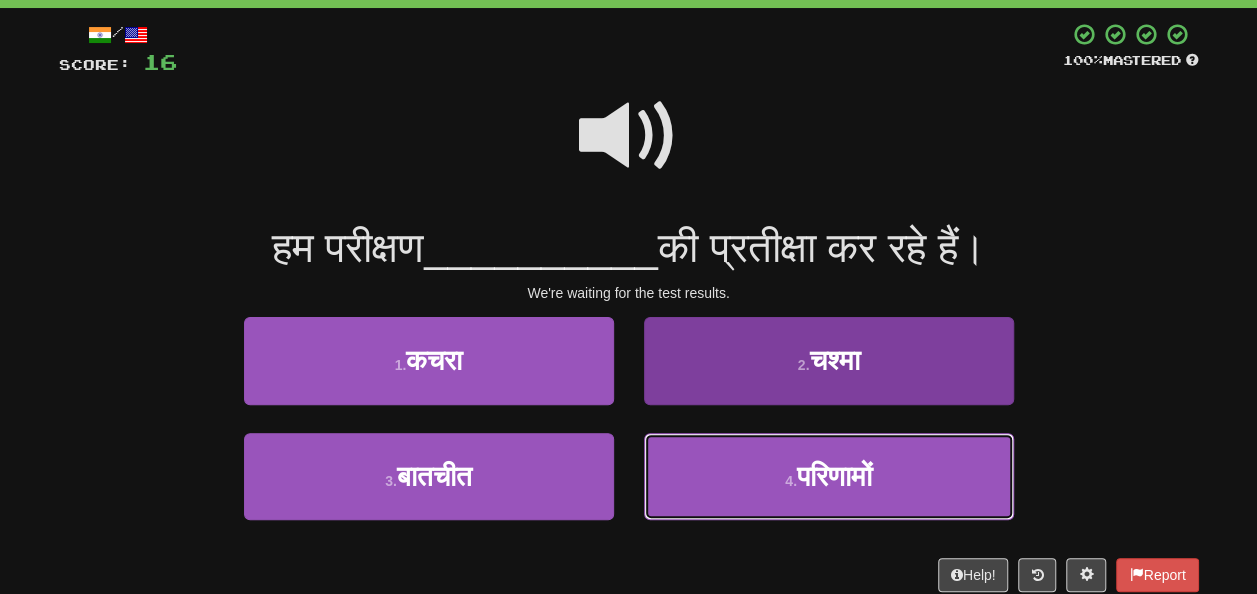 drag, startPoint x: 848, startPoint y: 494, endPoint x: 838, endPoint y: 490, distance: 10.770329 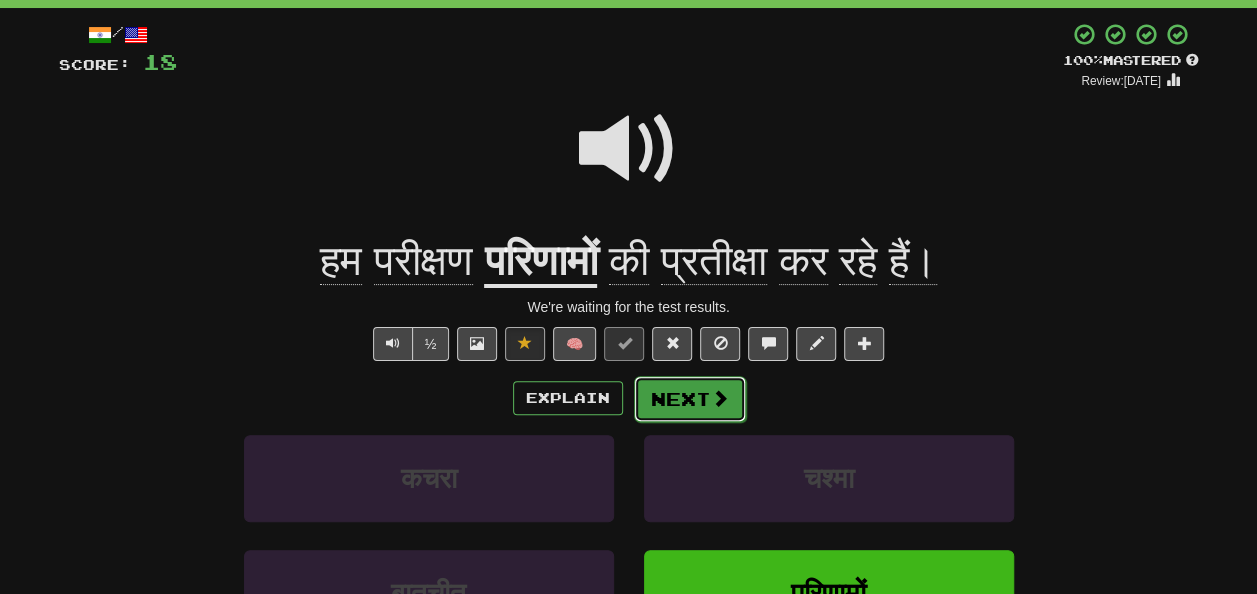 click on "Next" at bounding box center (690, 399) 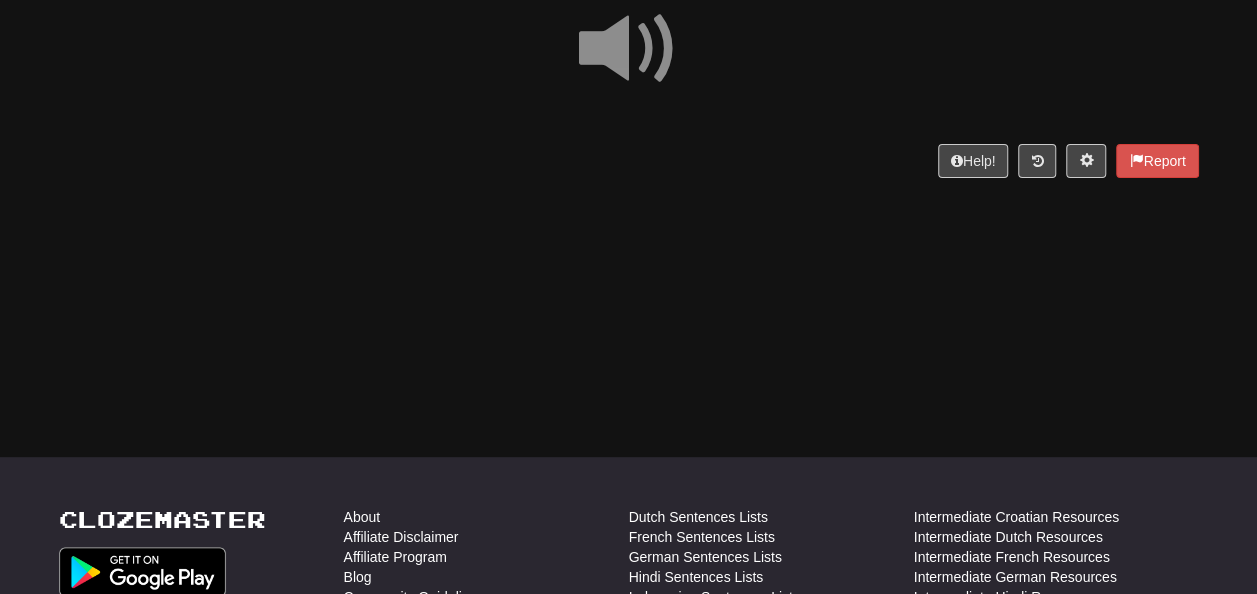 scroll, scrollTop: 200, scrollLeft: 0, axis: vertical 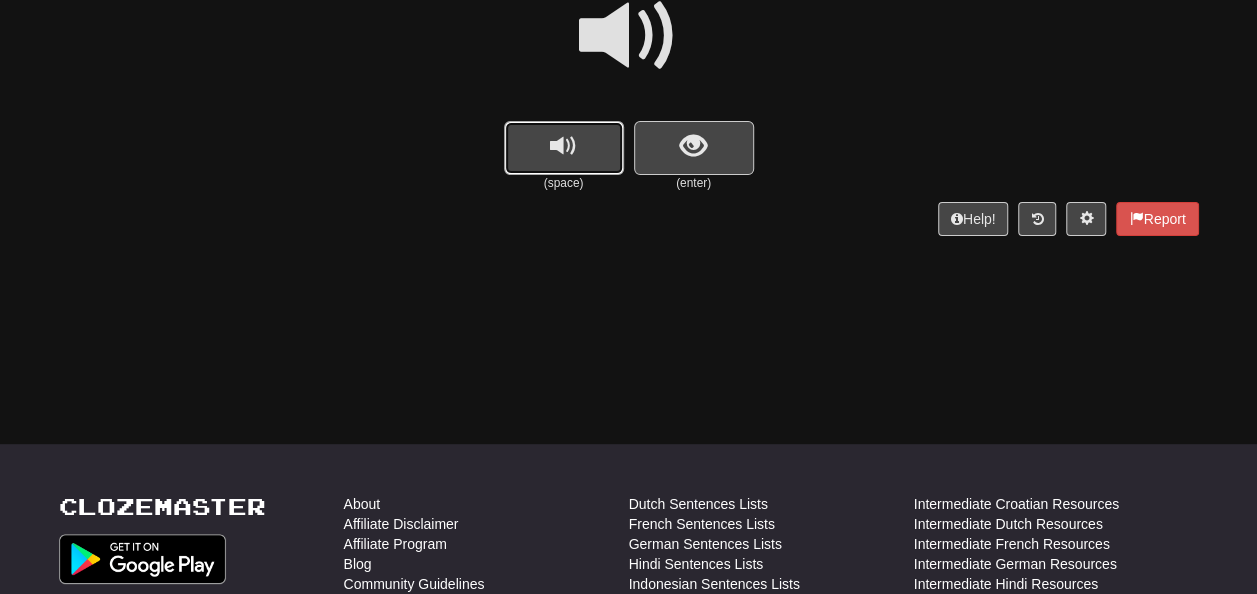 click at bounding box center (564, 148) 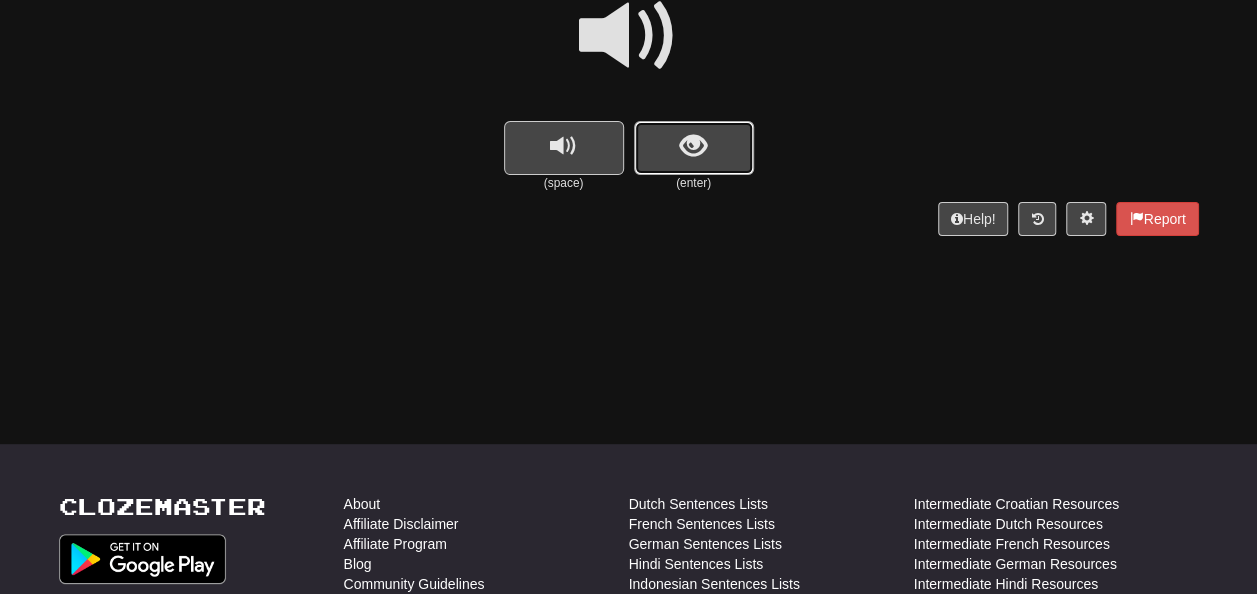 click at bounding box center (694, 148) 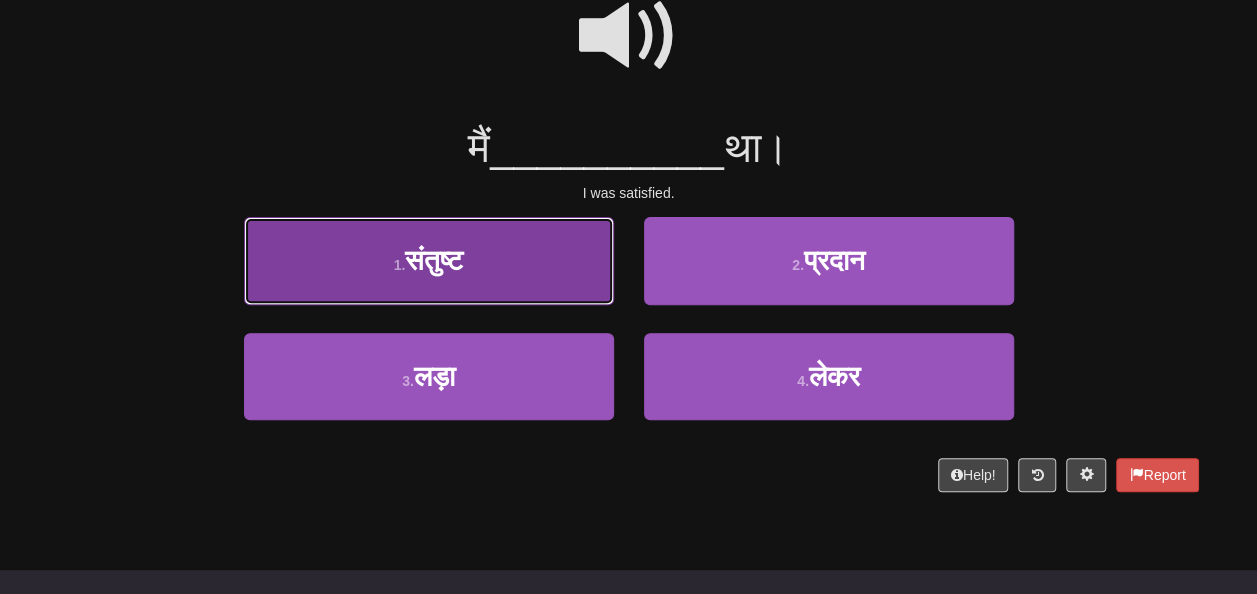 click on "1 .  संतुष्ट" at bounding box center [429, 260] 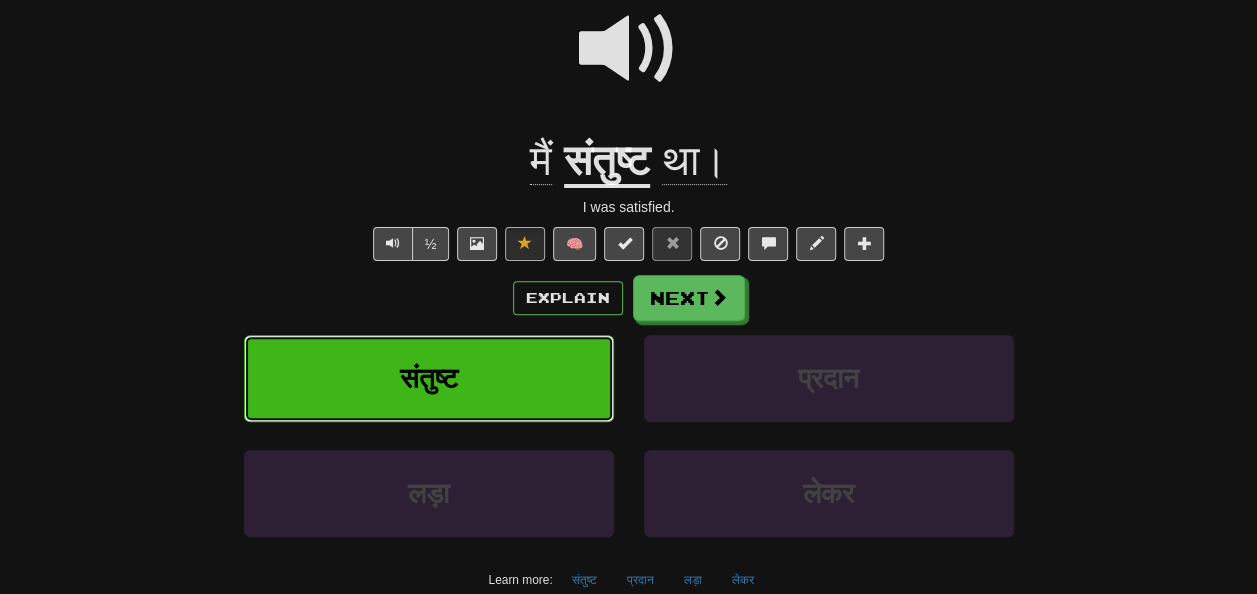 scroll, scrollTop: 213, scrollLeft: 0, axis: vertical 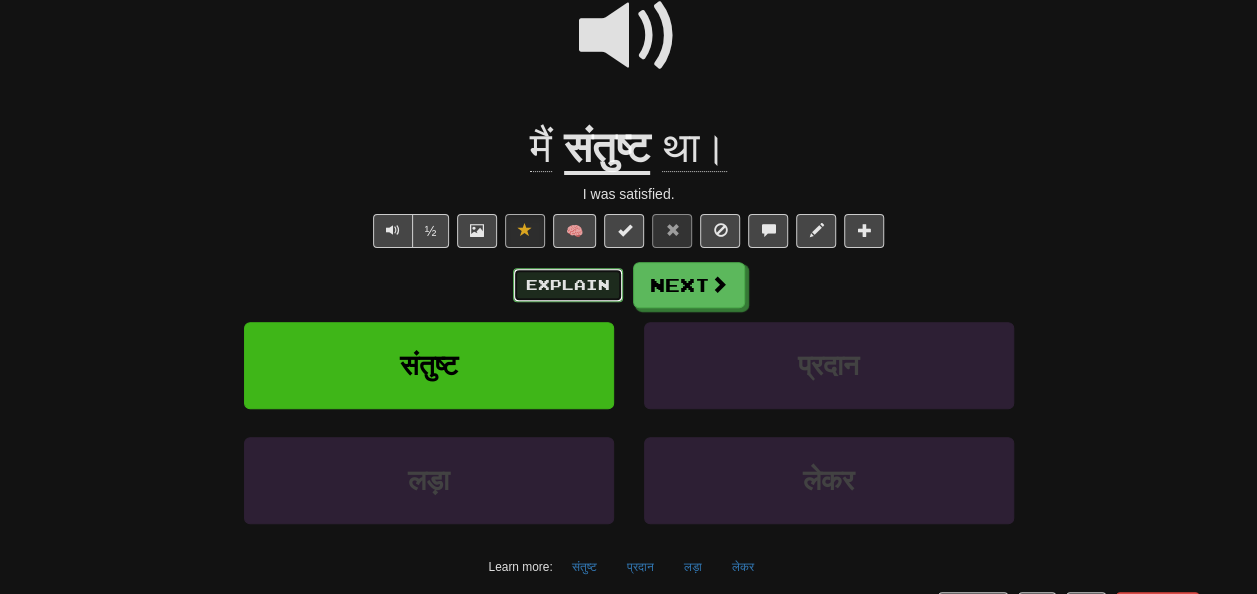 click on "Explain" at bounding box center [568, 285] 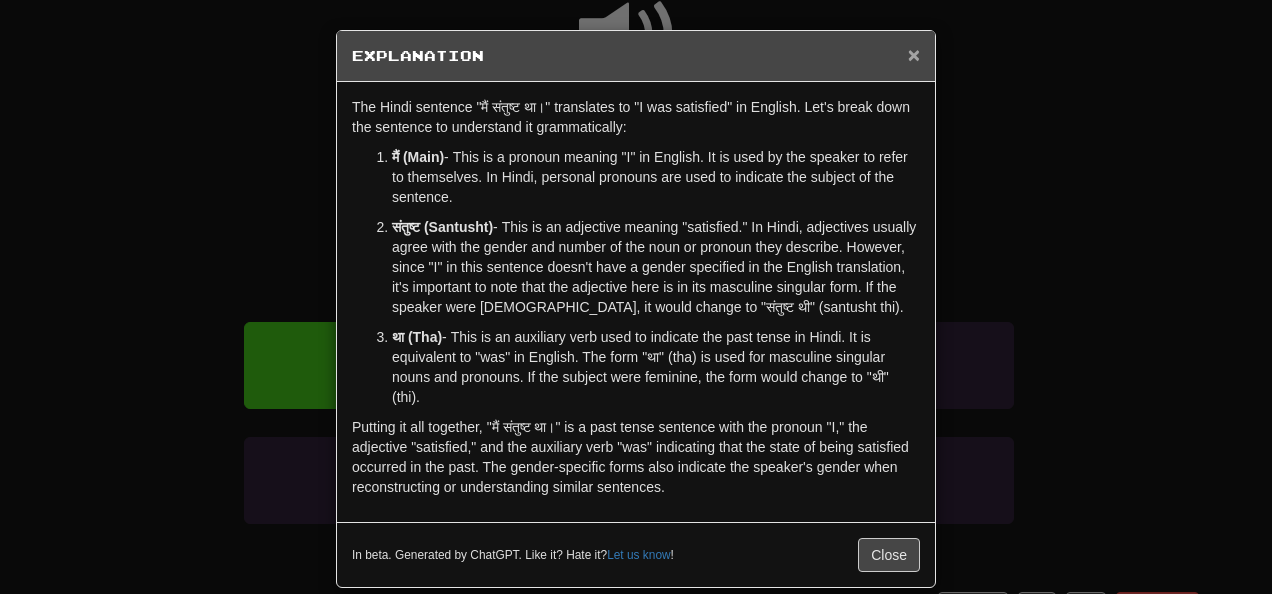 click on "×" at bounding box center [914, 54] 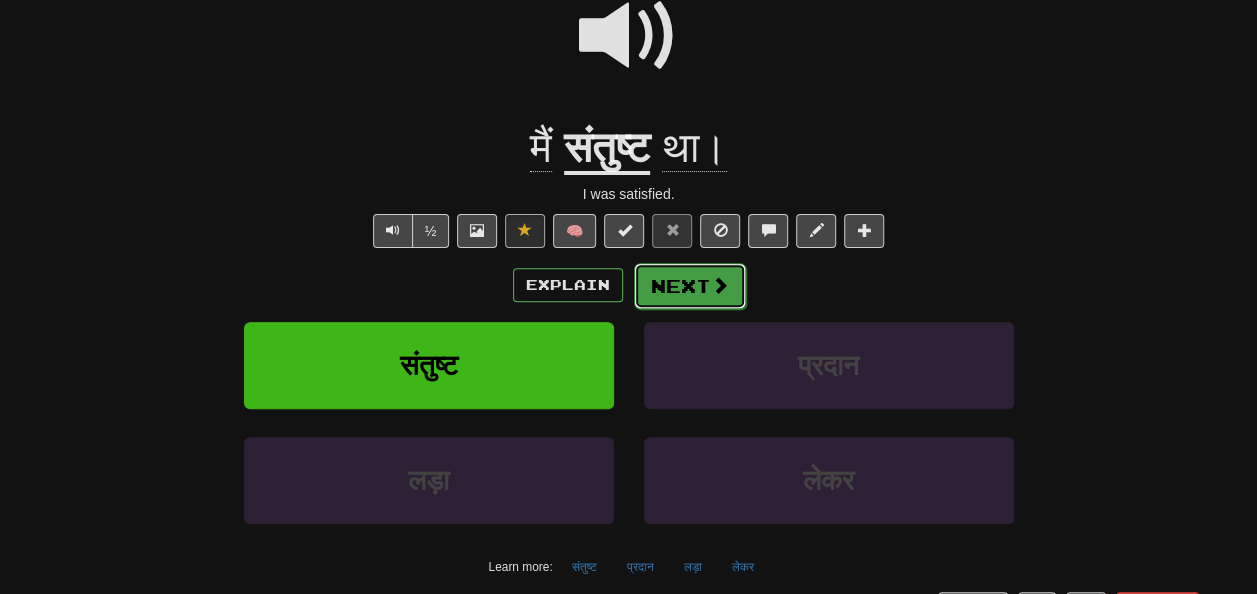 click at bounding box center [720, 285] 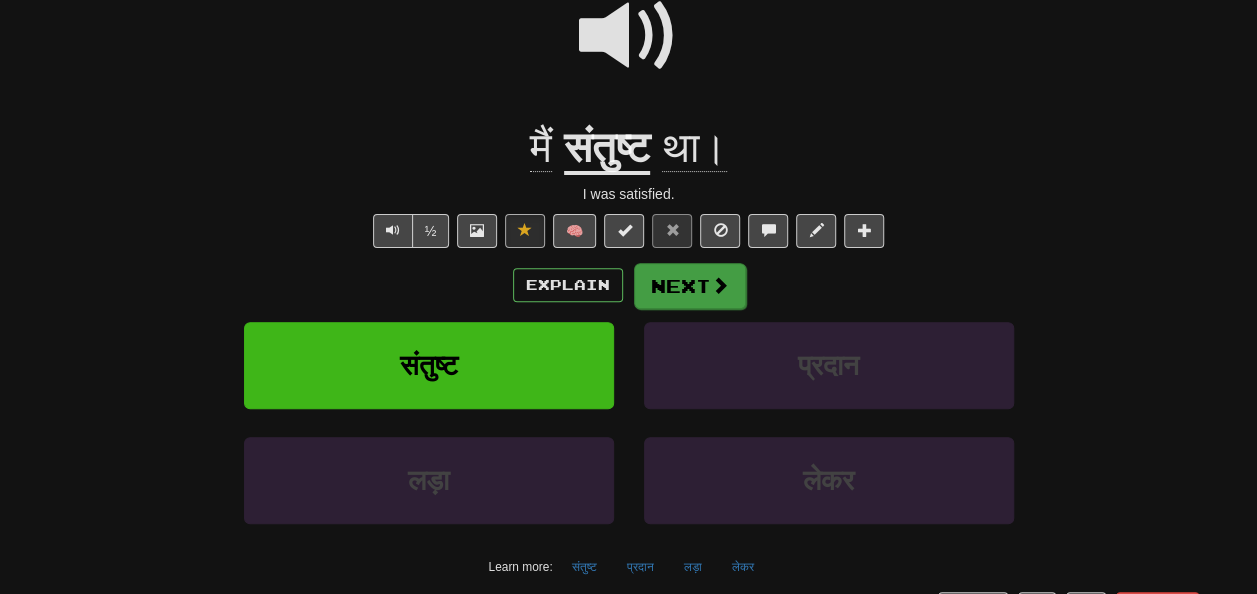 scroll, scrollTop: 0, scrollLeft: 0, axis: both 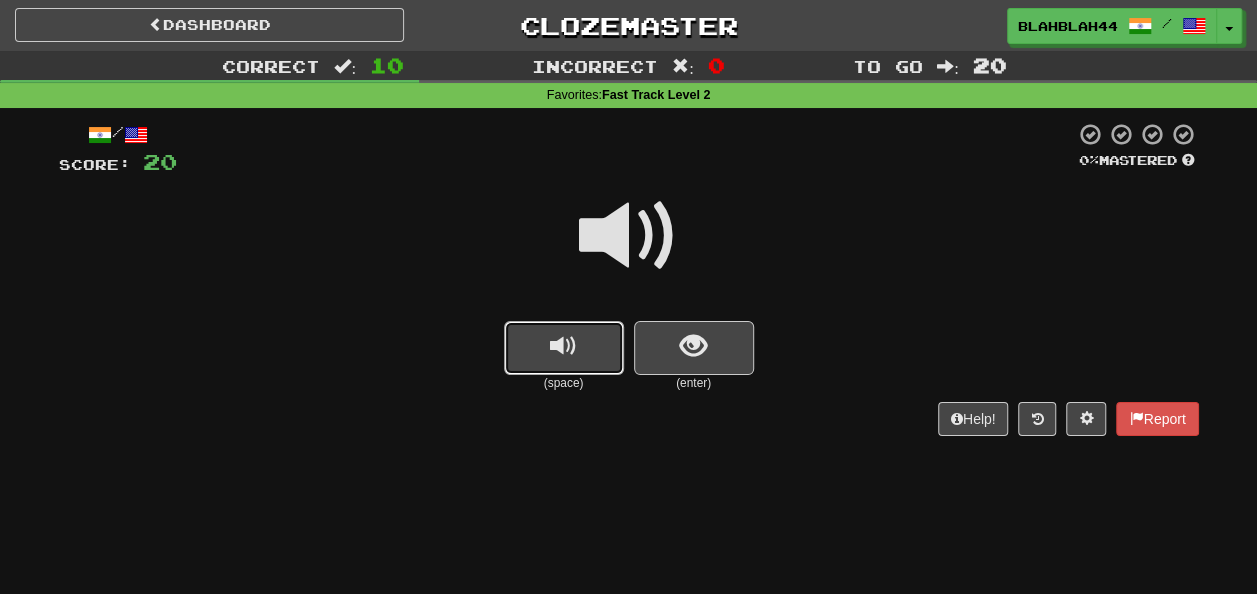 click at bounding box center [564, 348] 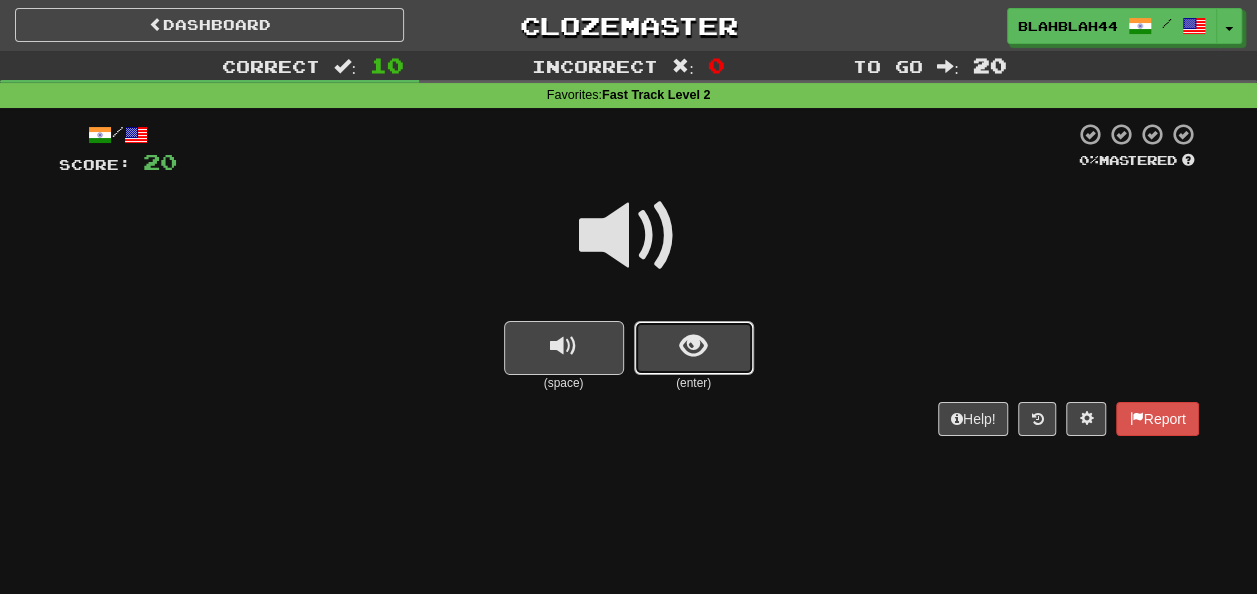 click at bounding box center (694, 348) 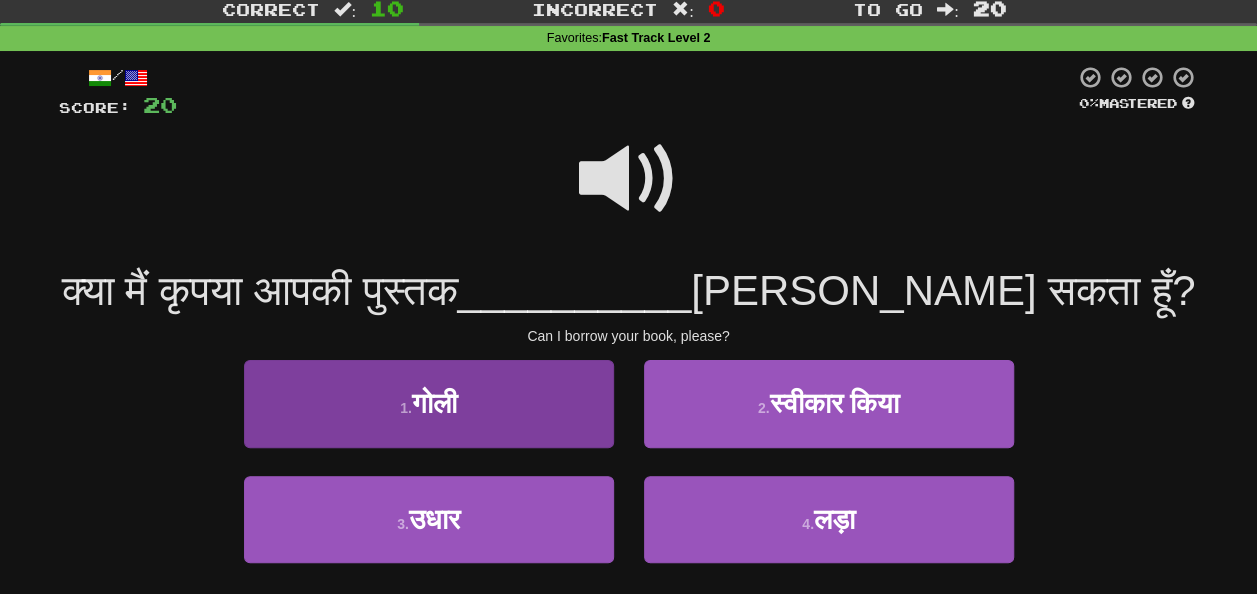 scroll, scrollTop: 100, scrollLeft: 0, axis: vertical 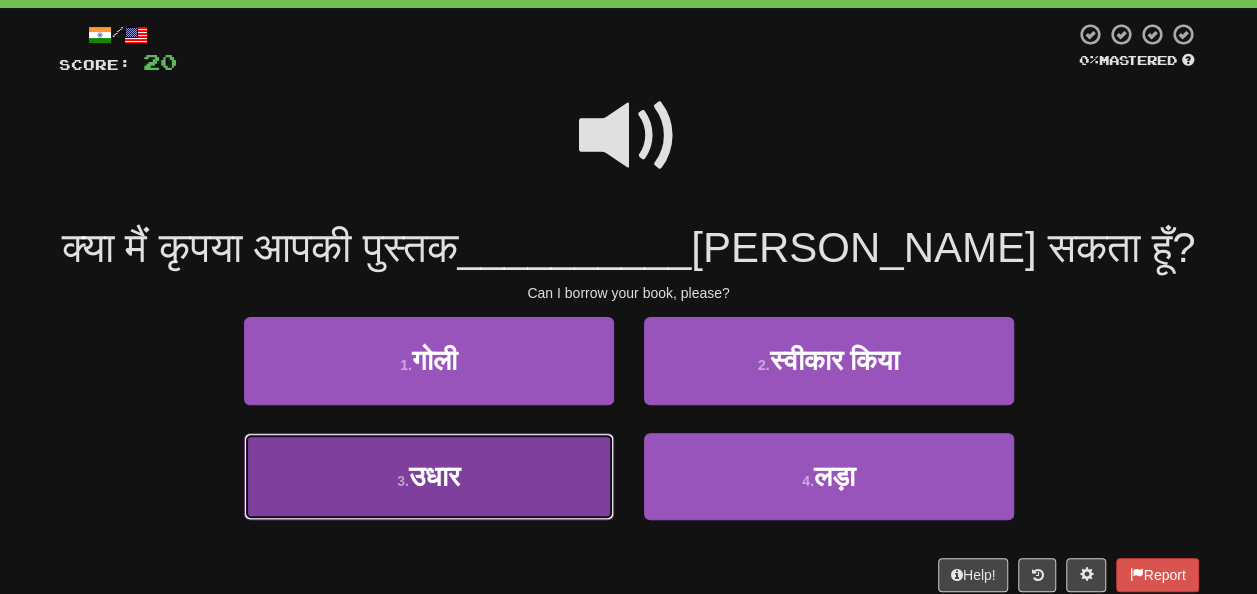 click on "3 .  उधार" at bounding box center [429, 476] 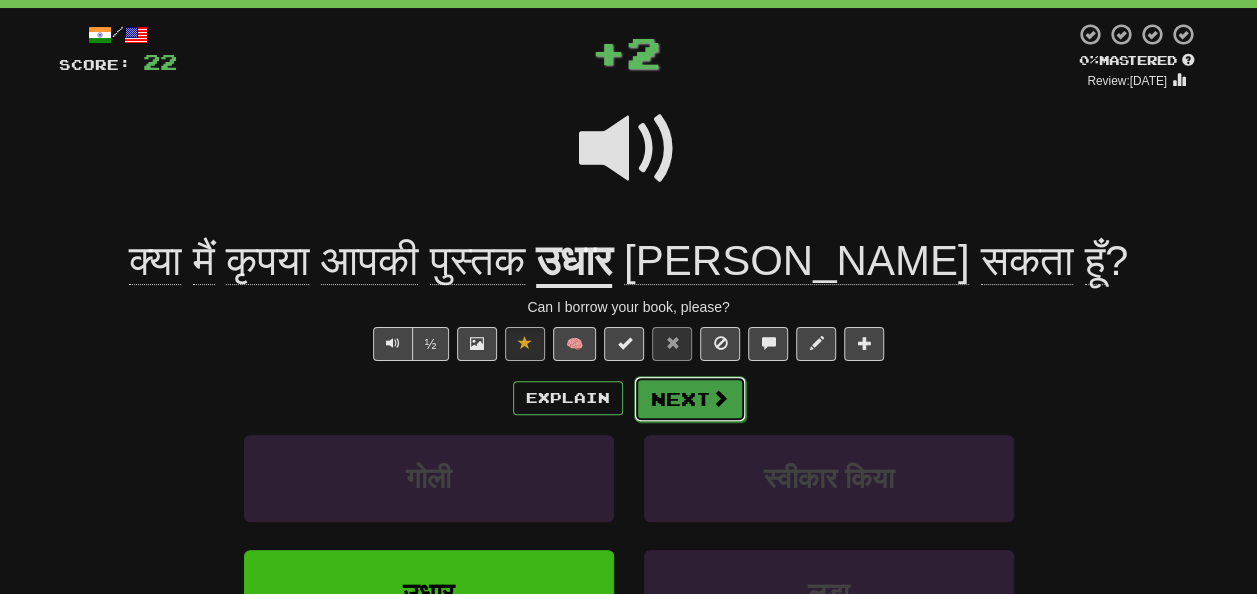 click on "Next" at bounding box center [690, 399] 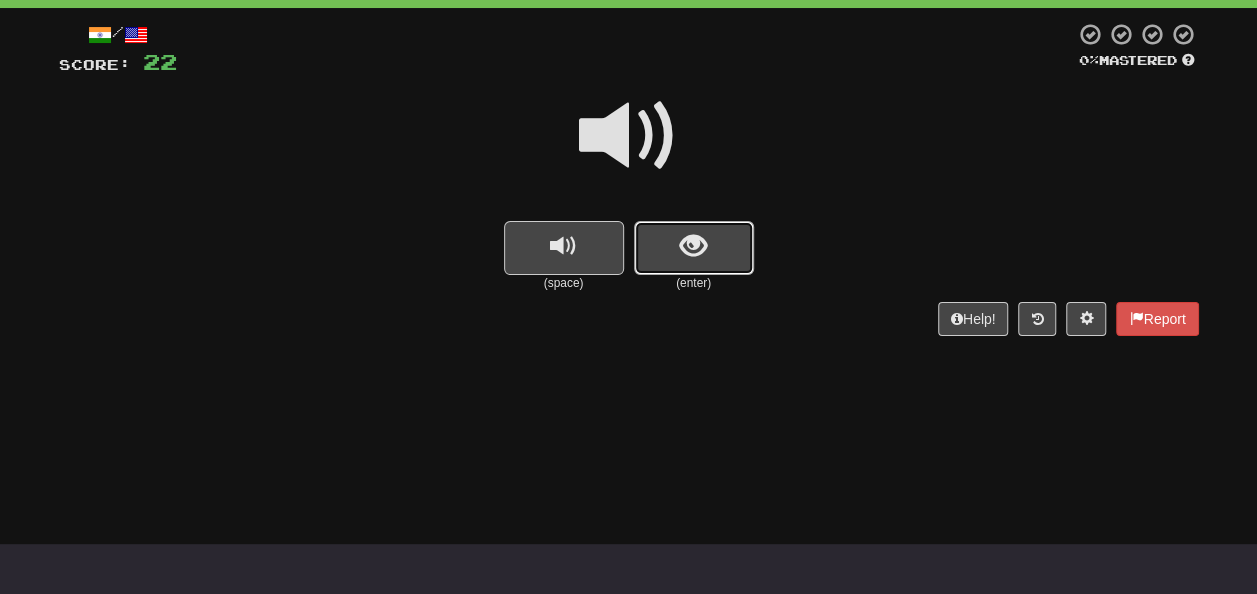 click at bounding box center [694, 248] 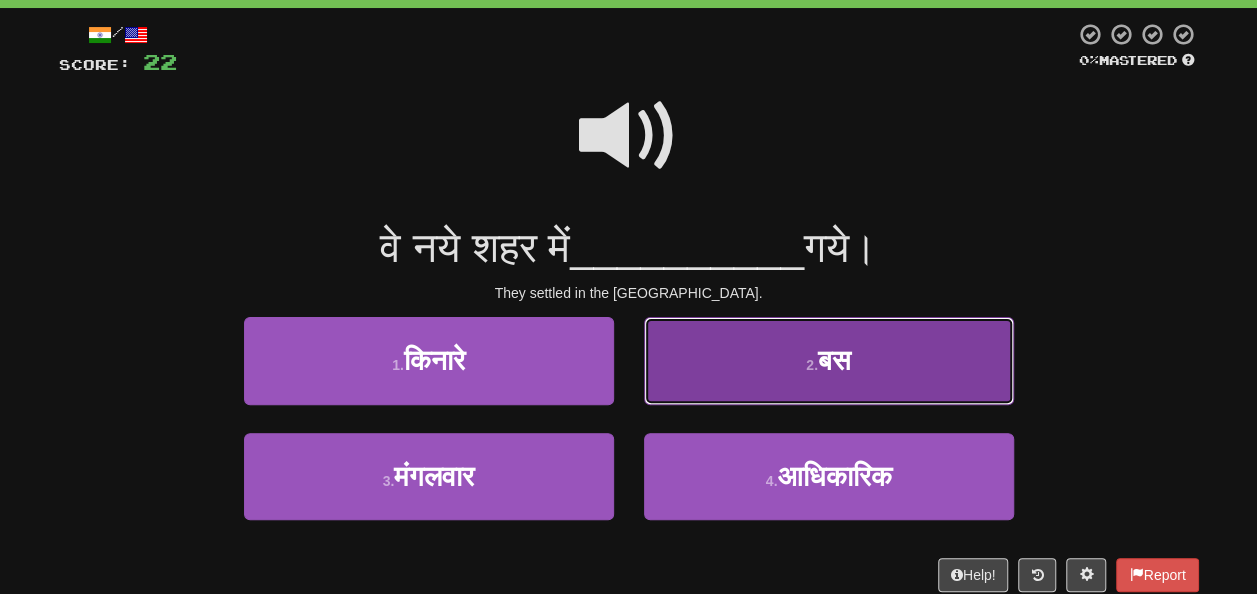 click on "2 ." at bounding box center (812, 365) 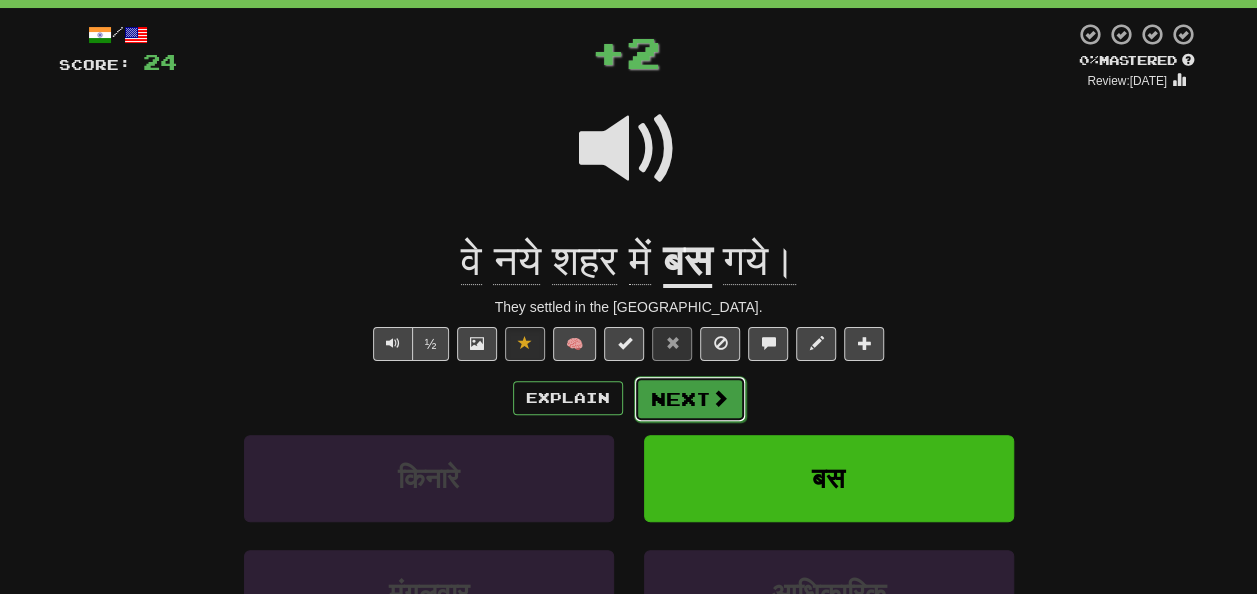 click on "Next" at bounding box center [690, 399] 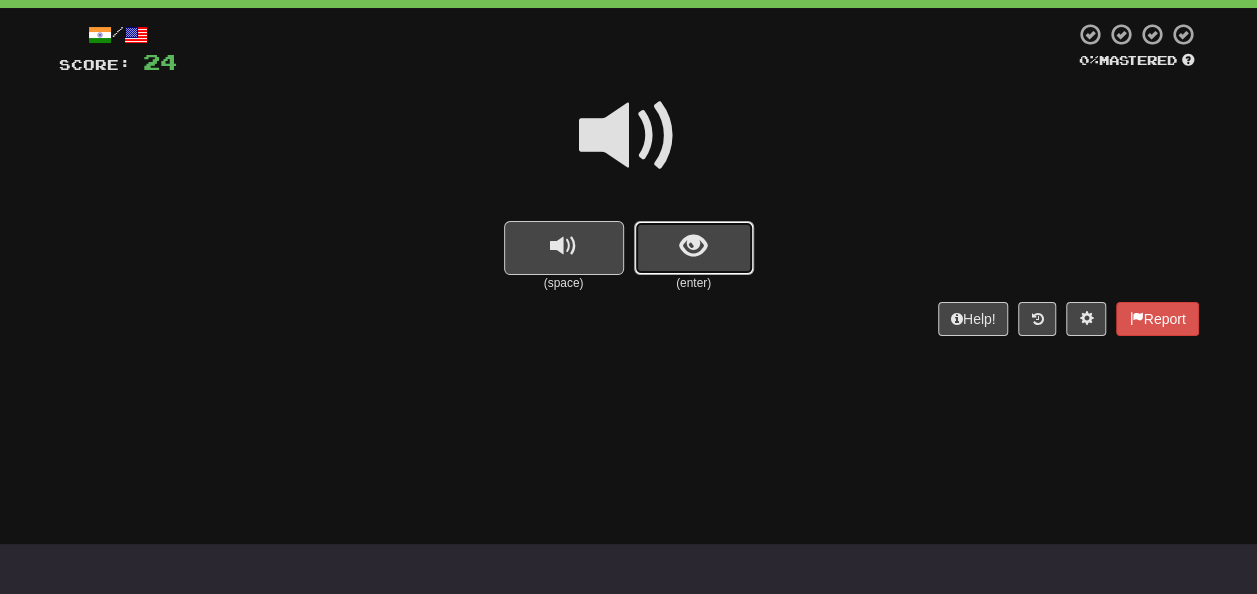 click at bounding box center (693, 246) 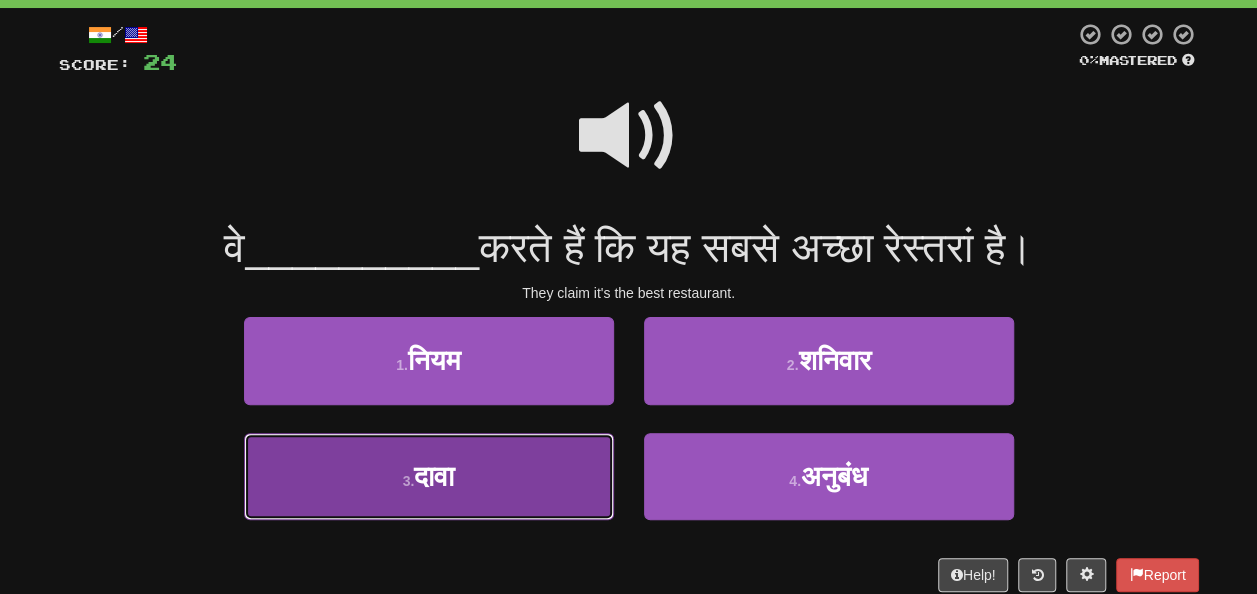 drag, startPoint x: 438, startPoint y: 497, endPoint x: 438, endPoint y: 486, distance: 11 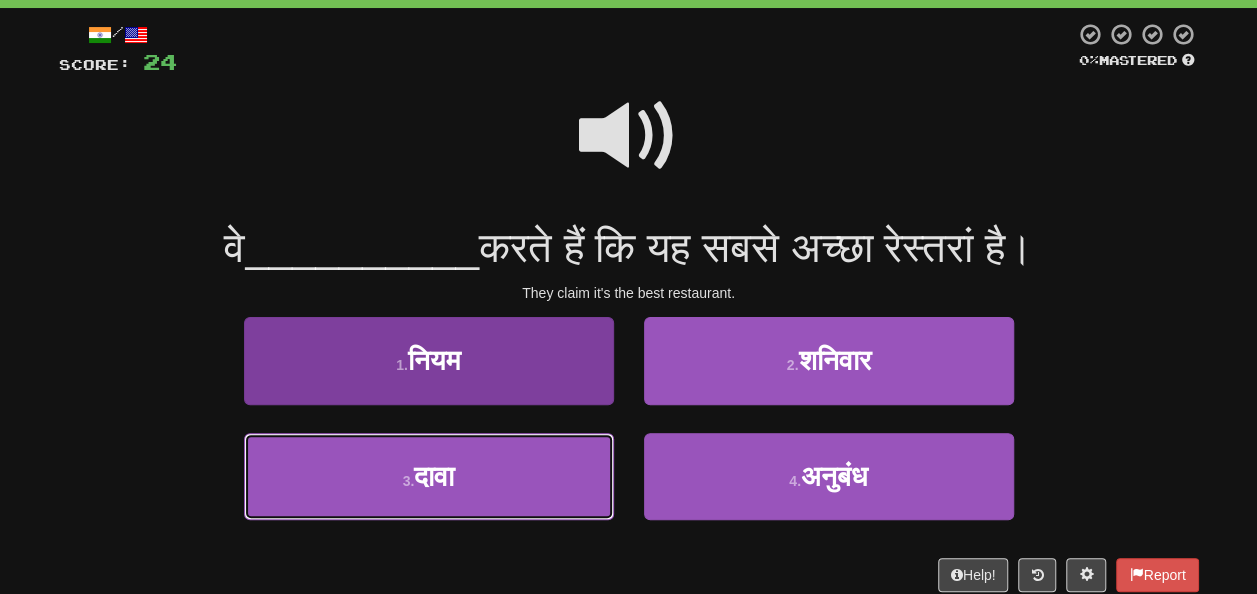 click on "3 .  दावा" at bounding box center [429, 476] 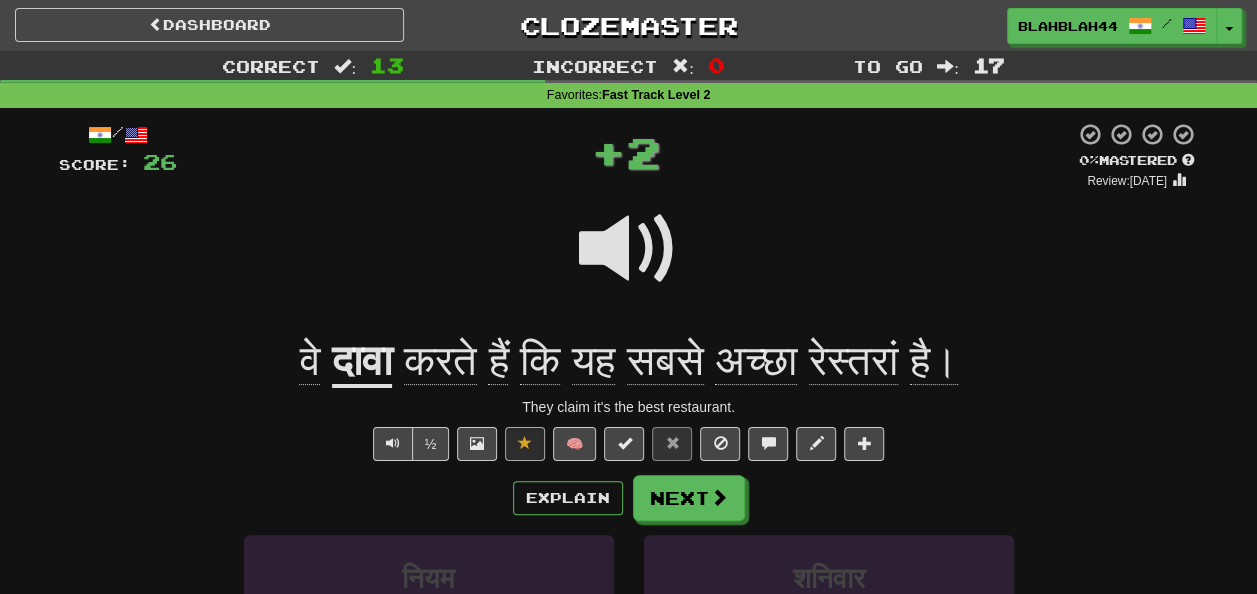 scroll, scrollTop: 100, scrollLeft: 0, axis: vertical 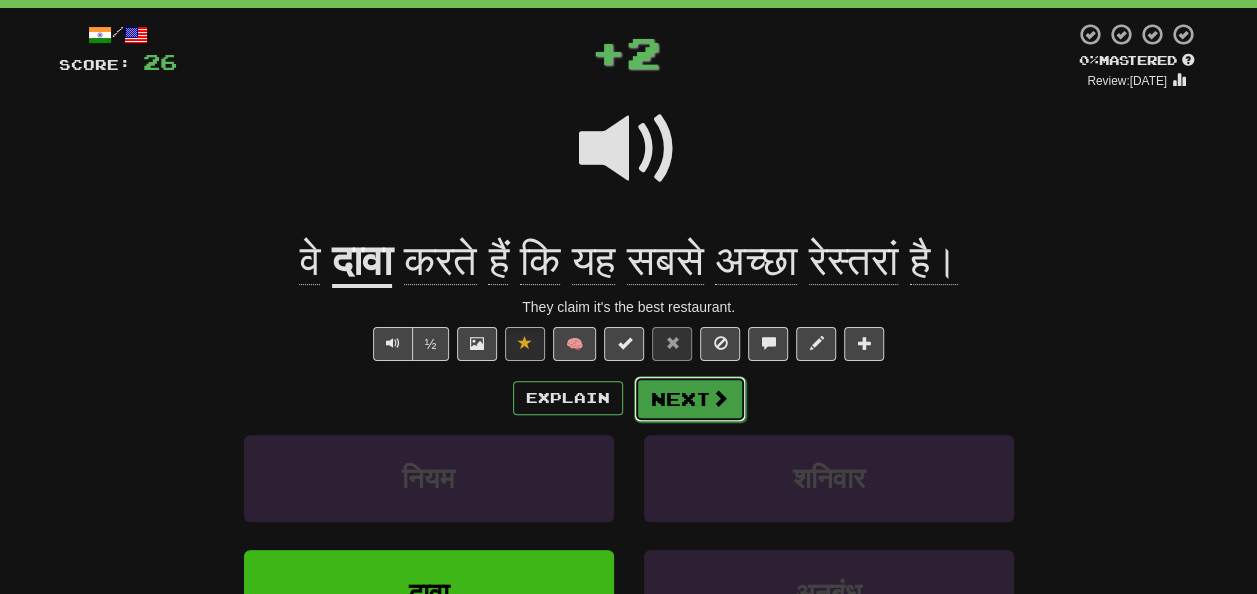 click on "Next" at bounding box center [690, 399] 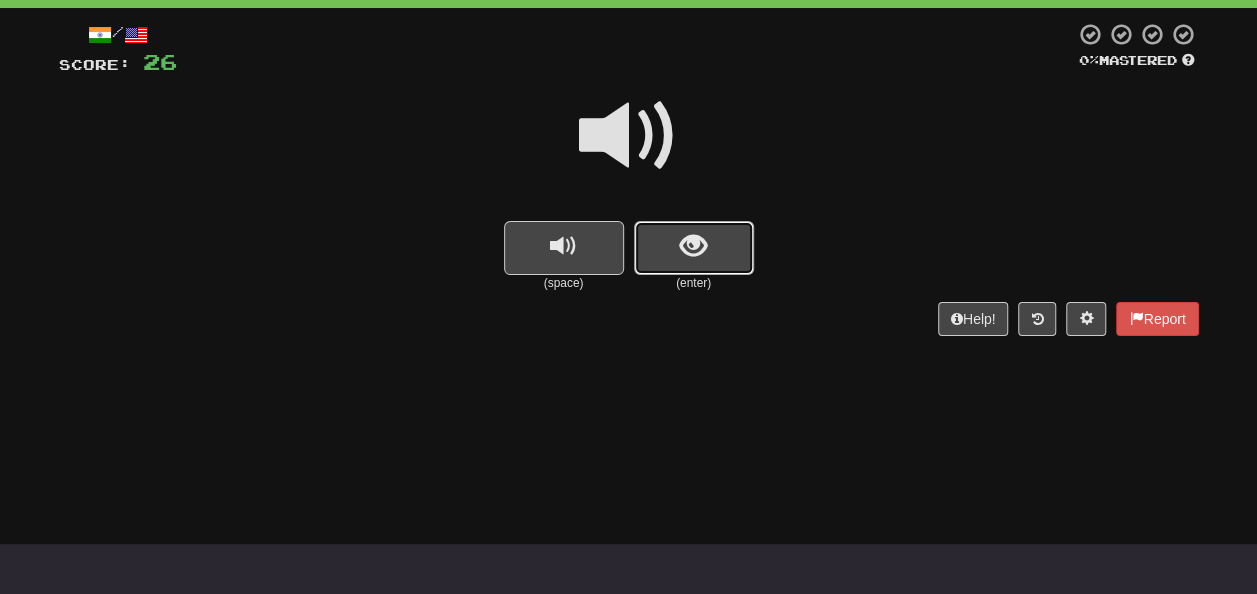 click at bounding box center (693, 246) 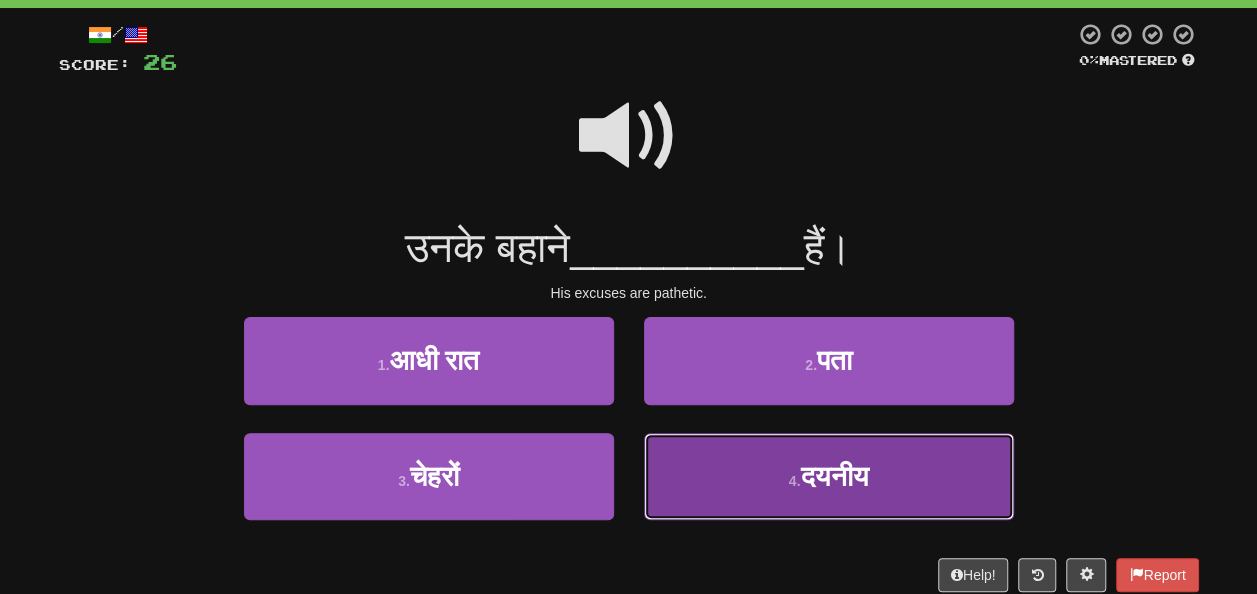 click on "4 .  दयनीय" at bounding box center [829, 476] 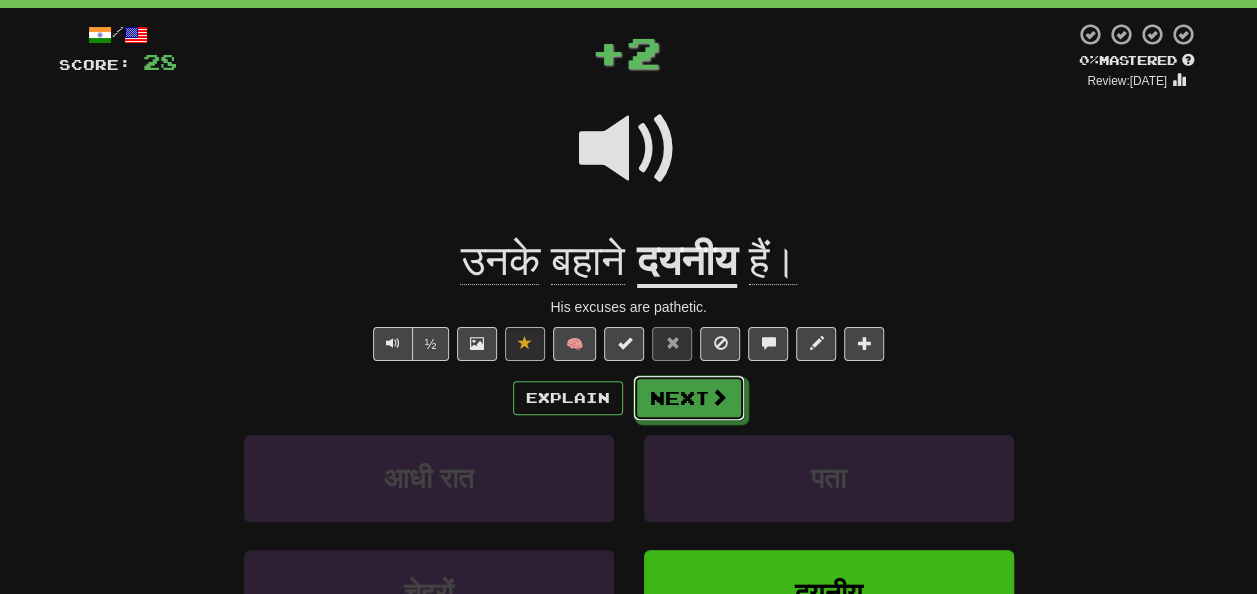 click on "Next" at bounding box center (689, 398) 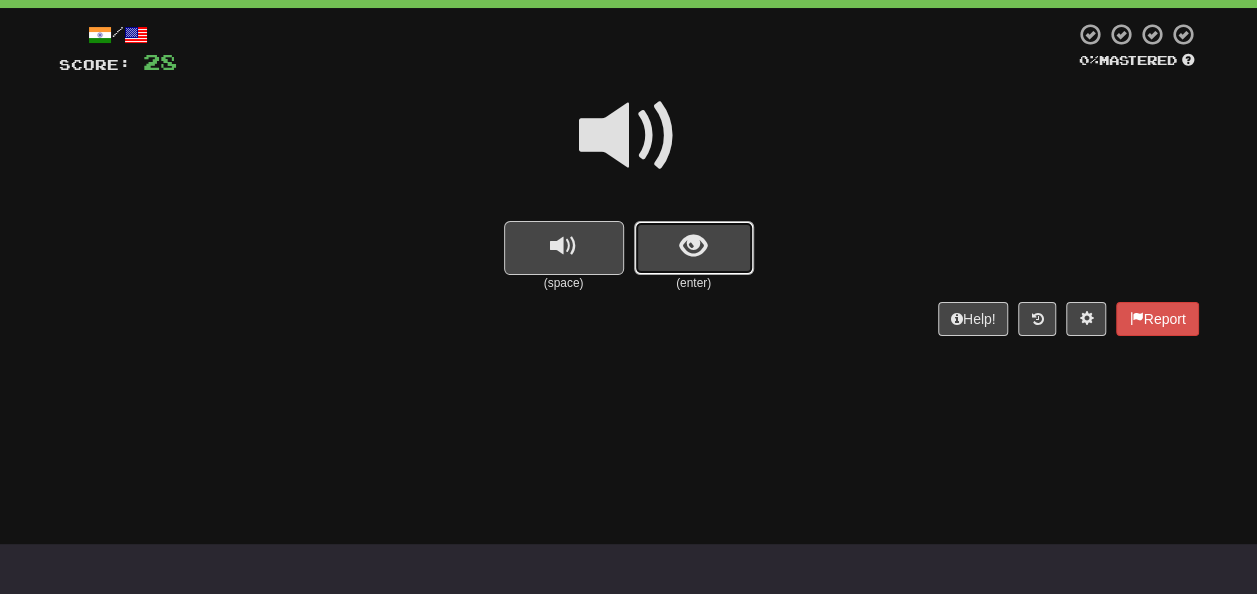 click at bounding box center [694, 248] 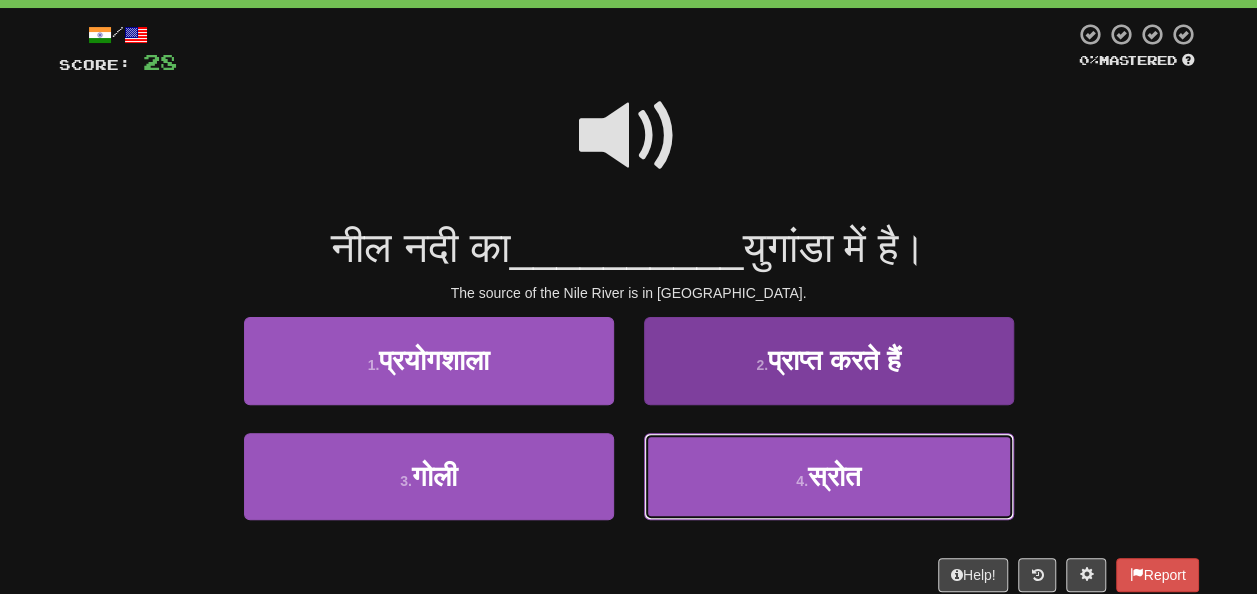 drag, startPoint x: 921, startPoint y: 485, endPoint x: 804, endPoint y: 461, distance: 119.43617 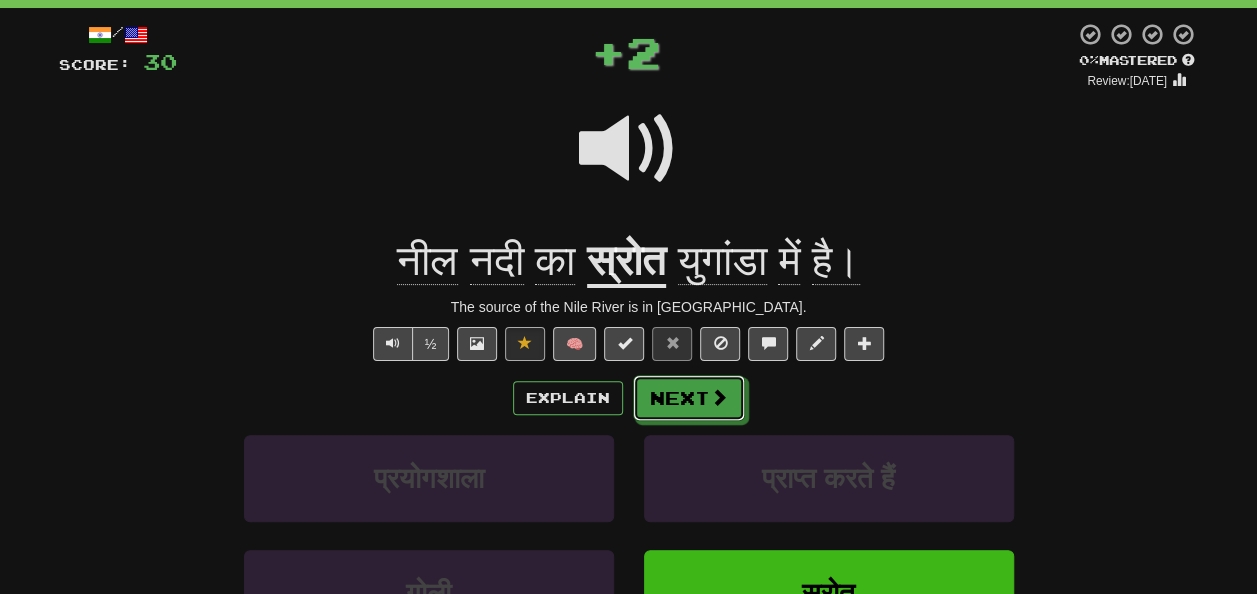 click on "Next" at bounding box center [689, 398] 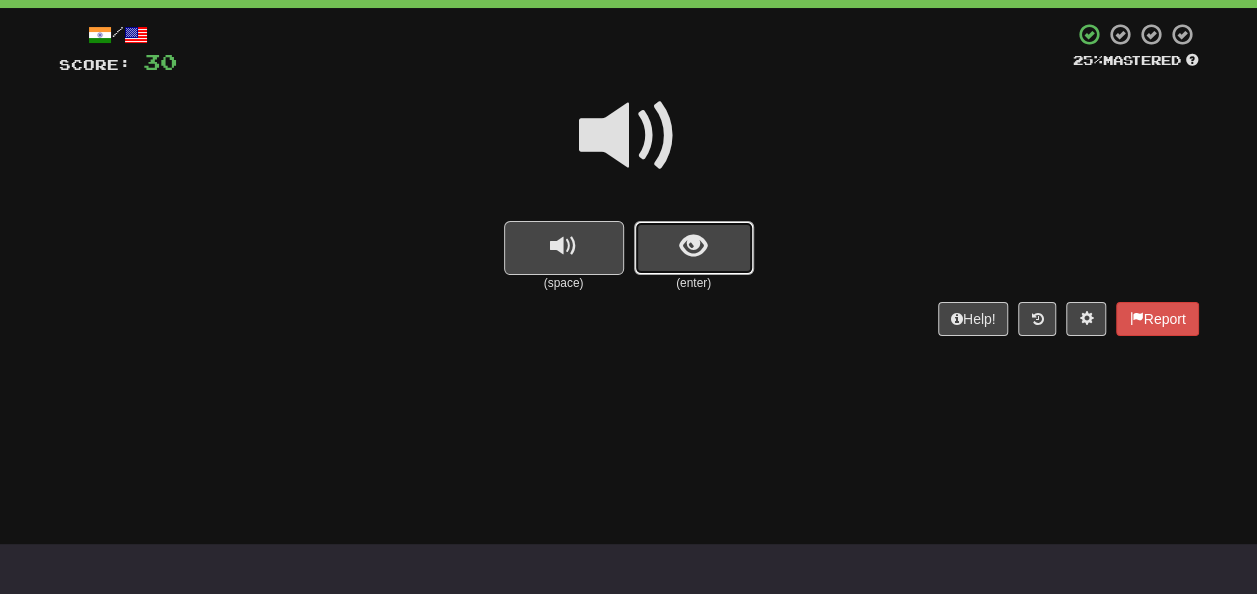 click at bounding box center [694, 248] 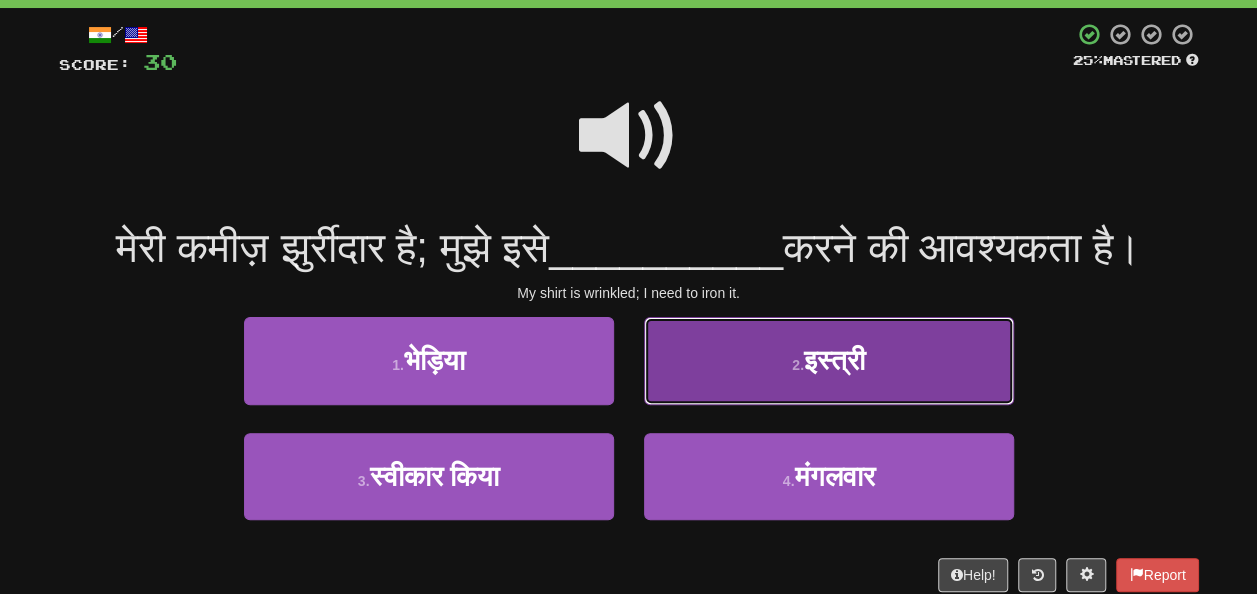 click on "2 .  इस्त्री" at bounding box center [829, 360] 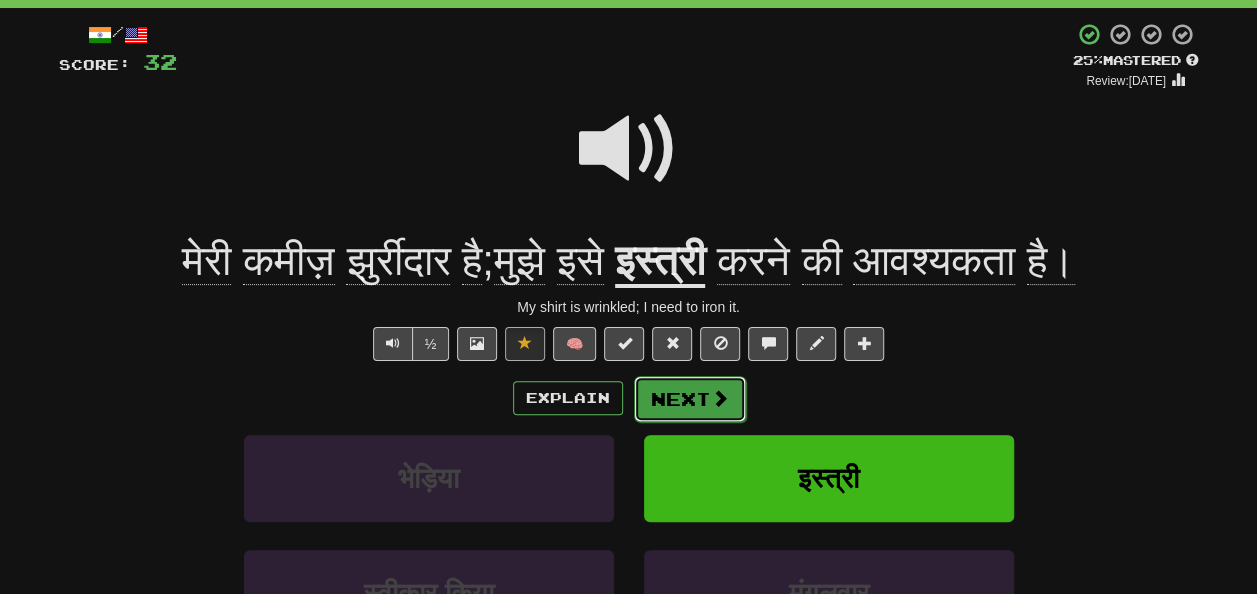 click on "Next" at bounding box center [690, 399] 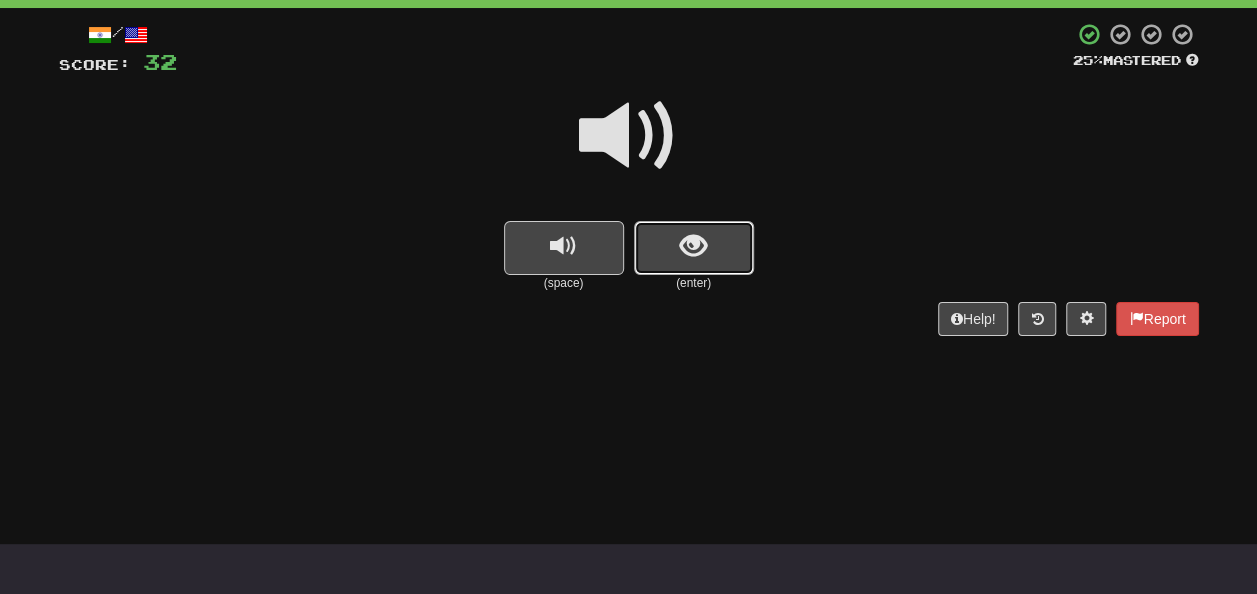 click at bounding box center [693, 246] 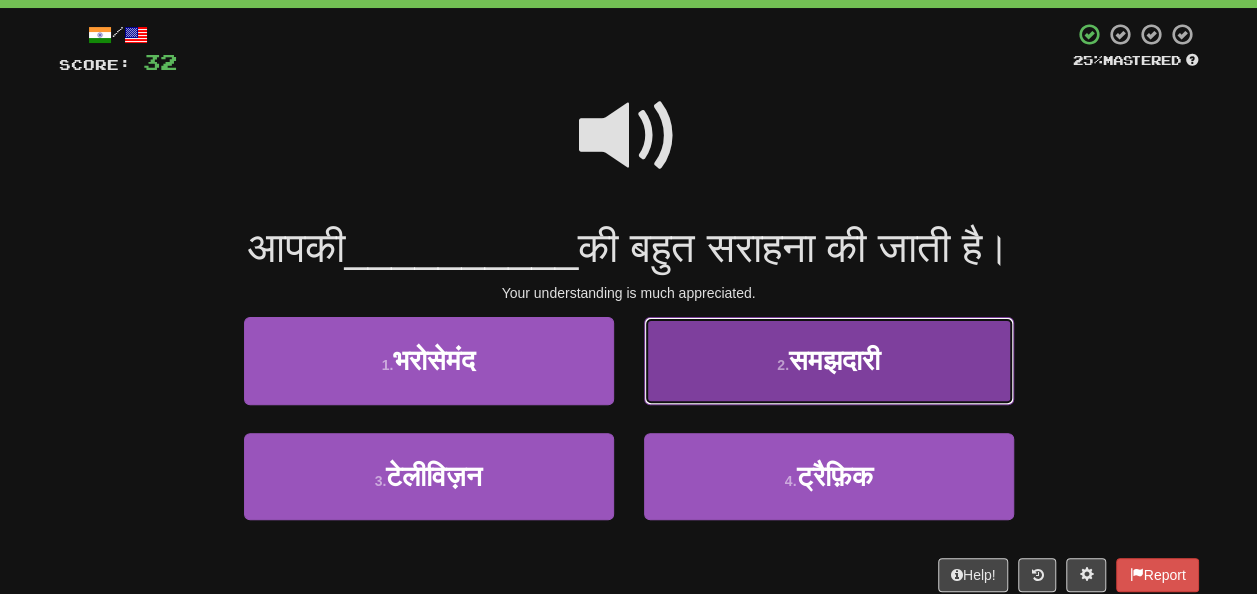 click on "समझदारी" at bounding box center [834, 360] 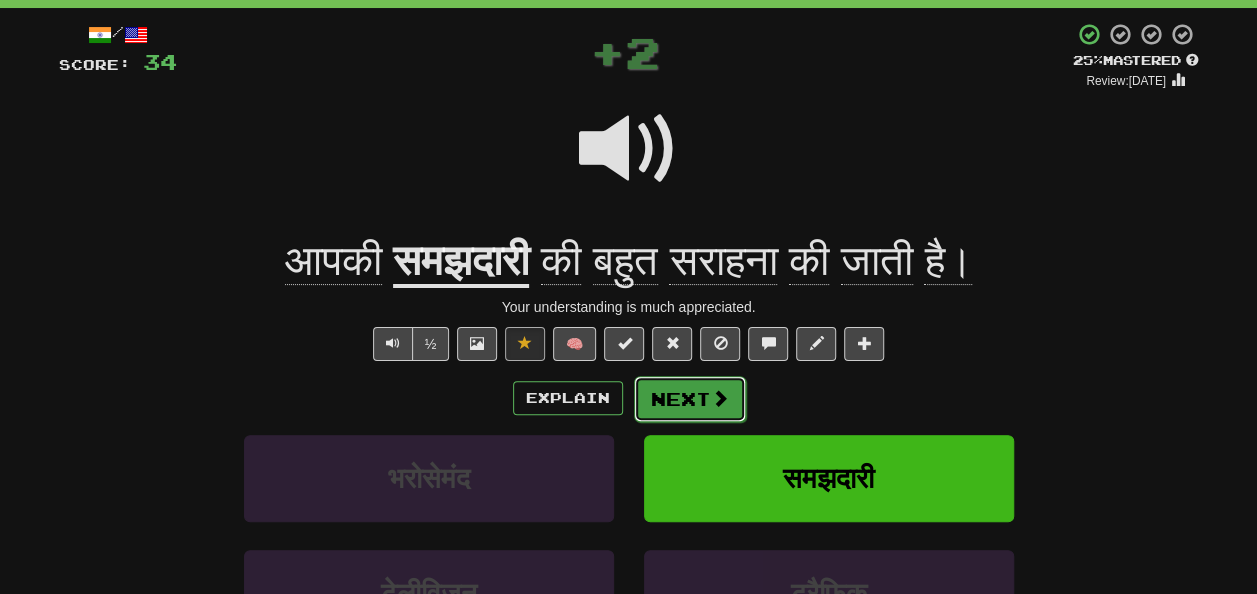 click at bounding box center [720, 398] 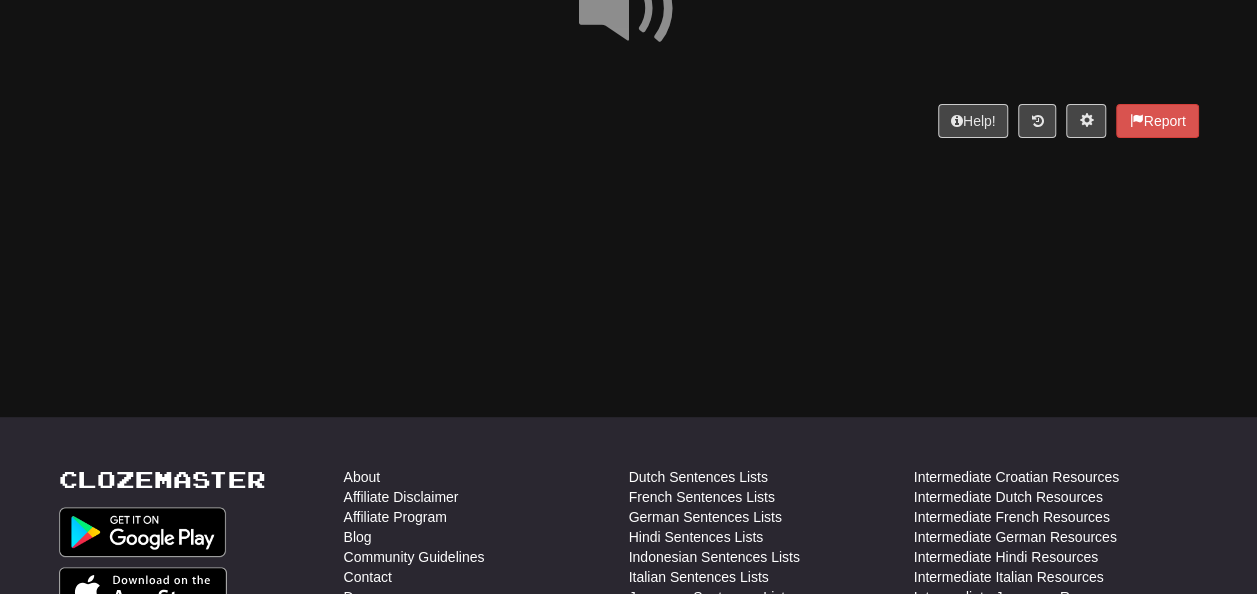 scroll, scrollTop: 200, scrollLeft: 0, axis: vertical 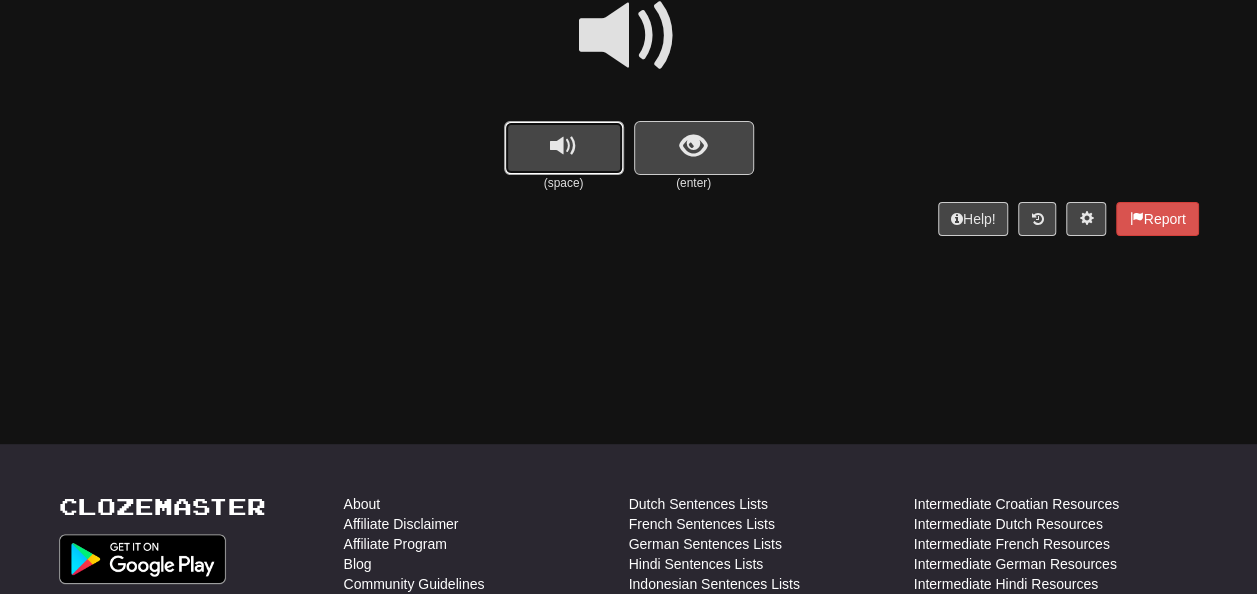 click at bounding box center (563, 146) 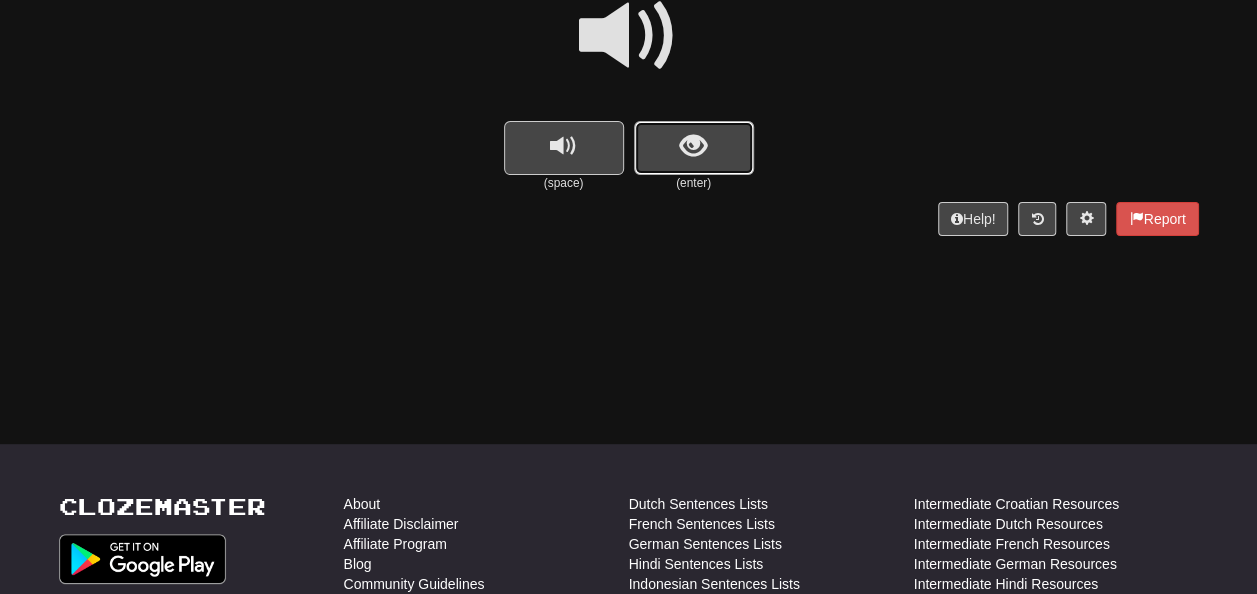 click at bounding box center (694, 148) 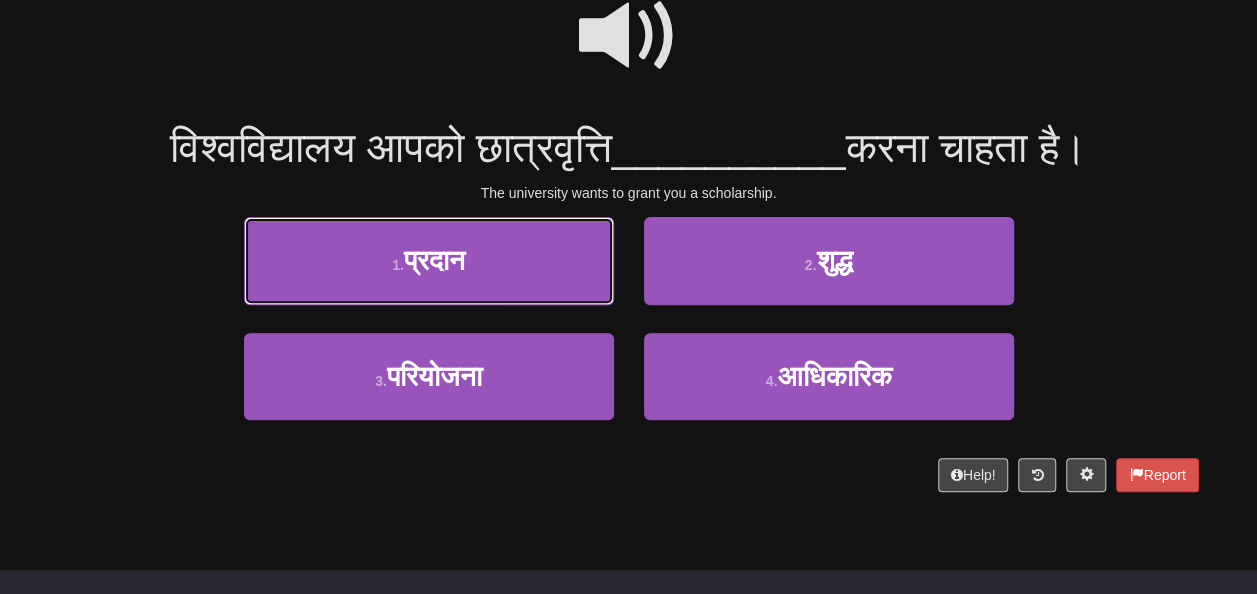 click on "1 .  प्रदान" at bounding box center (429, 260) 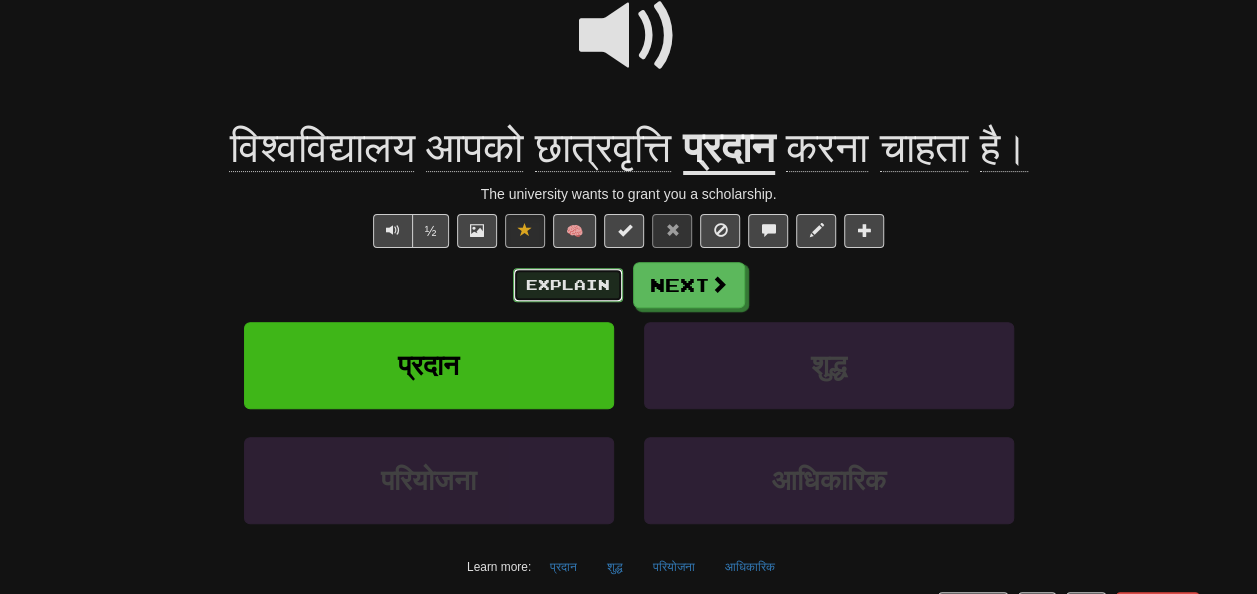 click on "Explain" at bounding box center (568, 285) 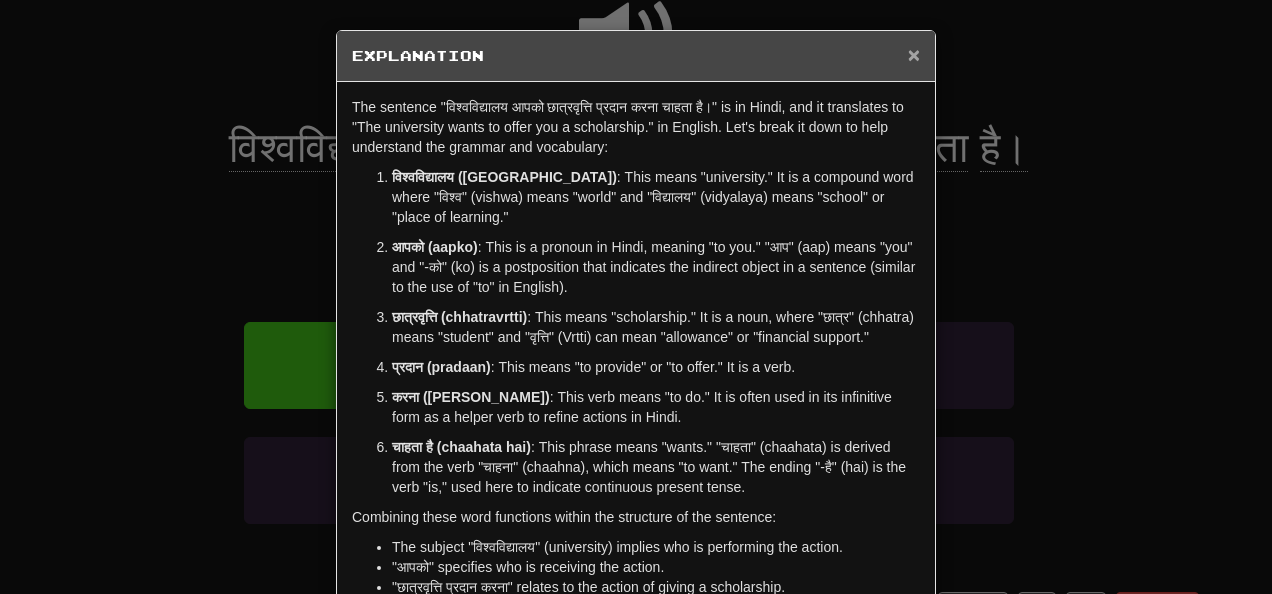 click on "×" at bounding box center [914, 54] 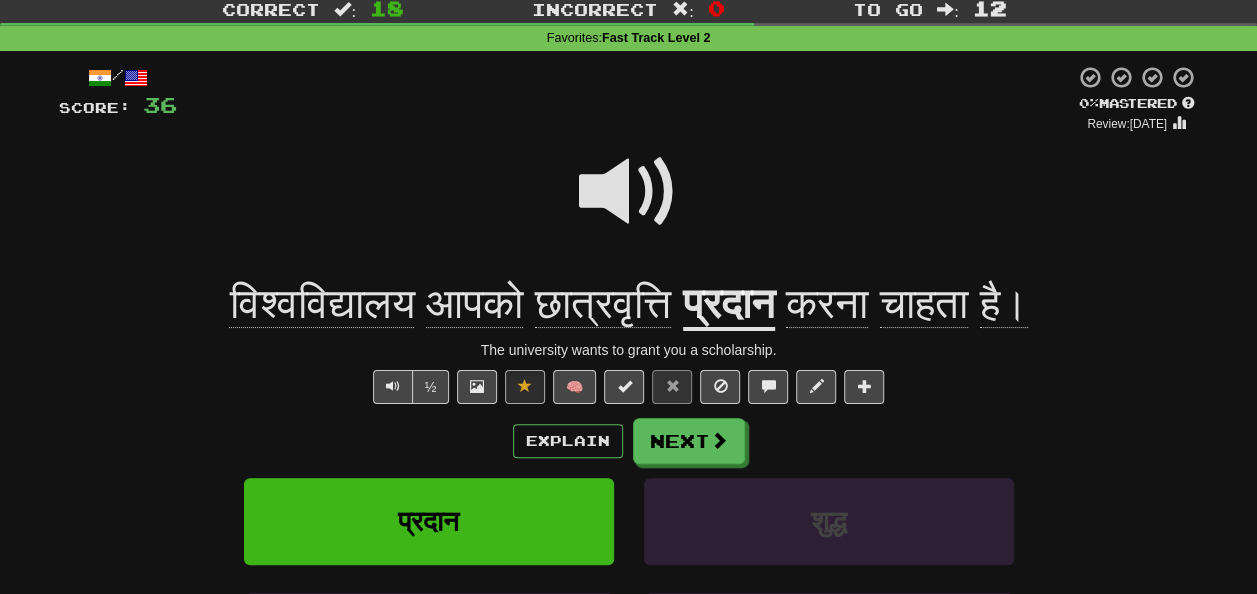 scroll, scrollTop: 100, scrollLeft: 0, axis: vertical 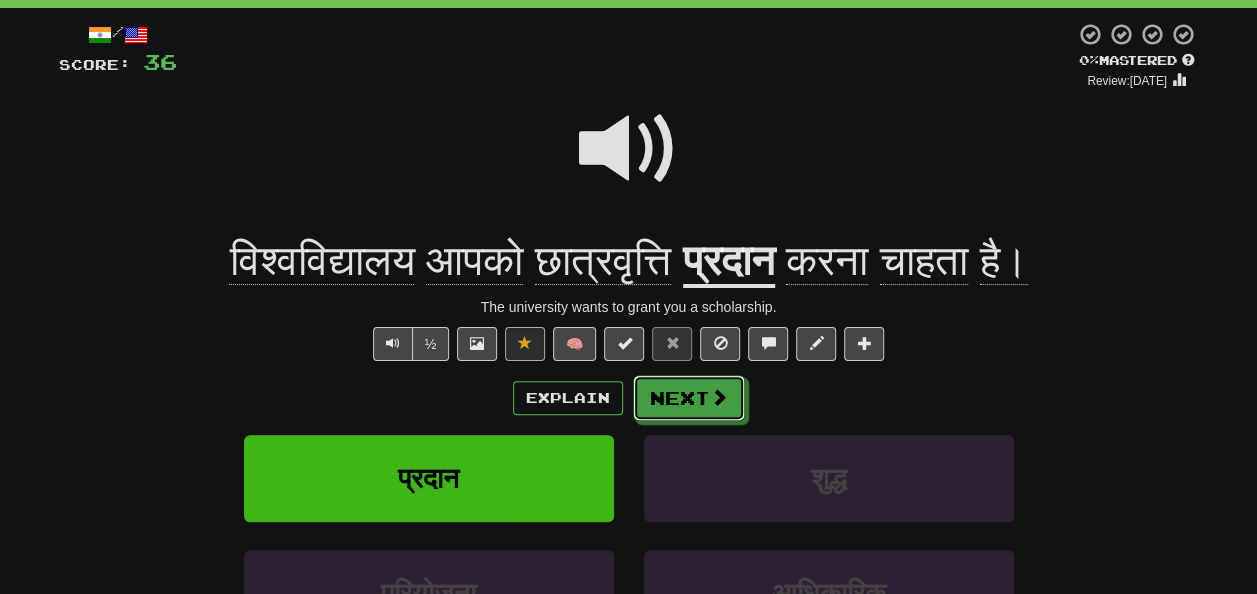 click on "Next" at bounding box center [689, 398] 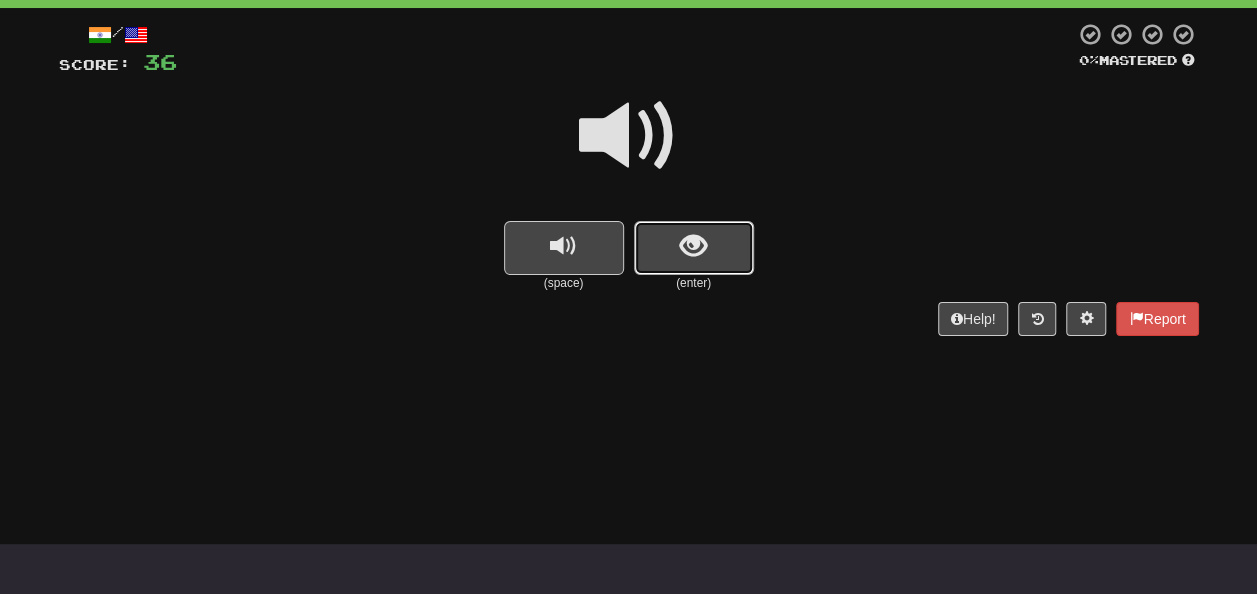 click at bounding box center [693, 246] 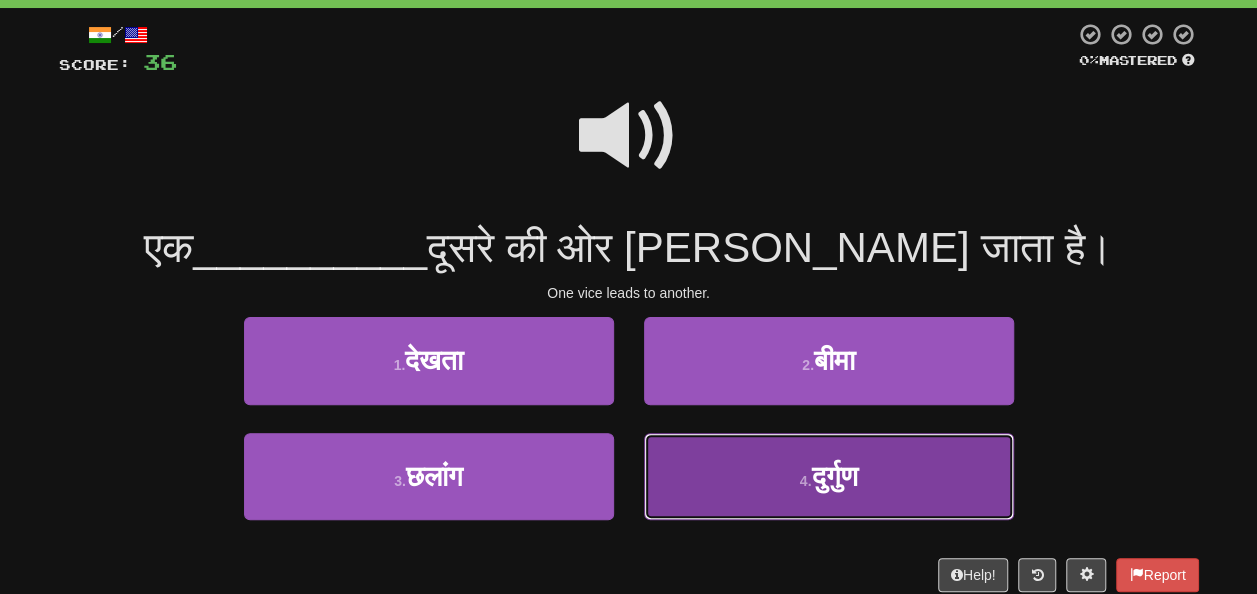 click on "4 .  [GEOGRAPHIC_DATA]" at bounding box center [829, 476] 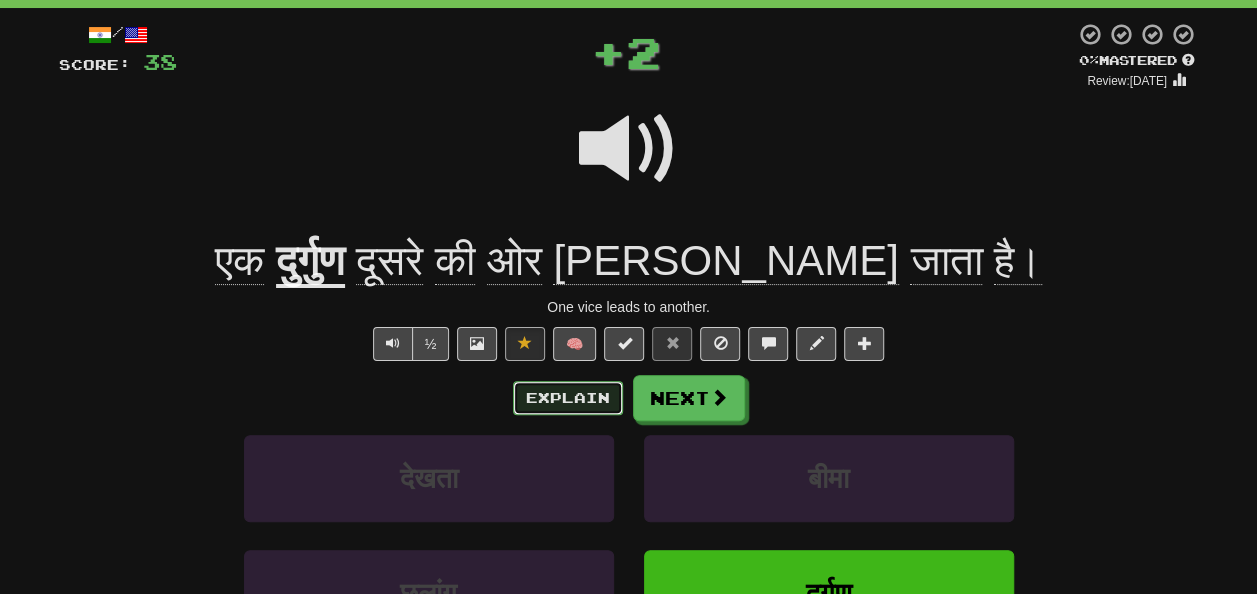 click on "Explain" at bounding box center (568, 398) 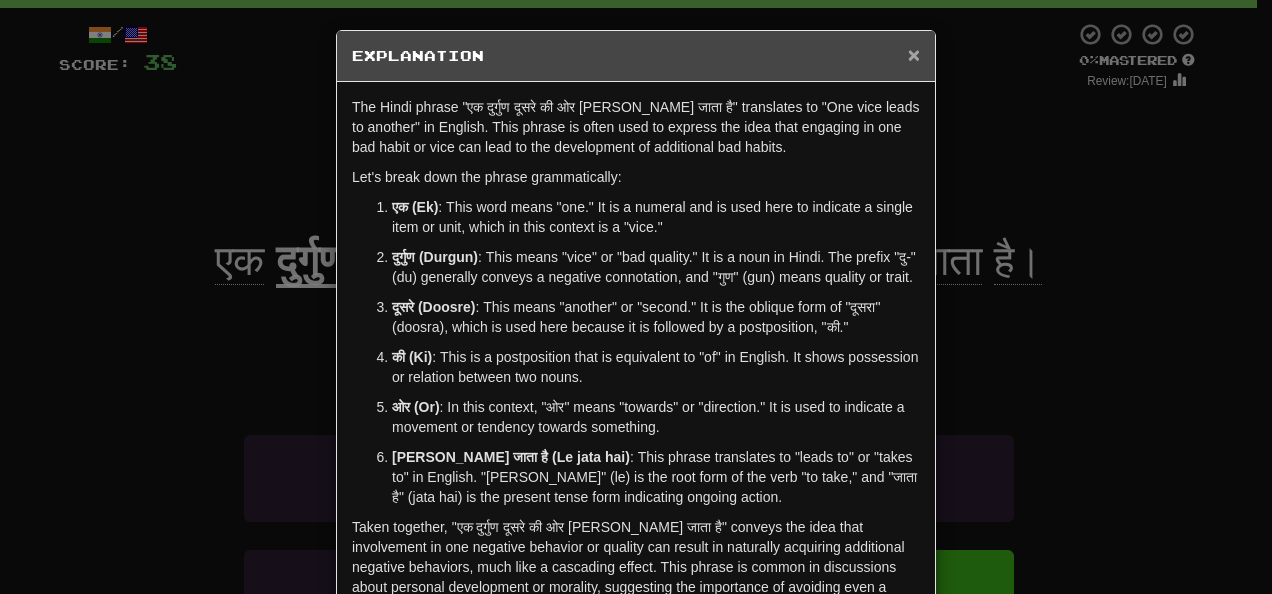 click on "×" at bounding box center [914, 54] 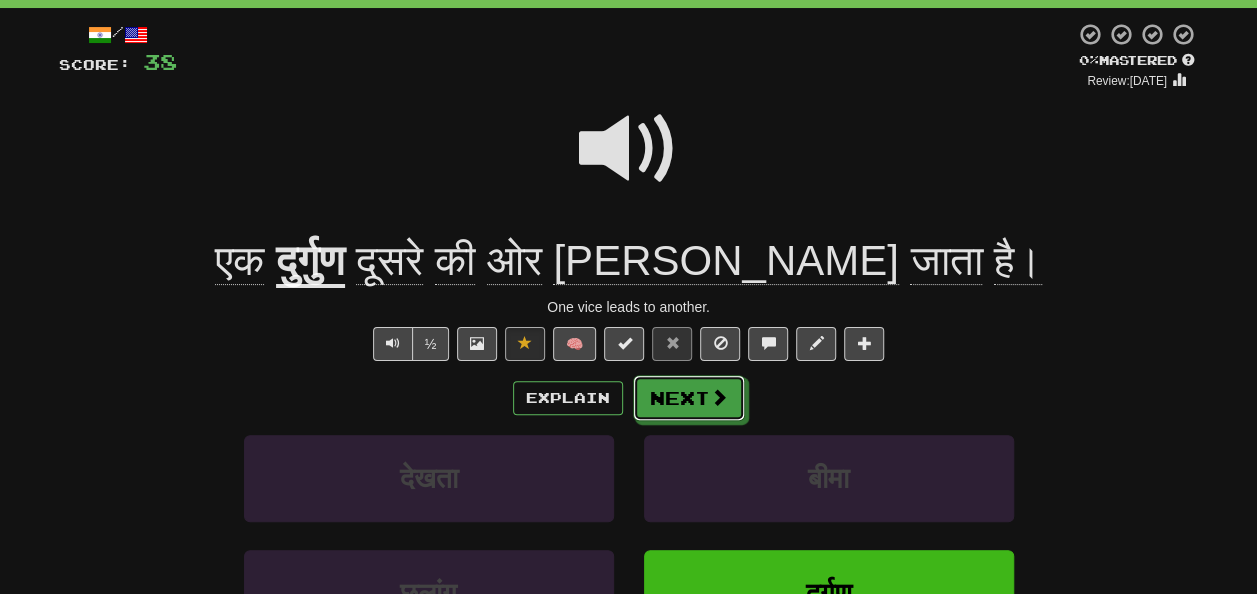 click on "Next" at bounding box center (689, 398) 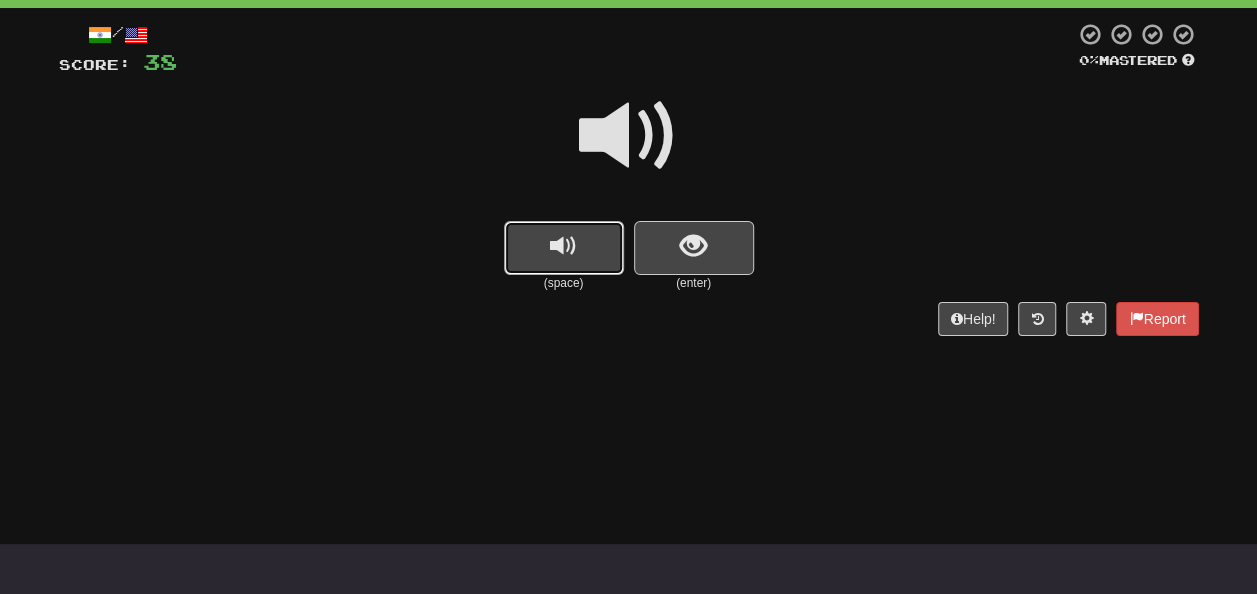 click at bounding box center (564, 248) 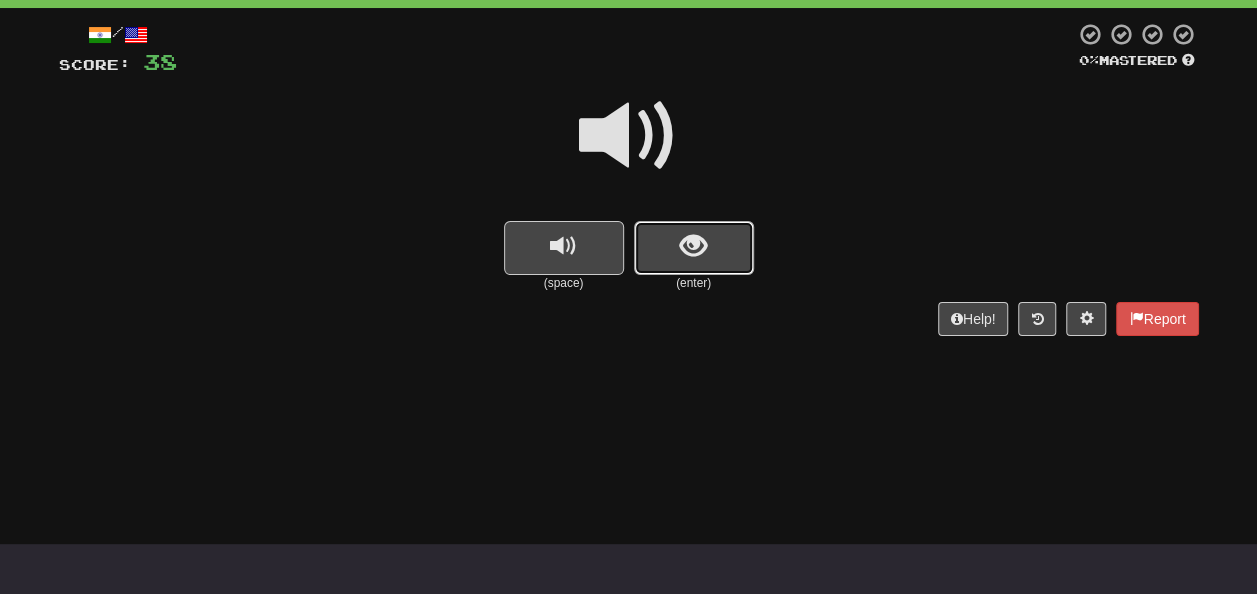 click at bounding box center (694, 248) 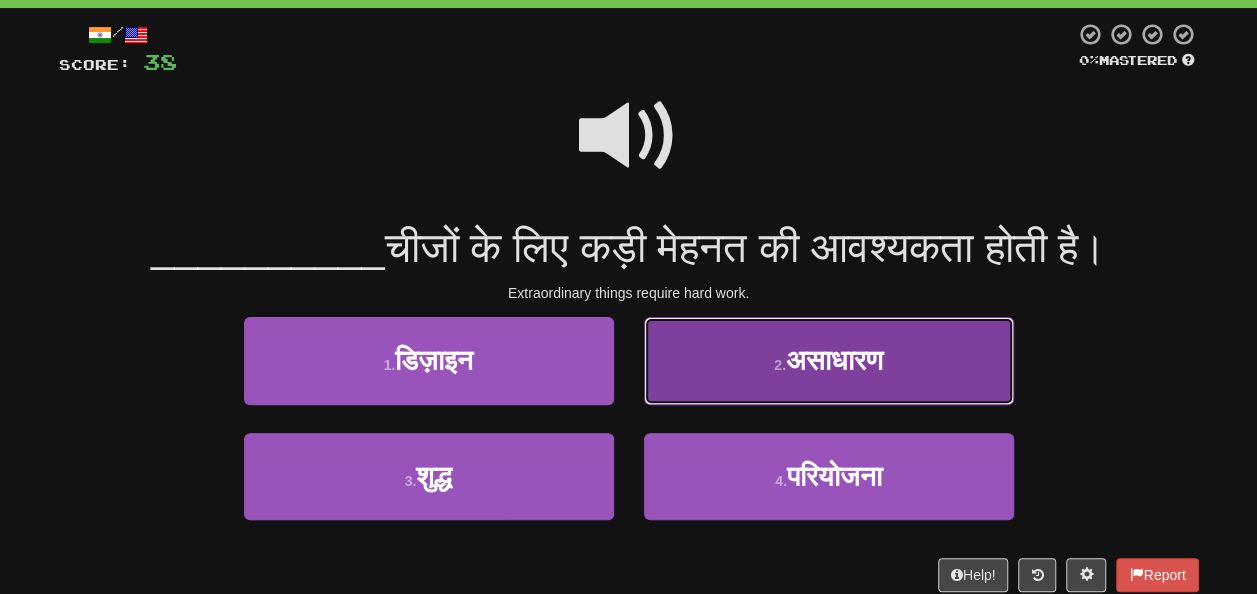 click on "2 .  असाधारण" at bounding box center [829, 360] 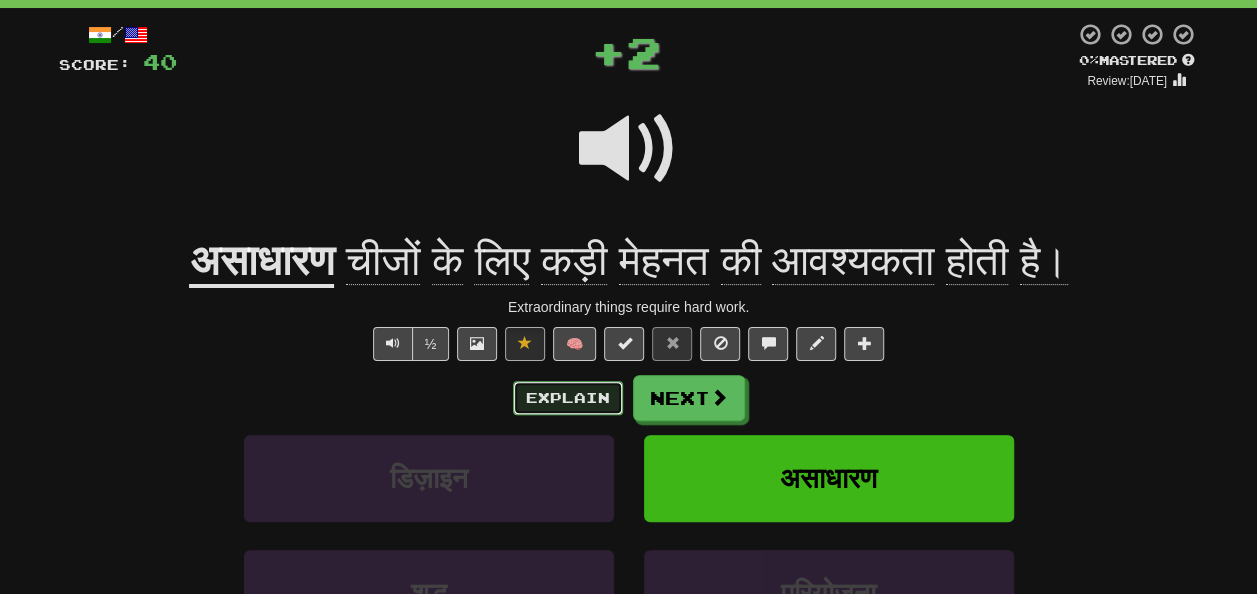 click on "Explain" at bounding box center [568, 398] 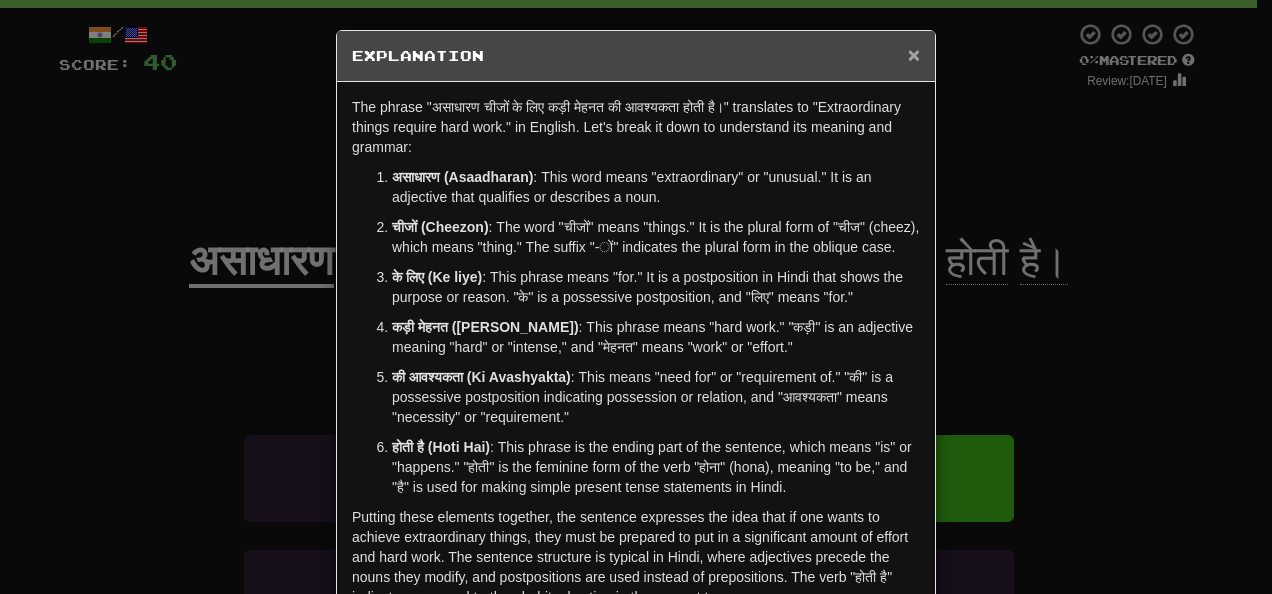 click on "×" at bounding box center [914, 54] 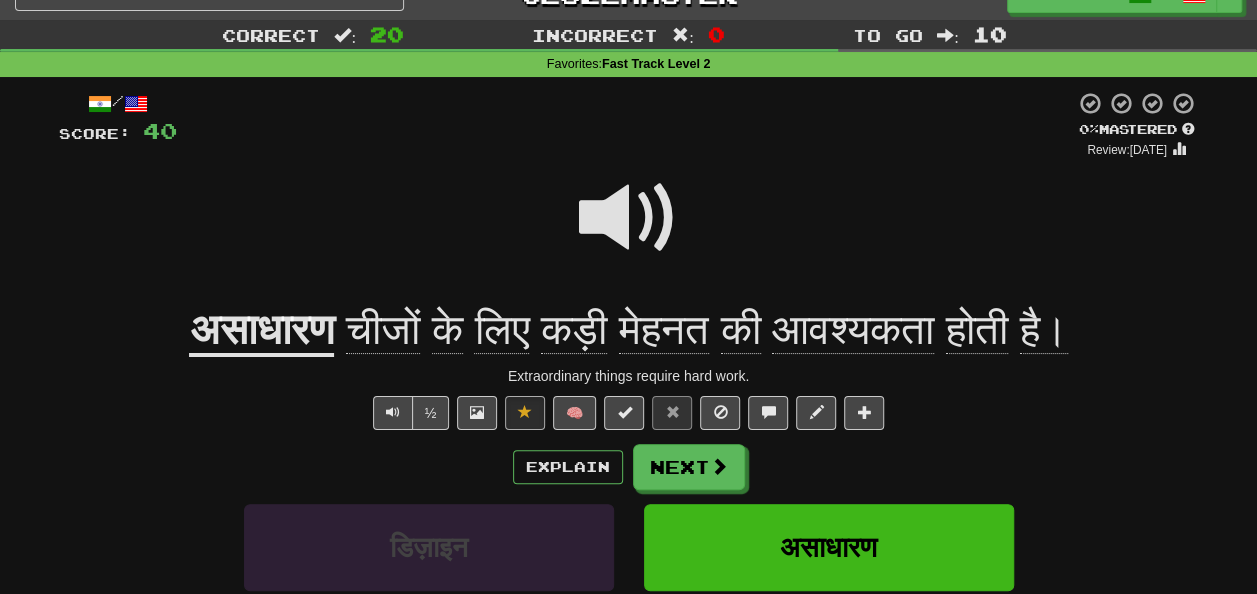 scroll, scrollTop: 0, scrollLeft: 0, axis: both 